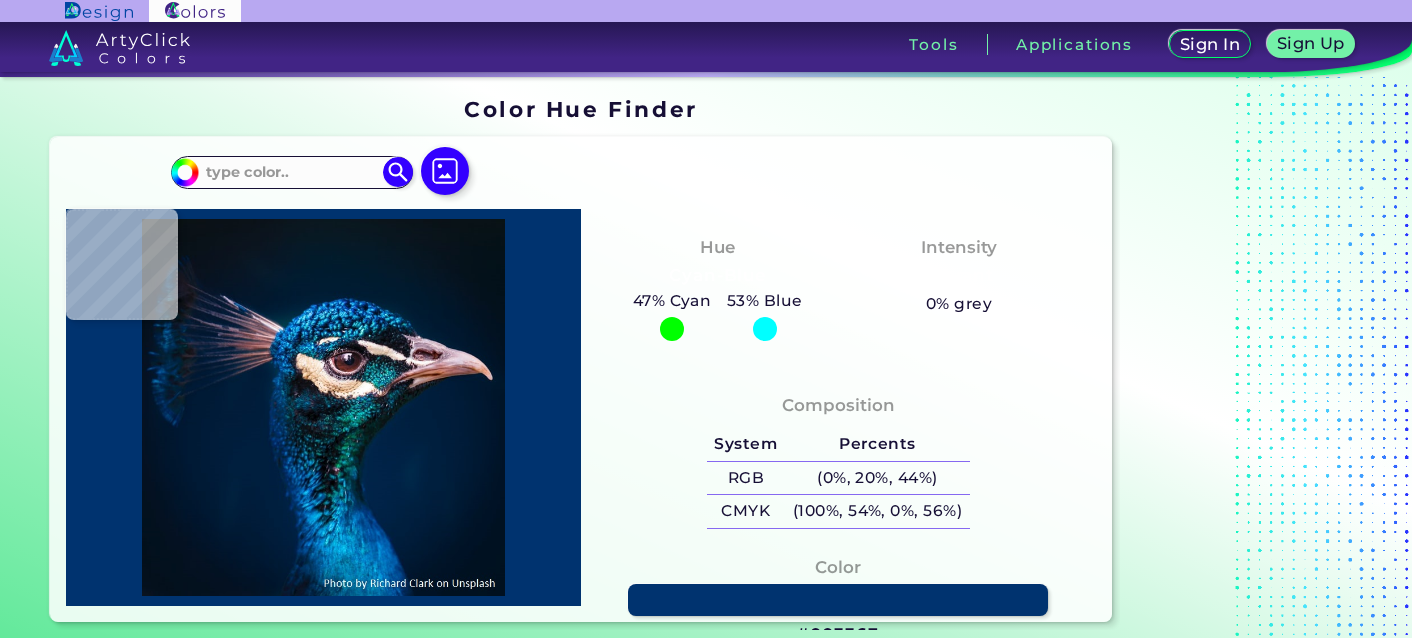scroll, scrollTop: 0, scrollLeft: 0, axis: both 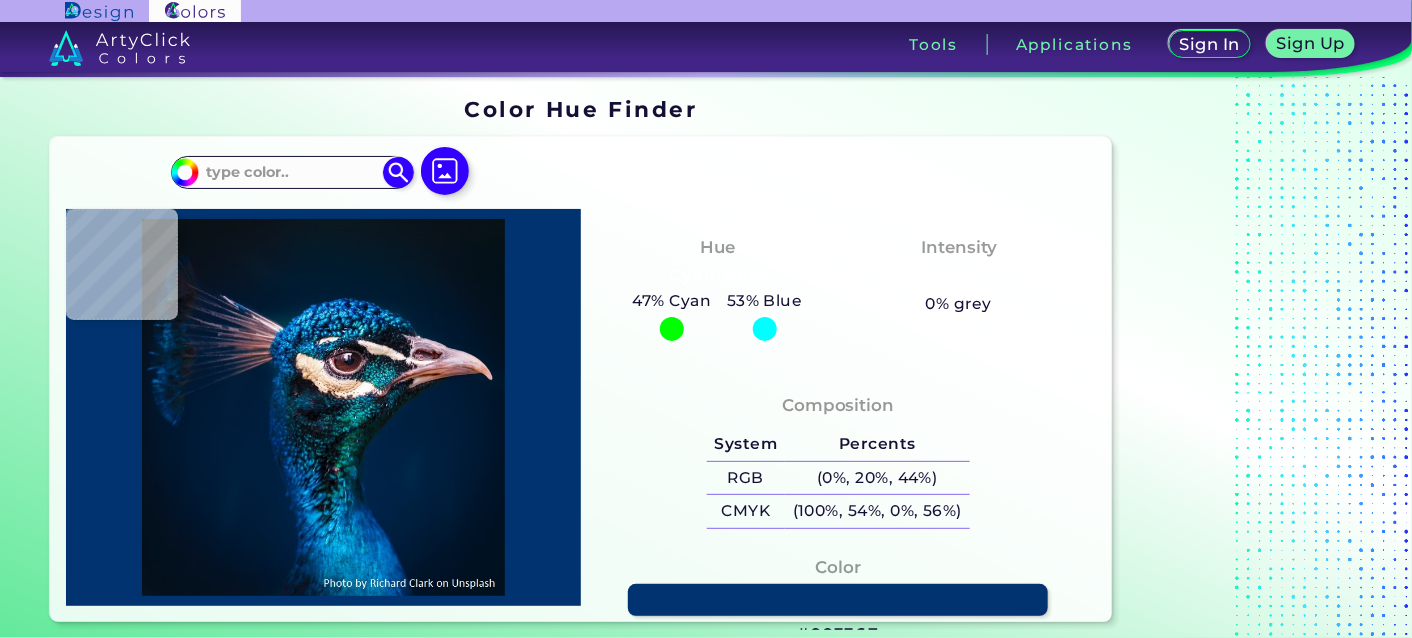 click at bounding box center (672, 329) 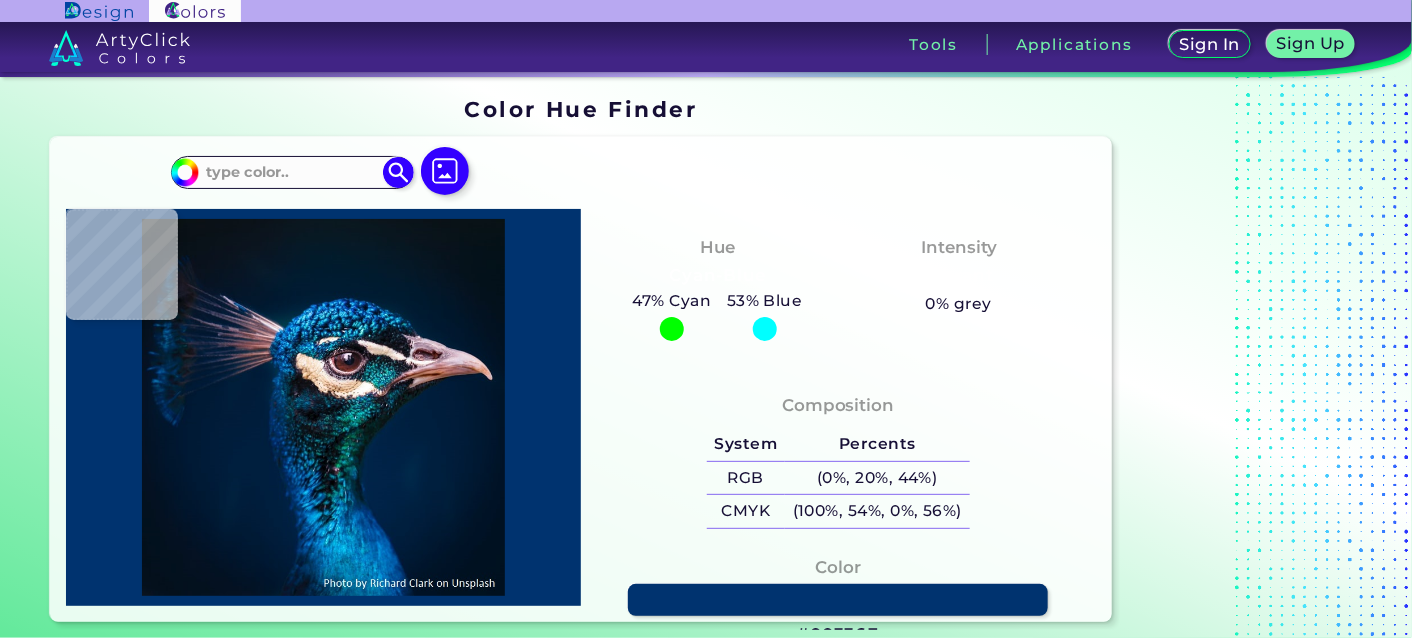 click at bounding box center (765, 329) 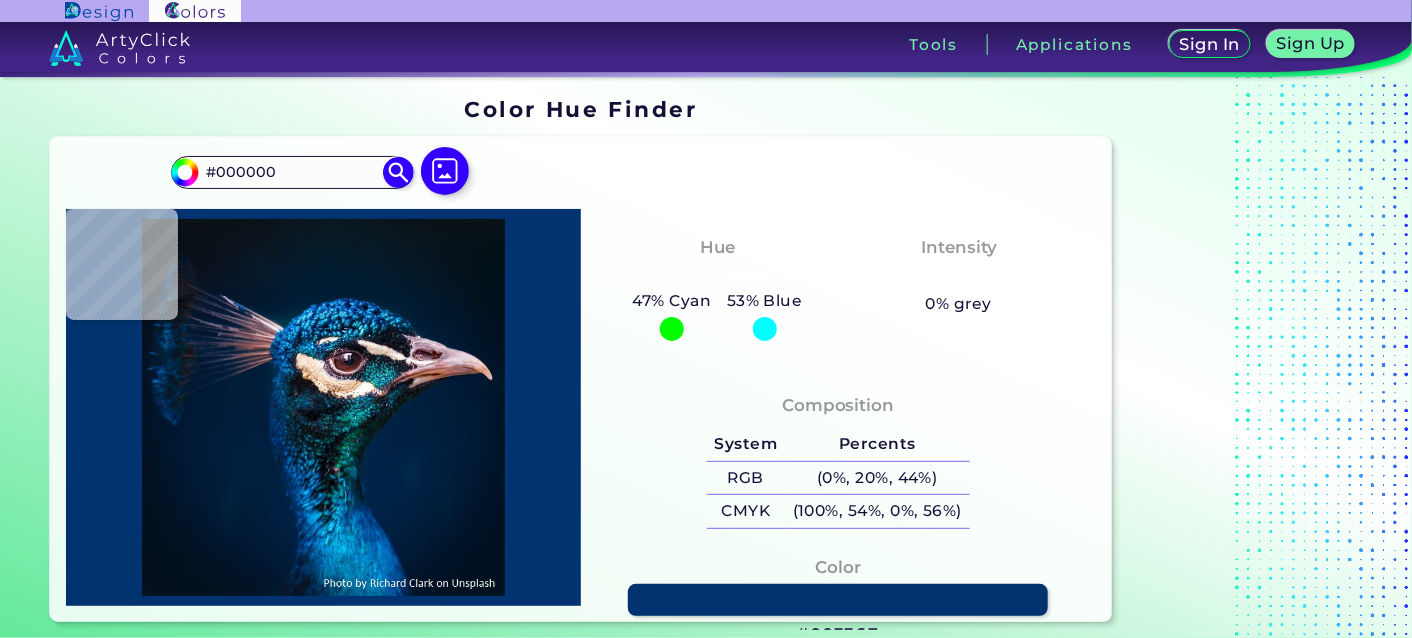type on "#041119" 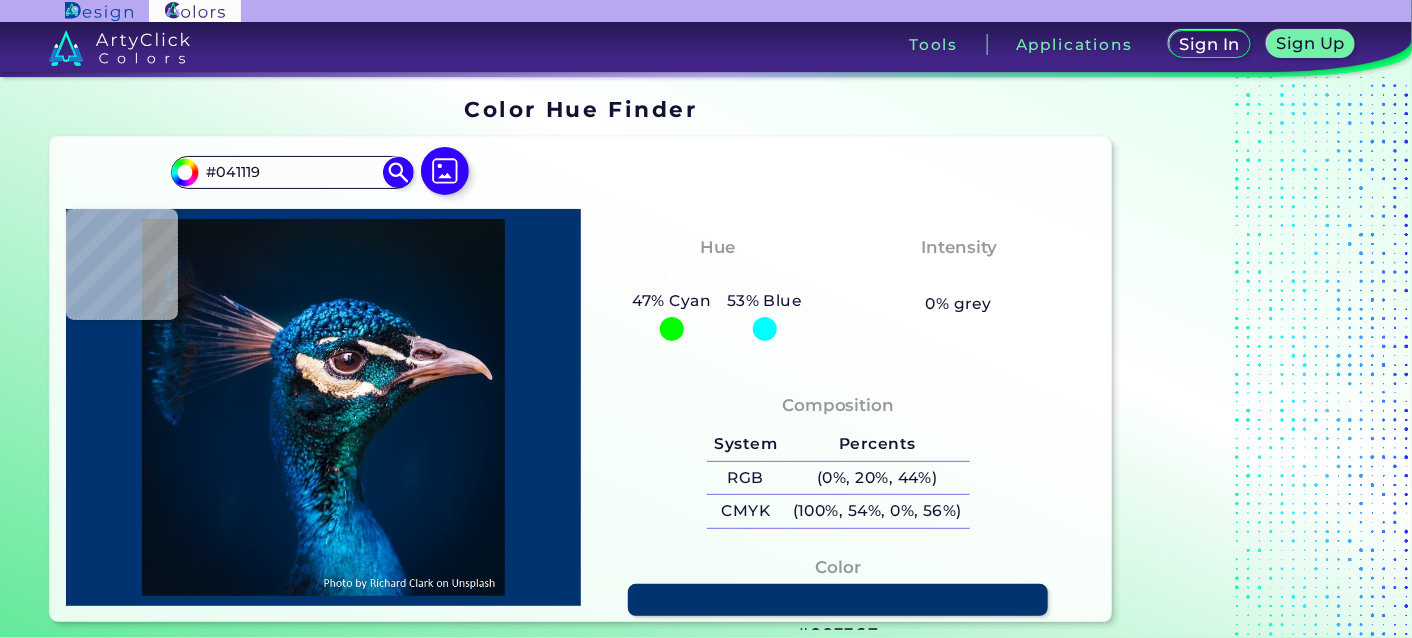 type on "#031219" 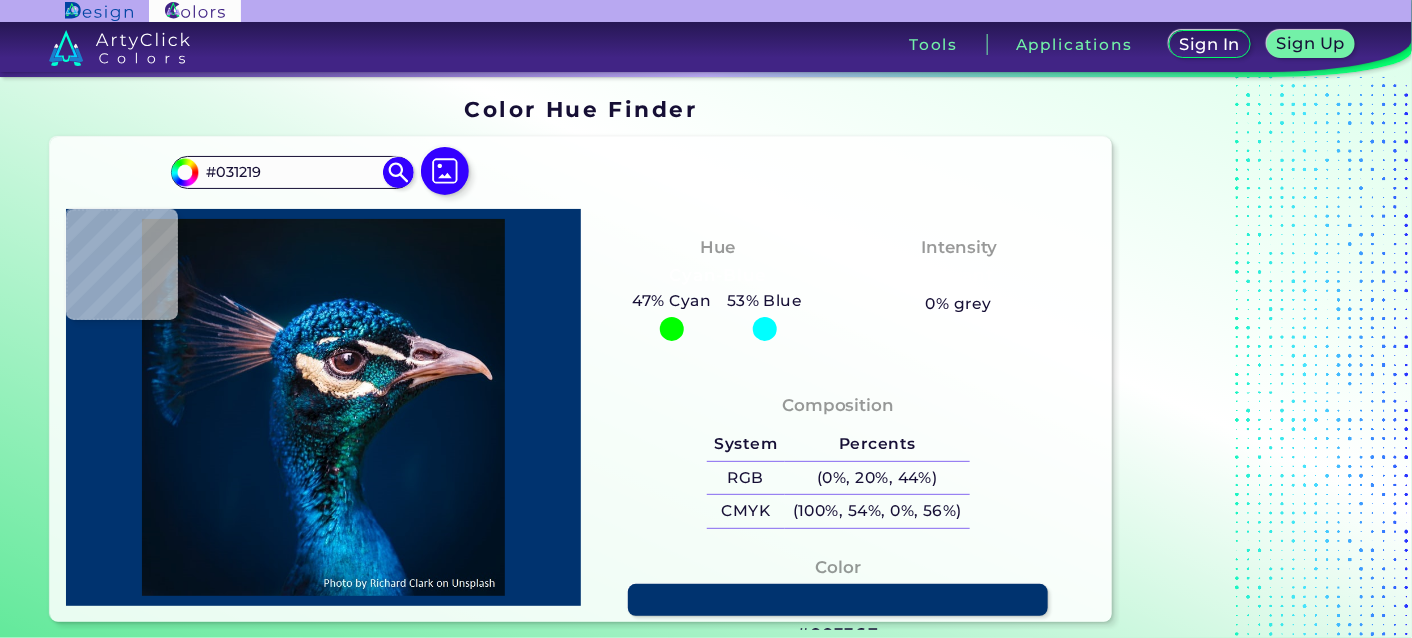 type on "#04111a" 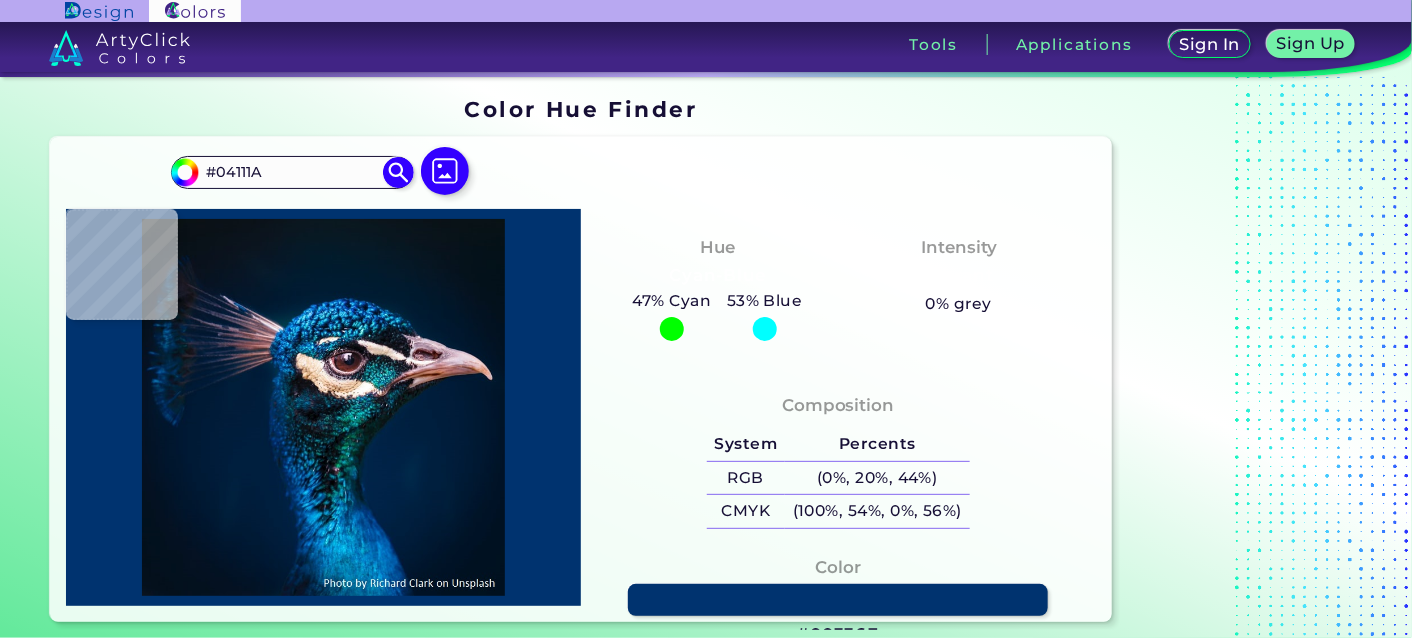 type on "#05121a" 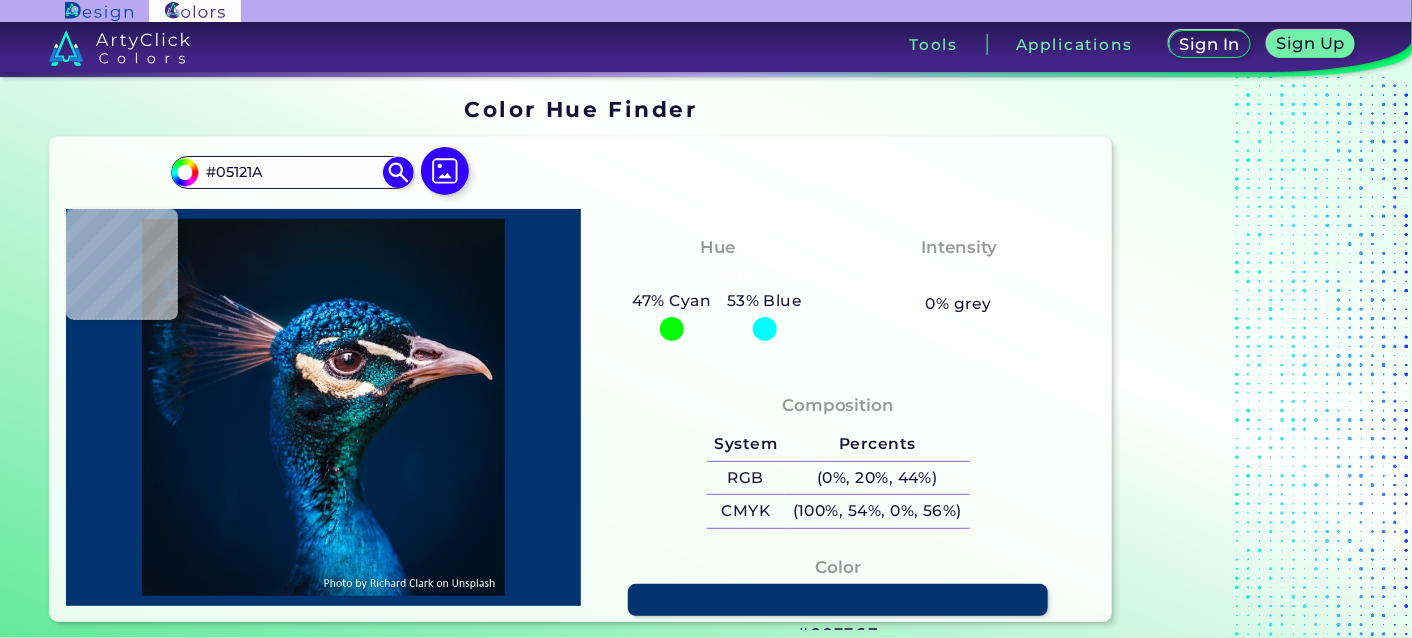 type on "#05121b" 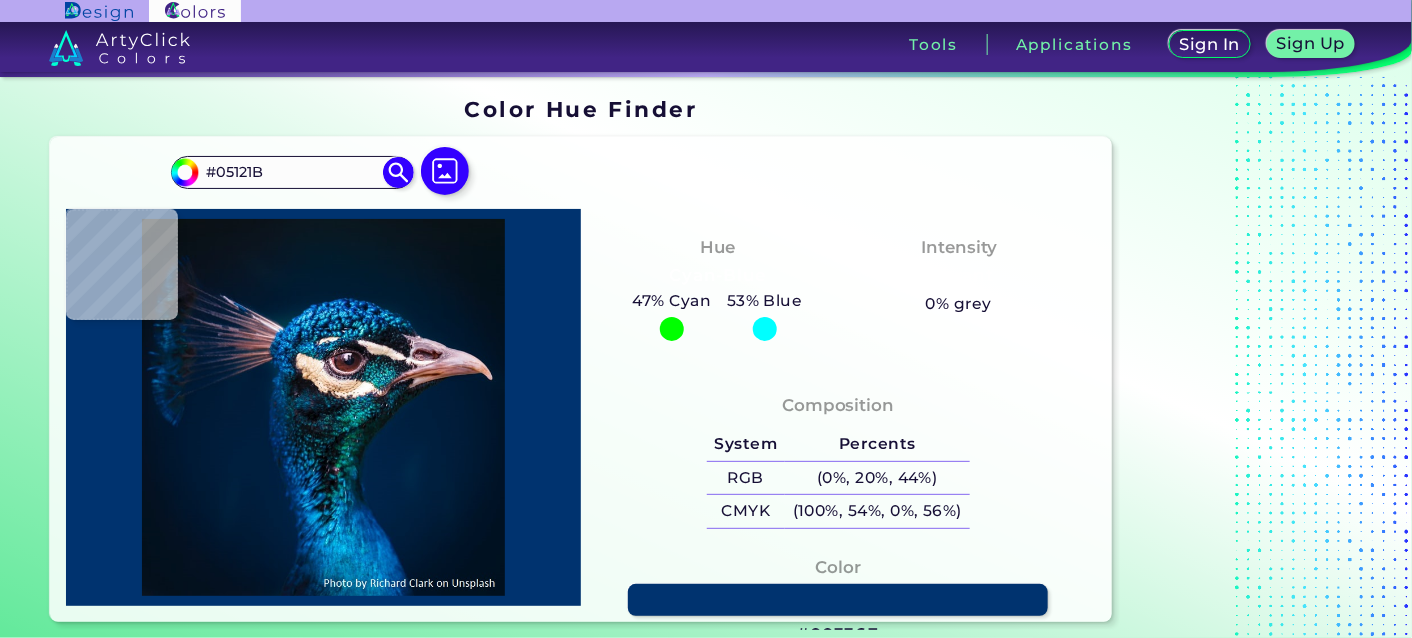 type on "#06131c" 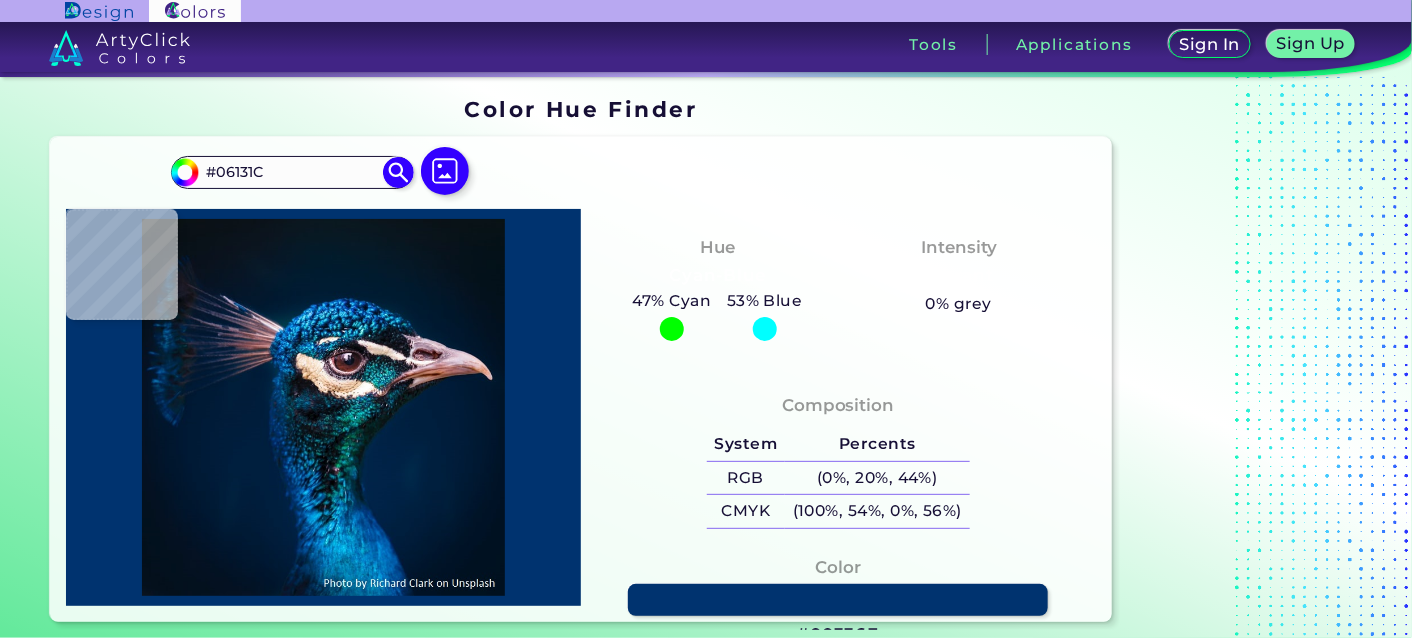 type on "#06121e" 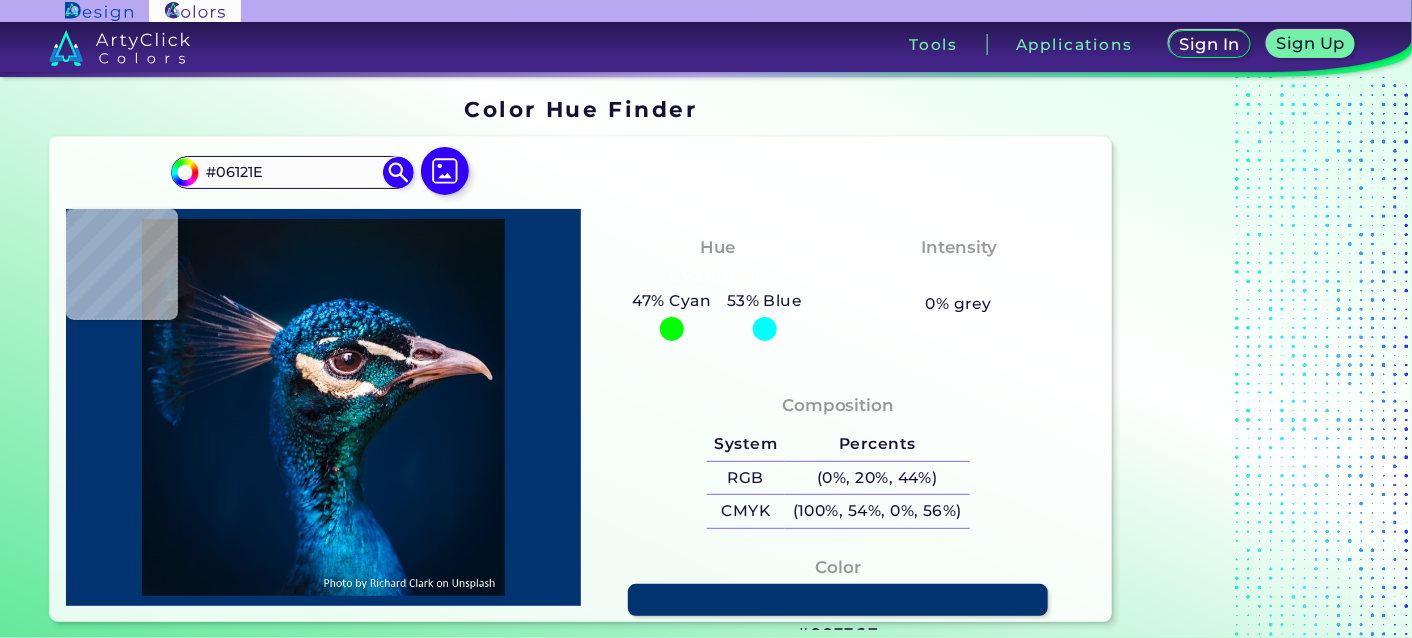 type on "#06141f" 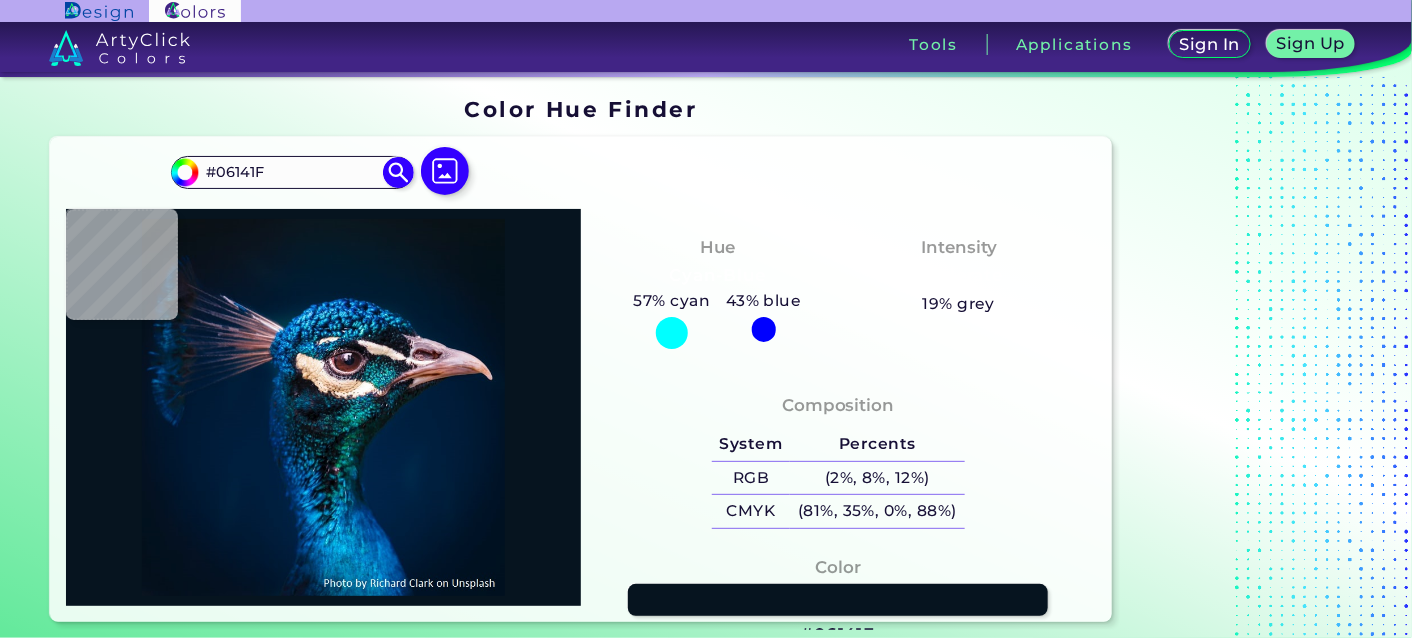 type on "#071520" 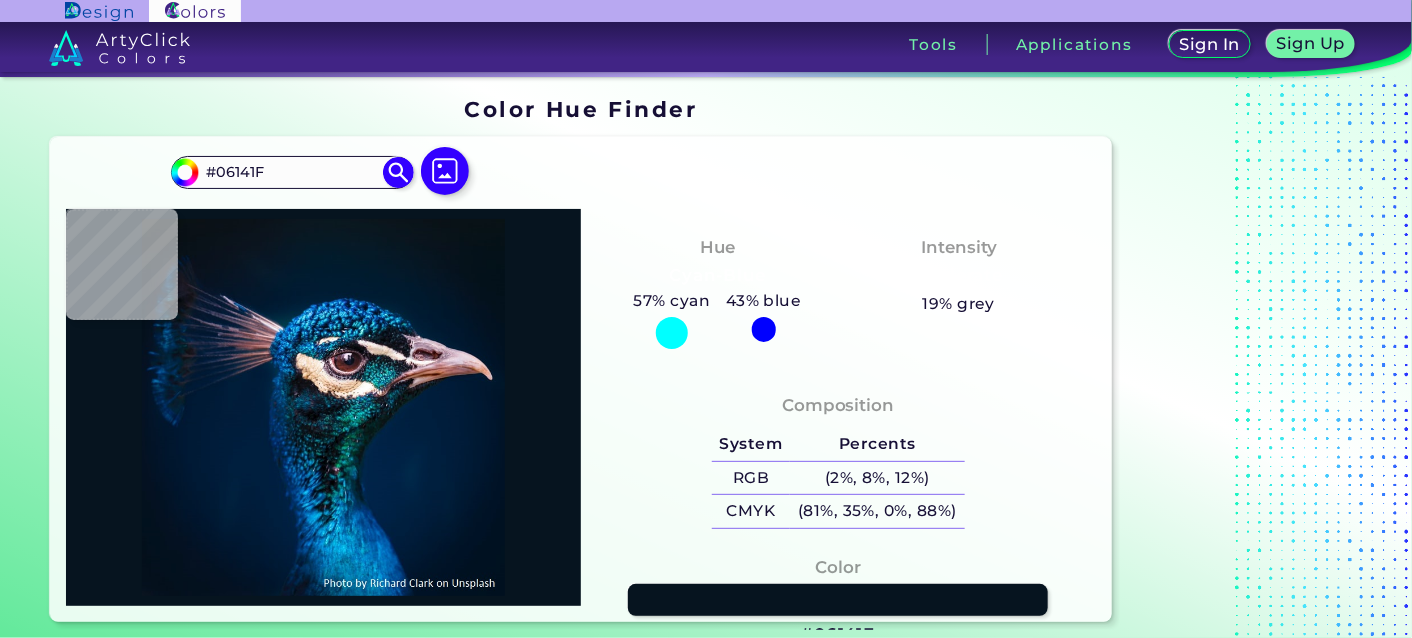 type on "#071520" 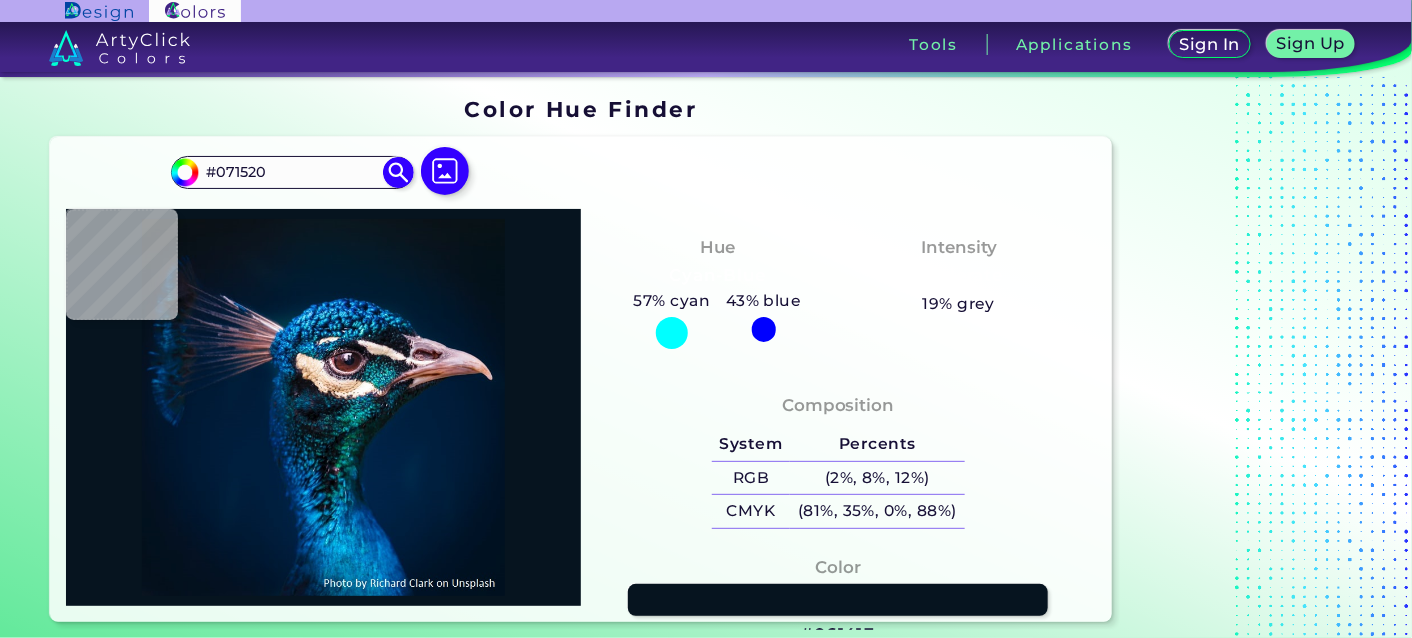 type on "#081621" 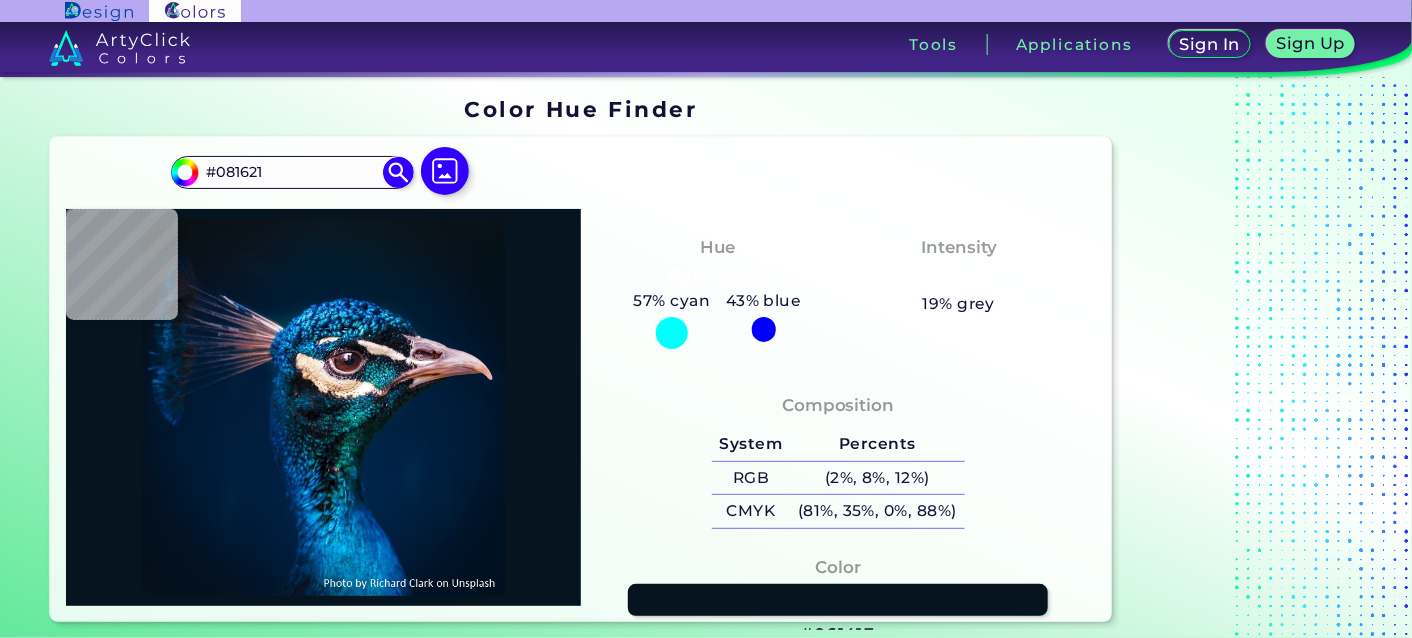 type on "#061721" 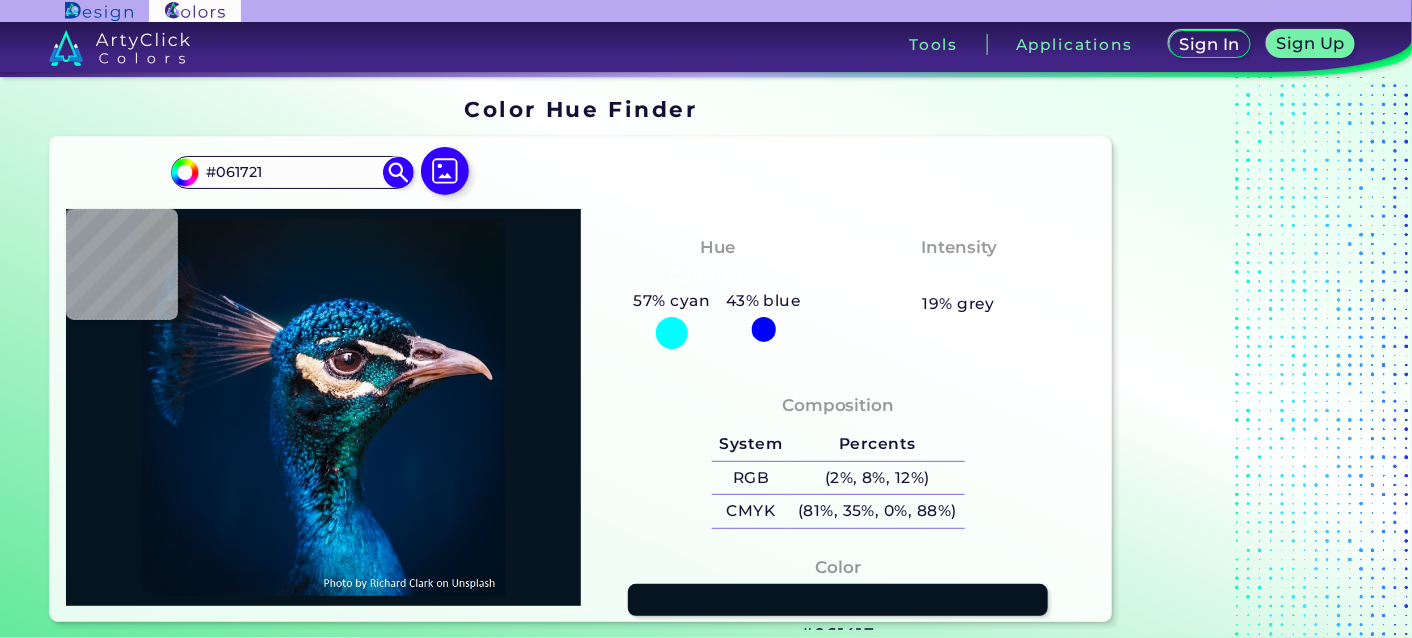 type on "#081621" 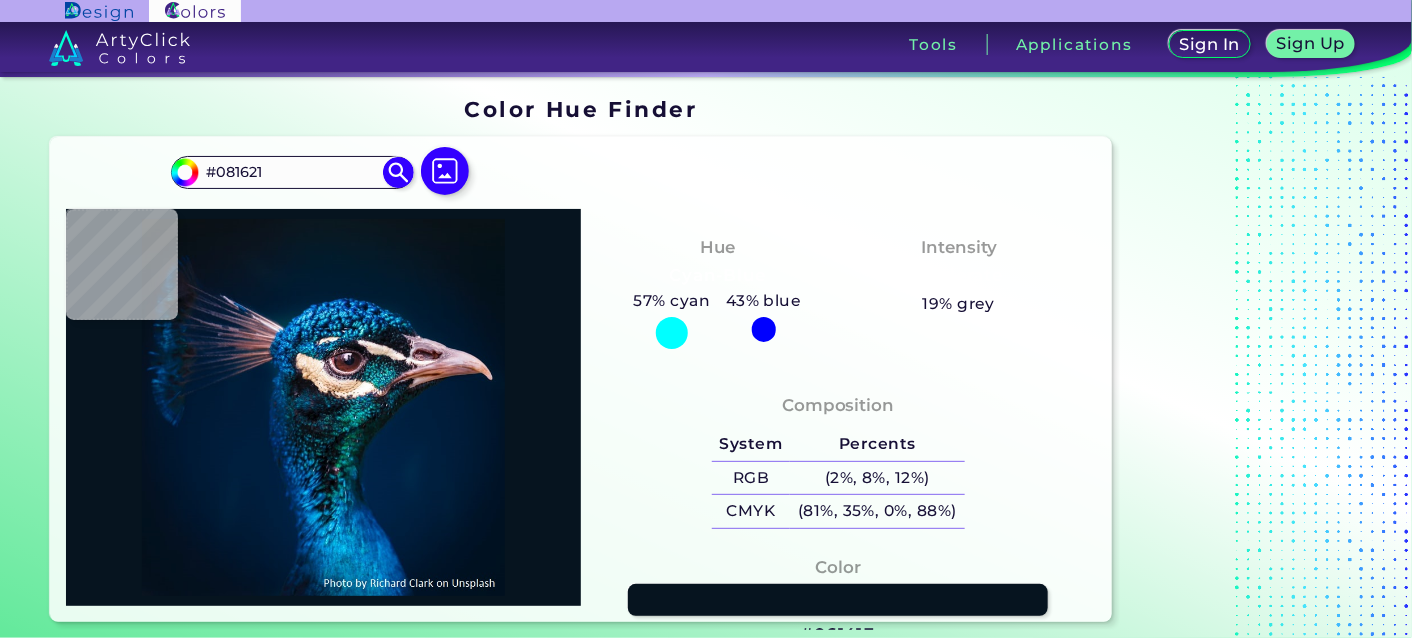 type on "#06171f" 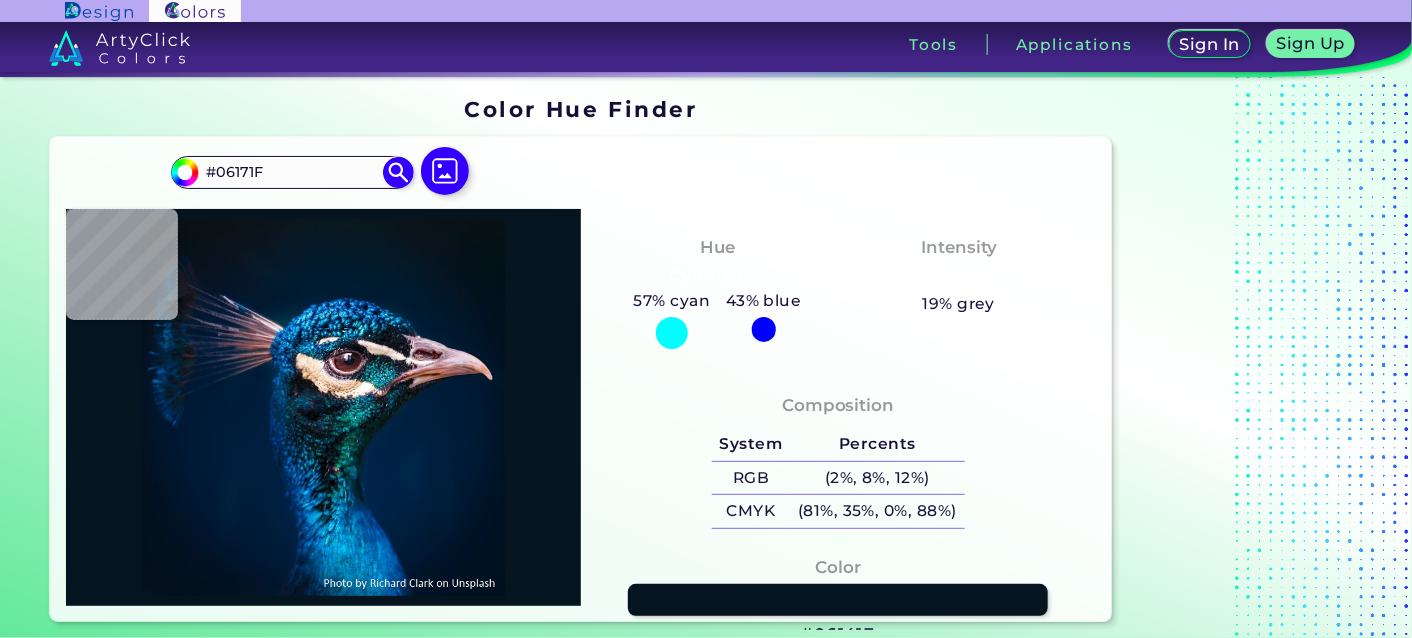 type on "#09161f" 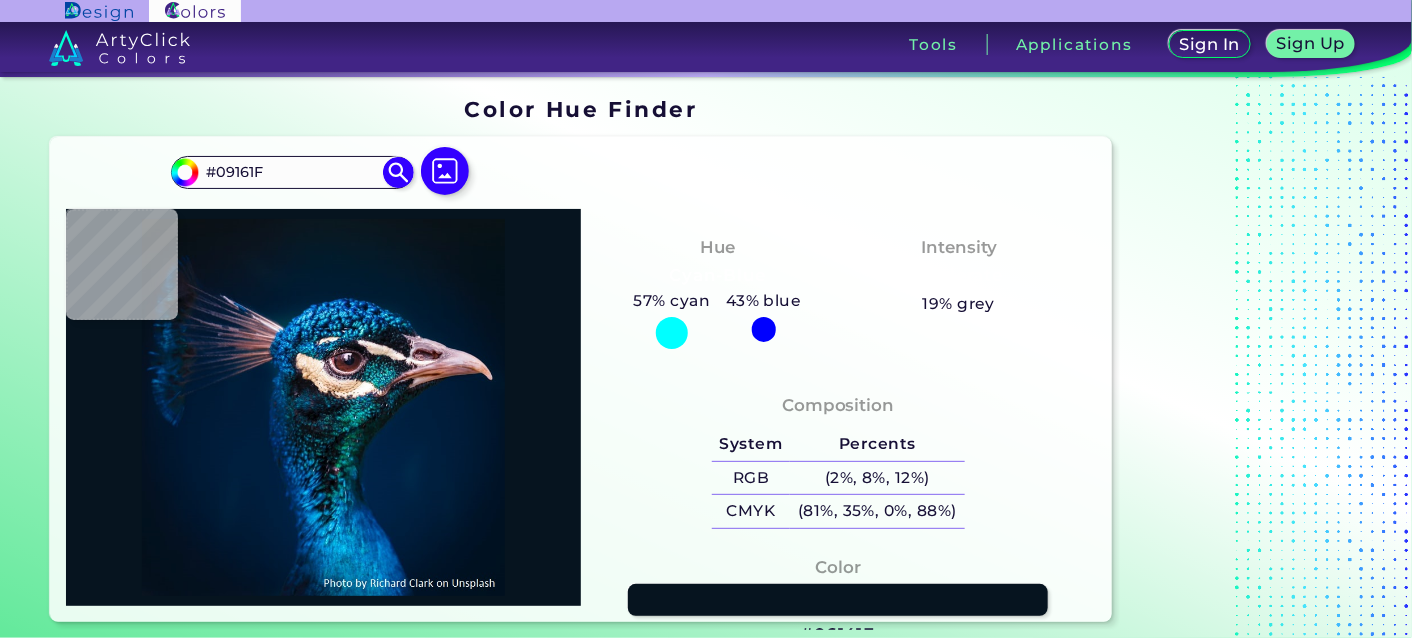type on "#08161f" 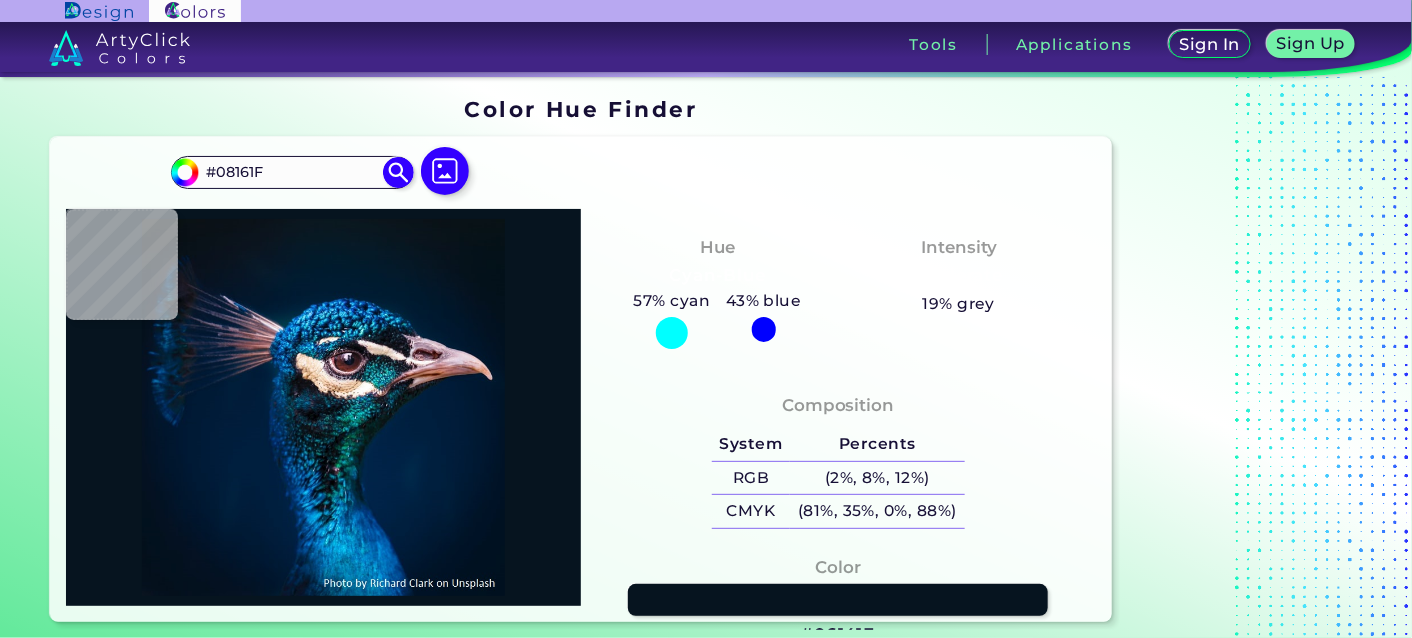 type on "#081621" 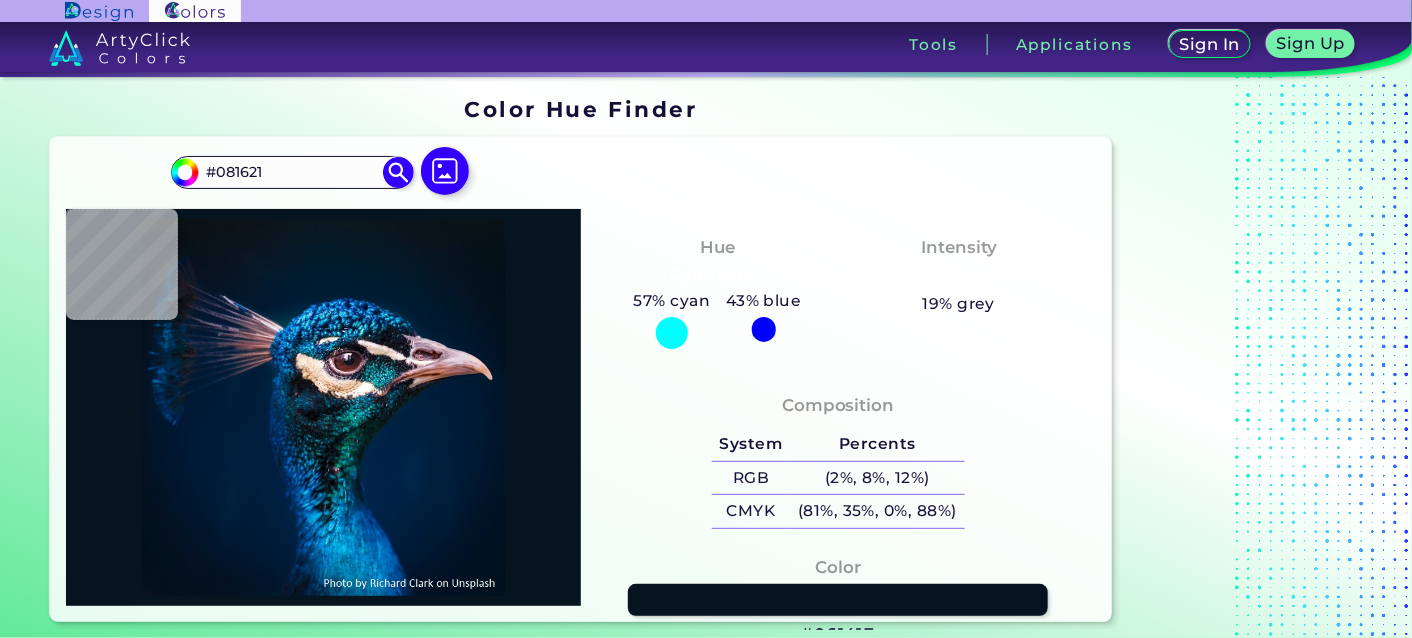 type on "#0a1720" 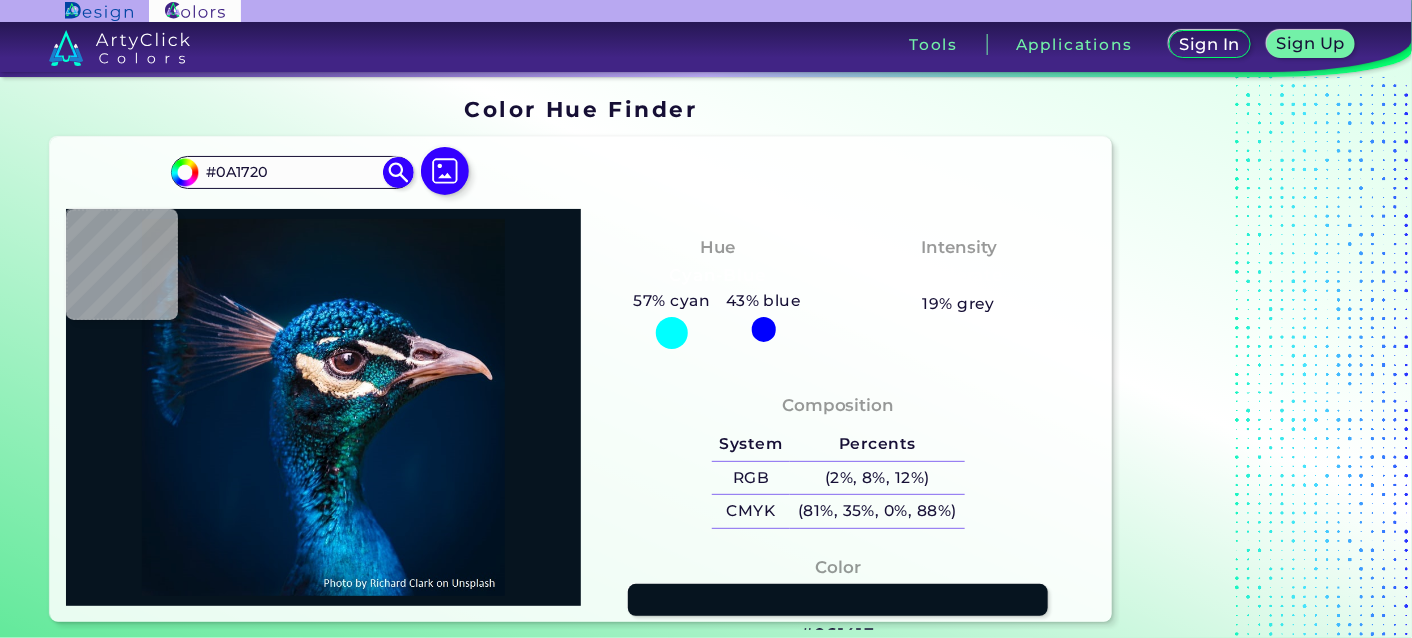 type on "#09171f" 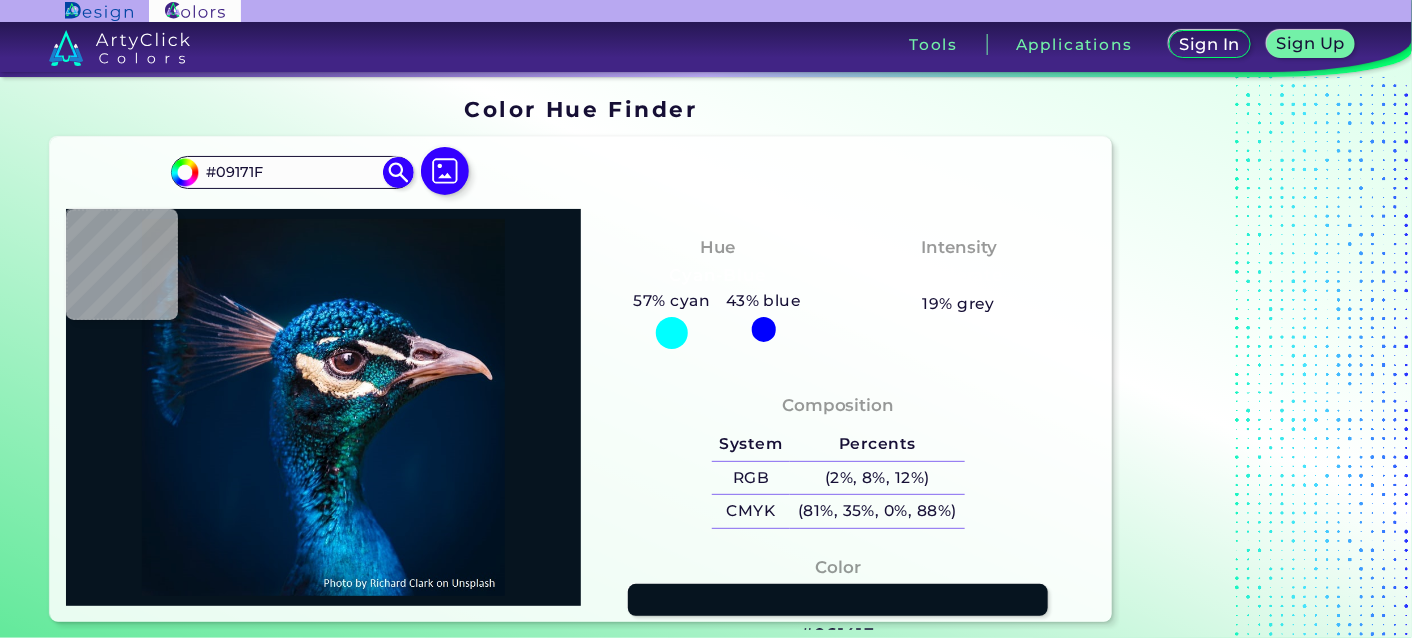 type on "#09181f" 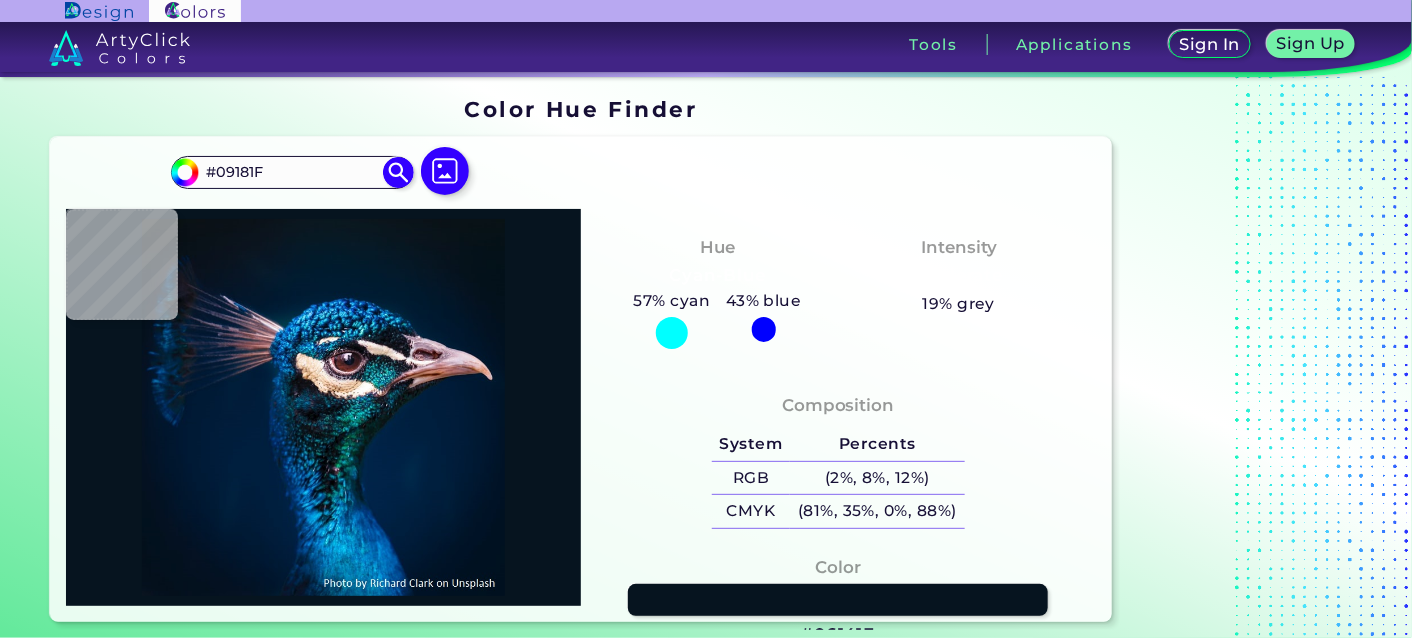 type on "#09171f" 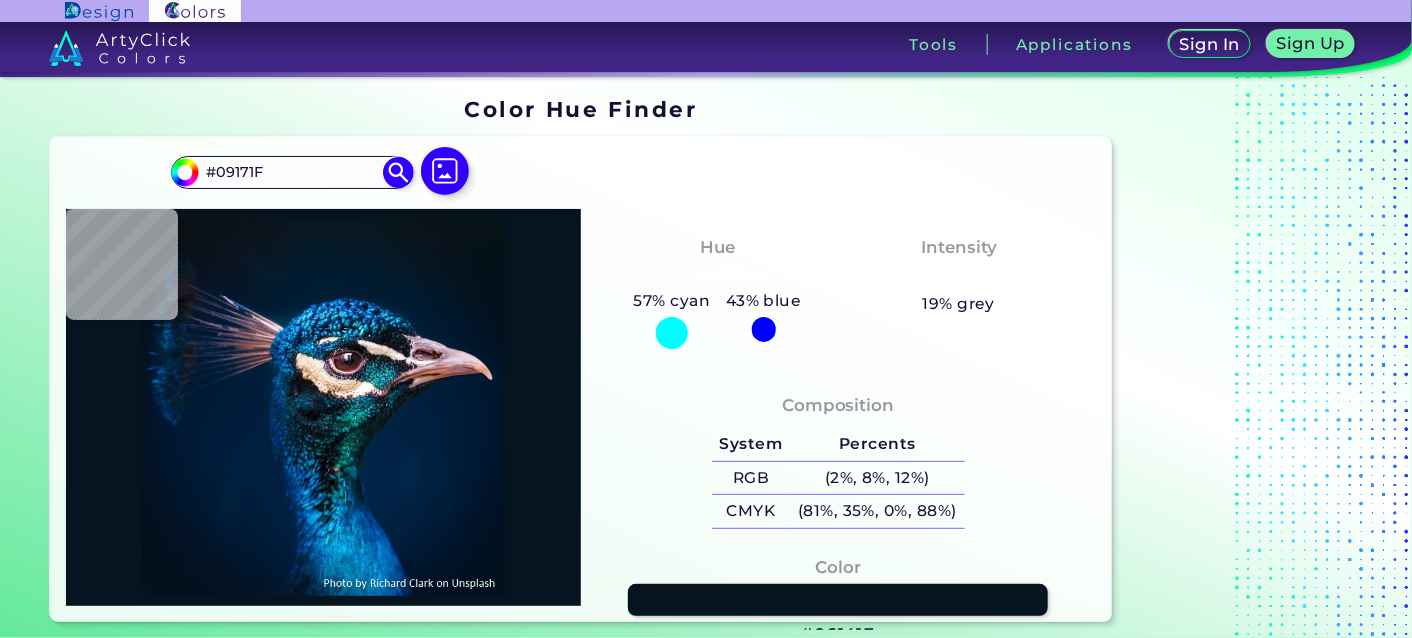 type on "#0b161f" 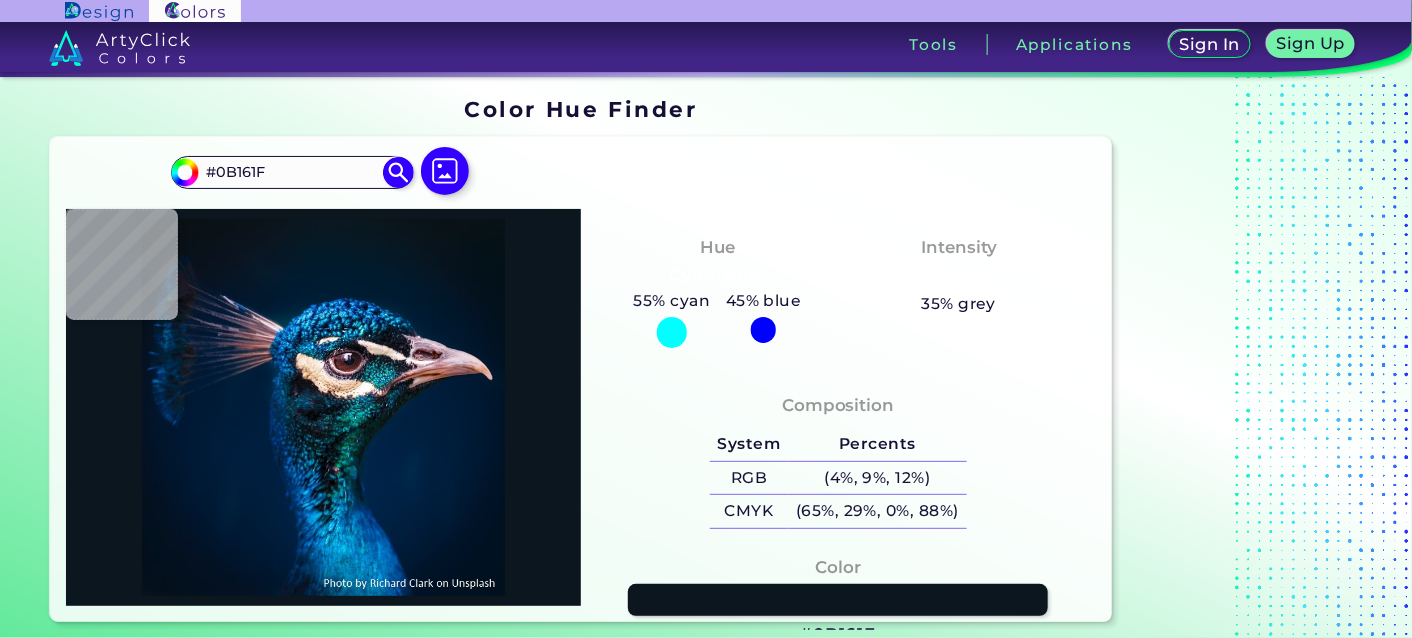 type on "#0c131b" 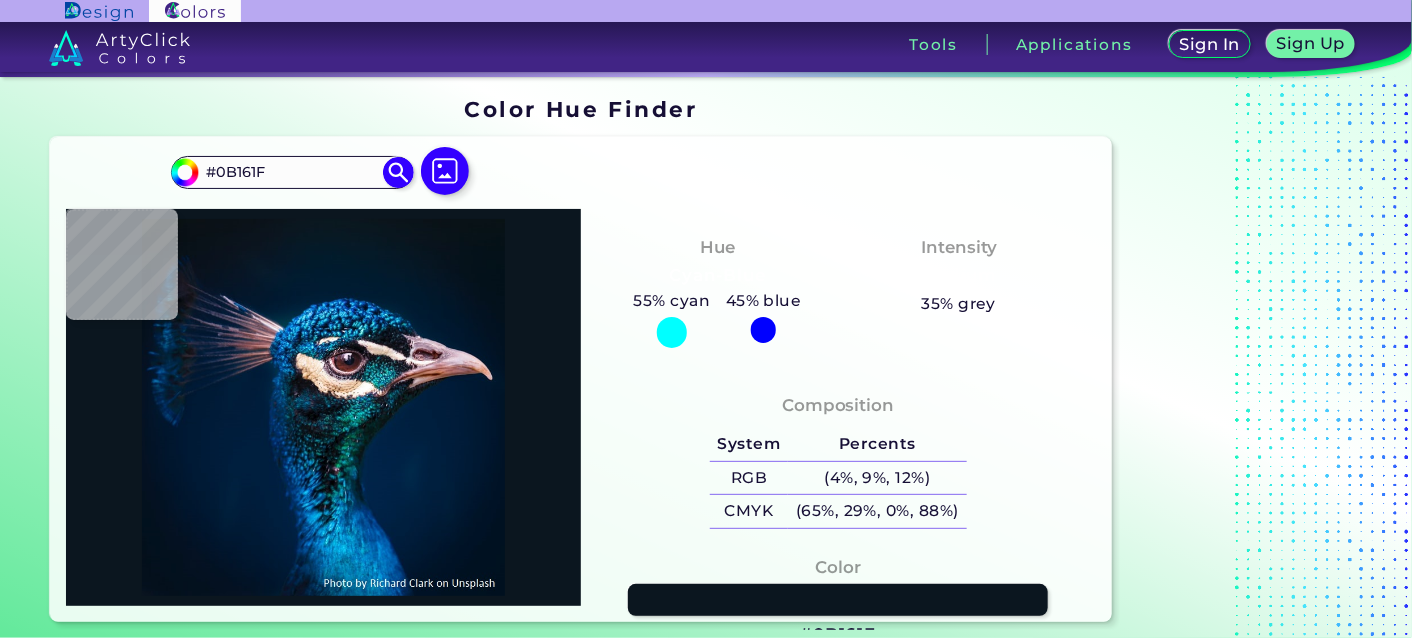 type on "#0C131B" 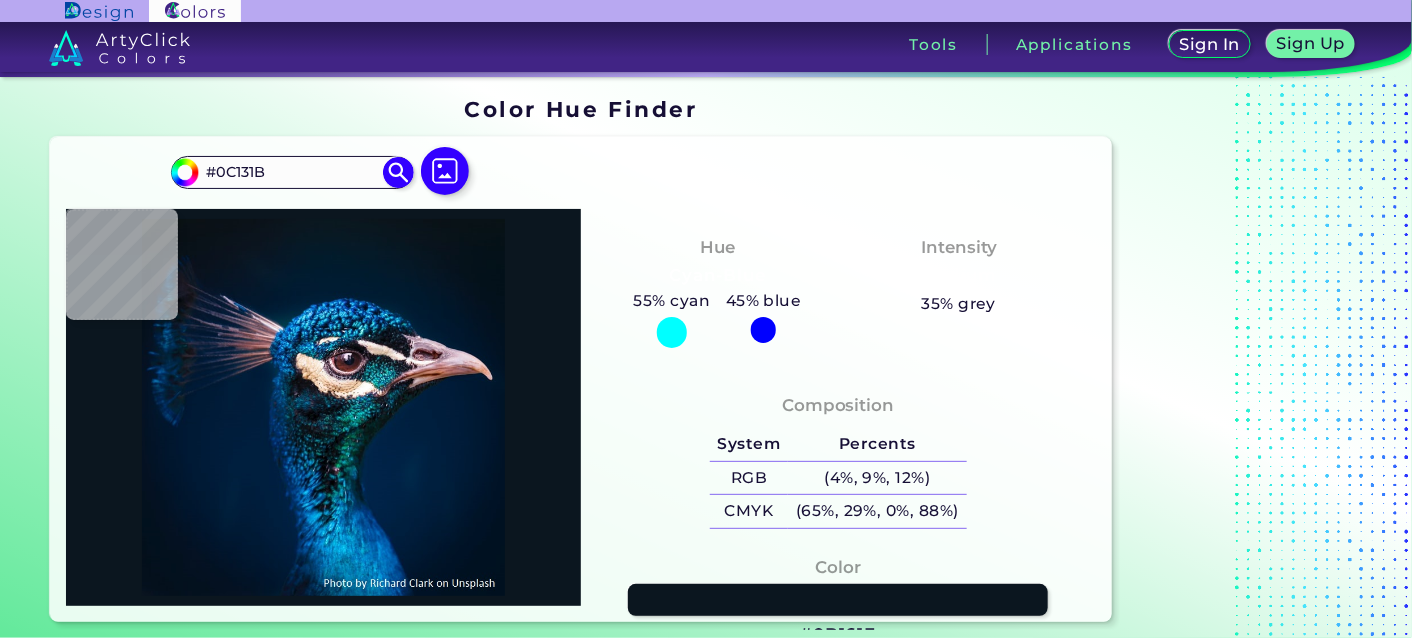 type on "#0b141c" 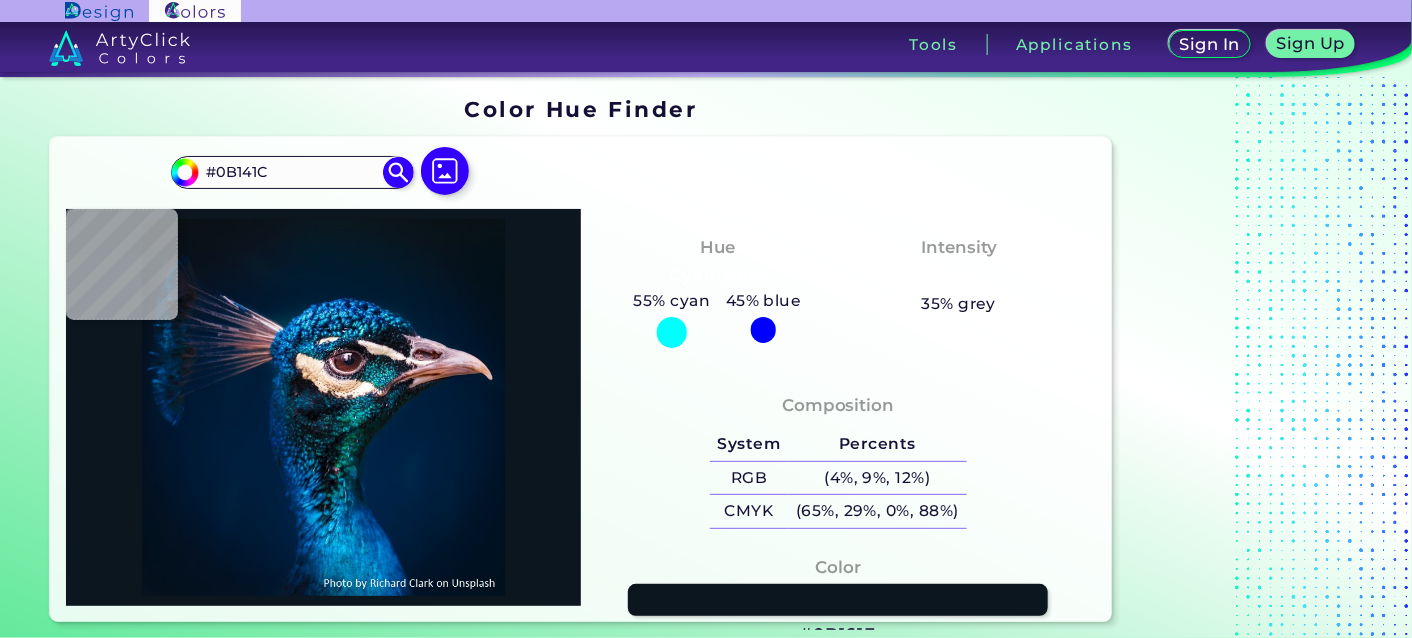 type on "#0c151e" 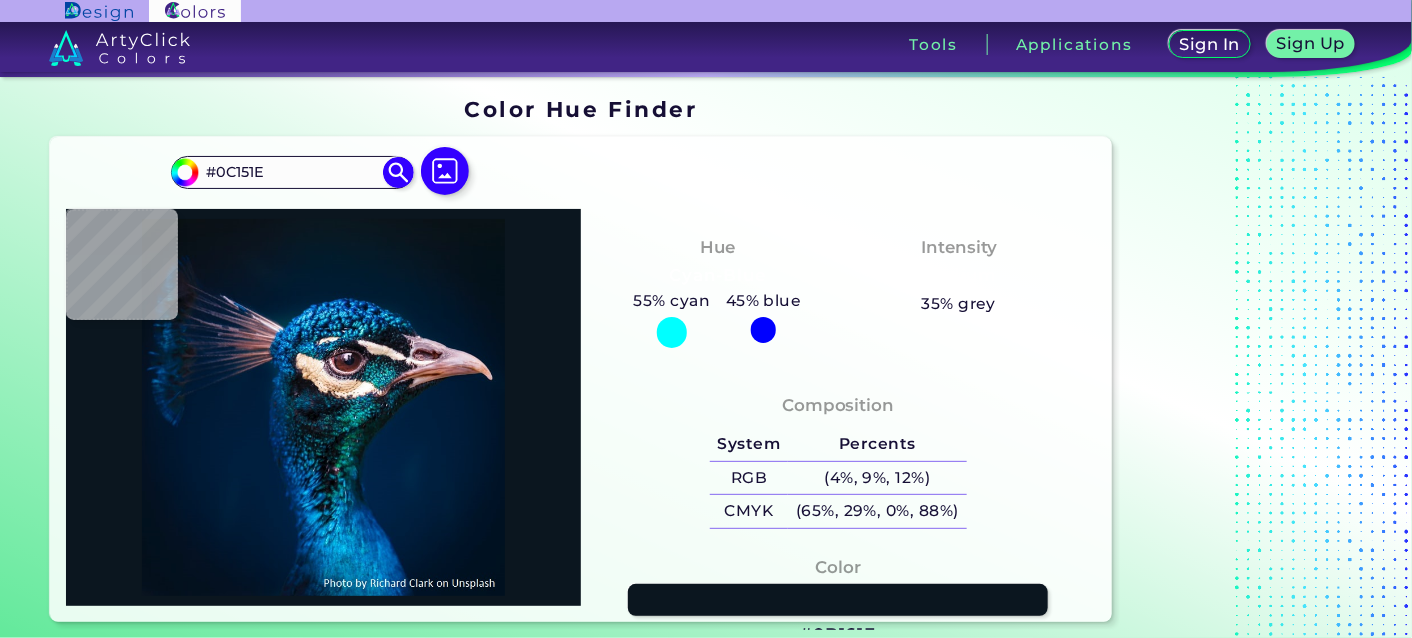 type on "#0b151f" 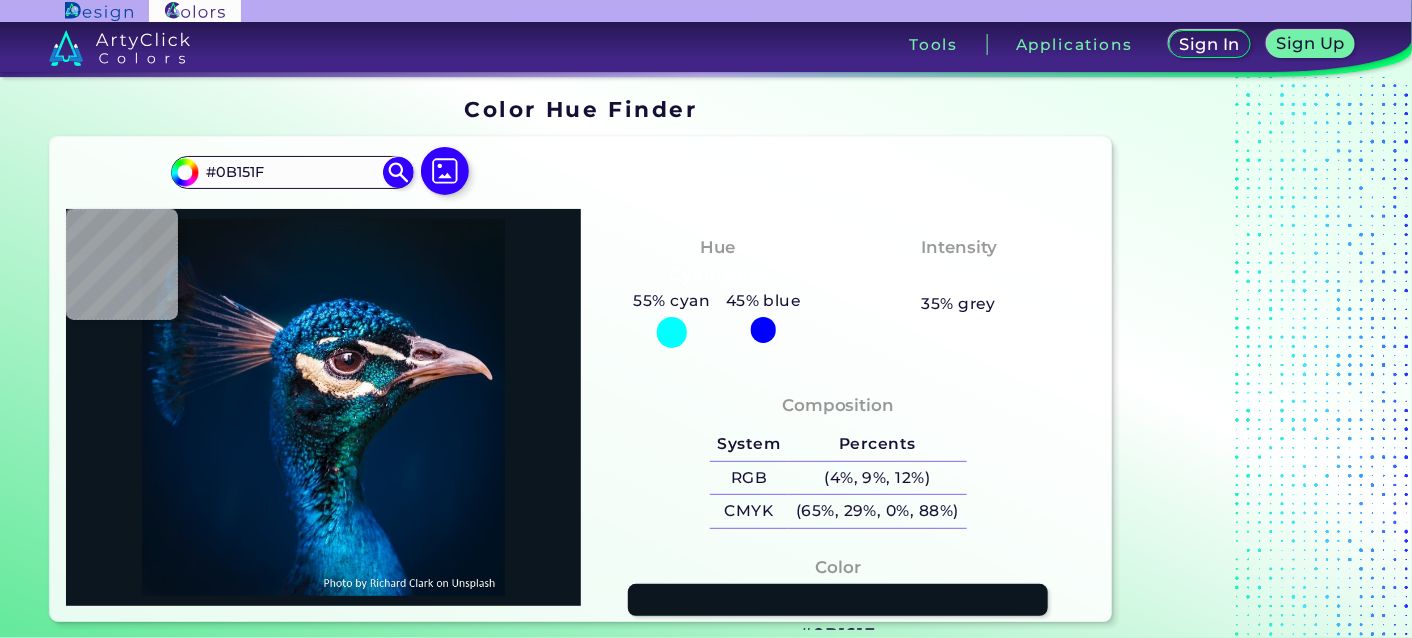 type on "#0a1720" 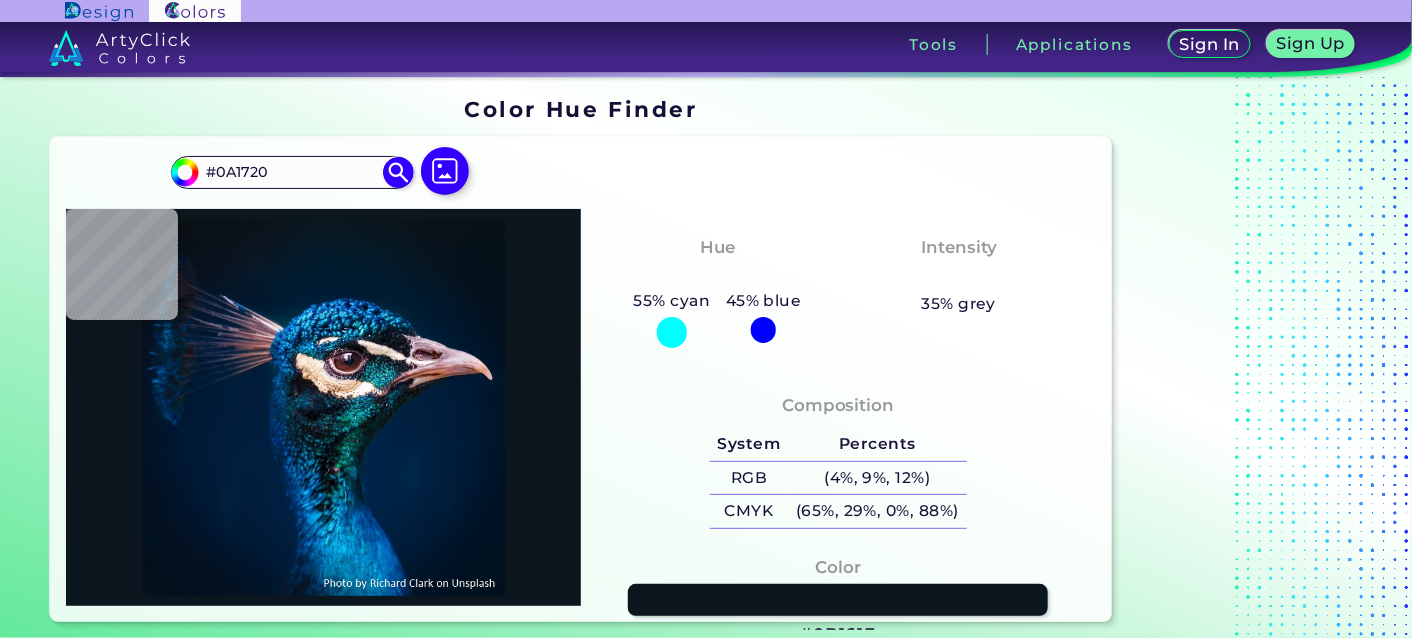 type on "#091624" 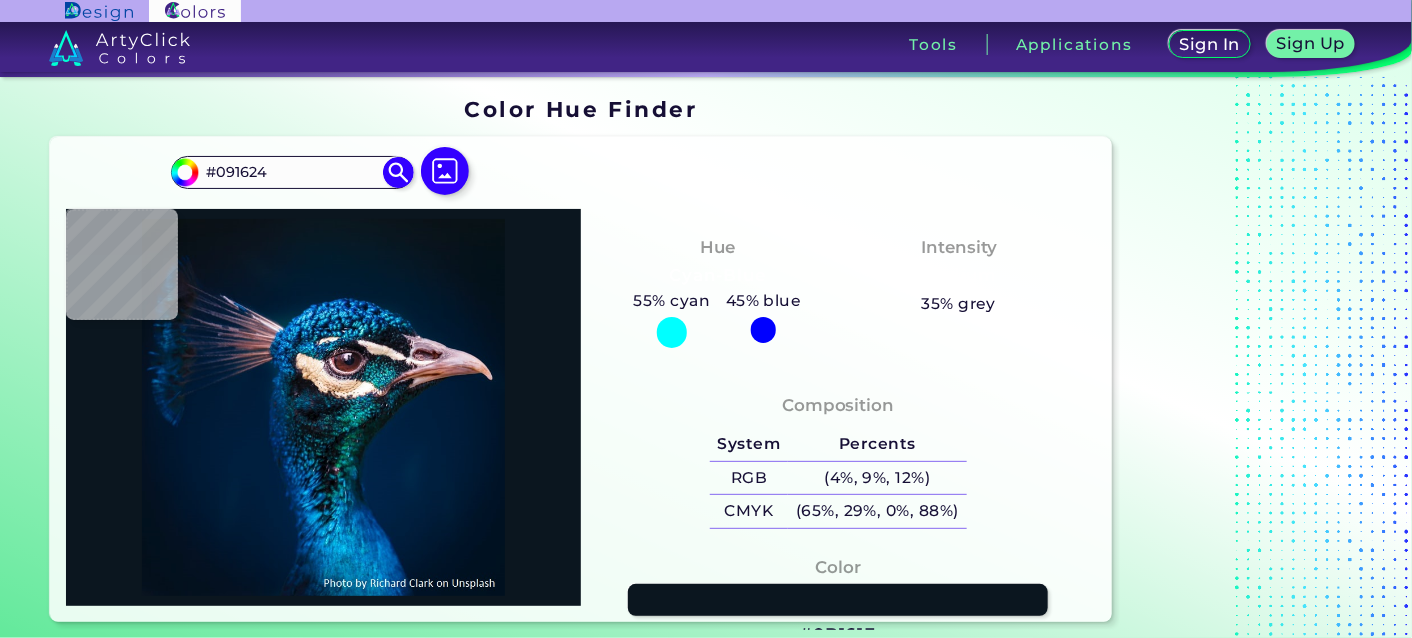 type on "#071726" 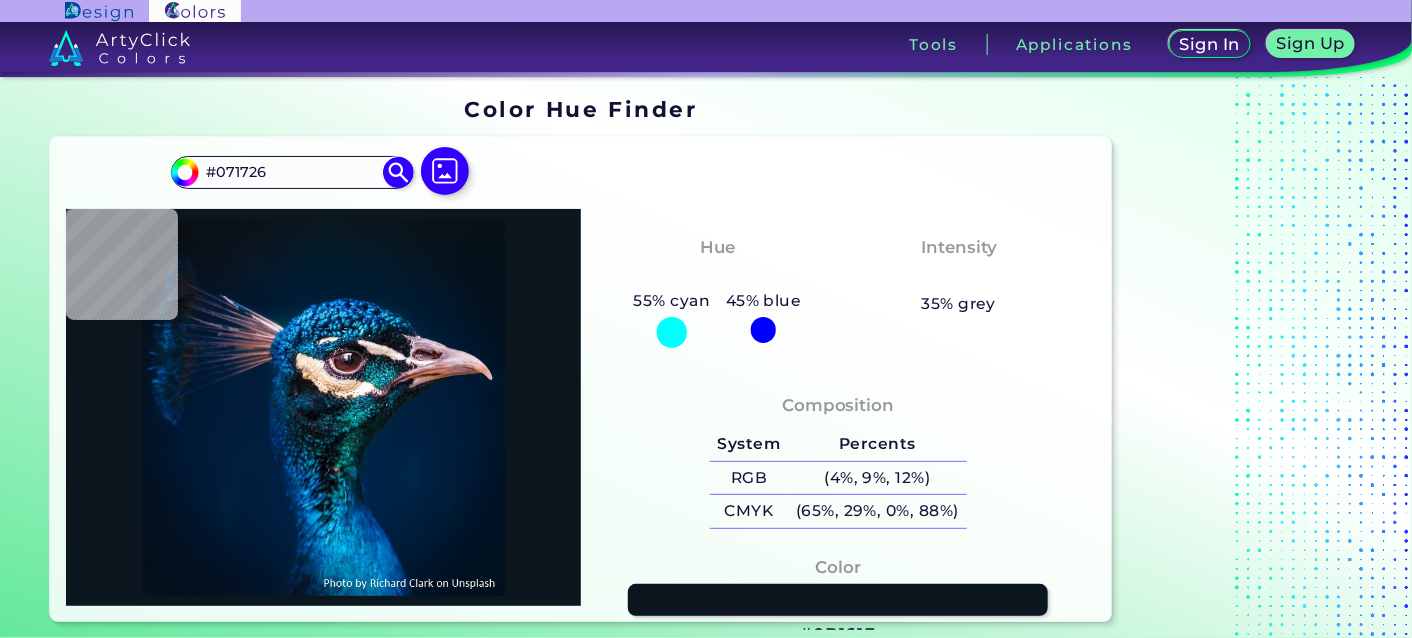 type on "#061826" 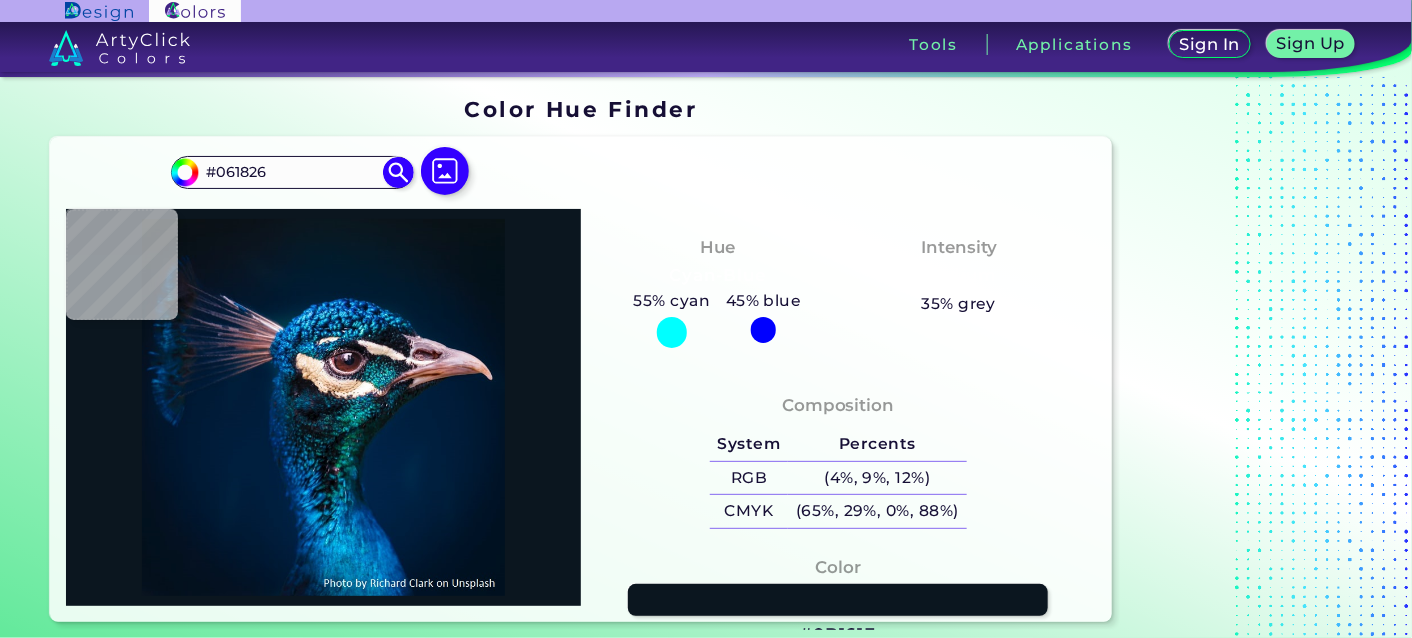 type on "#051826" 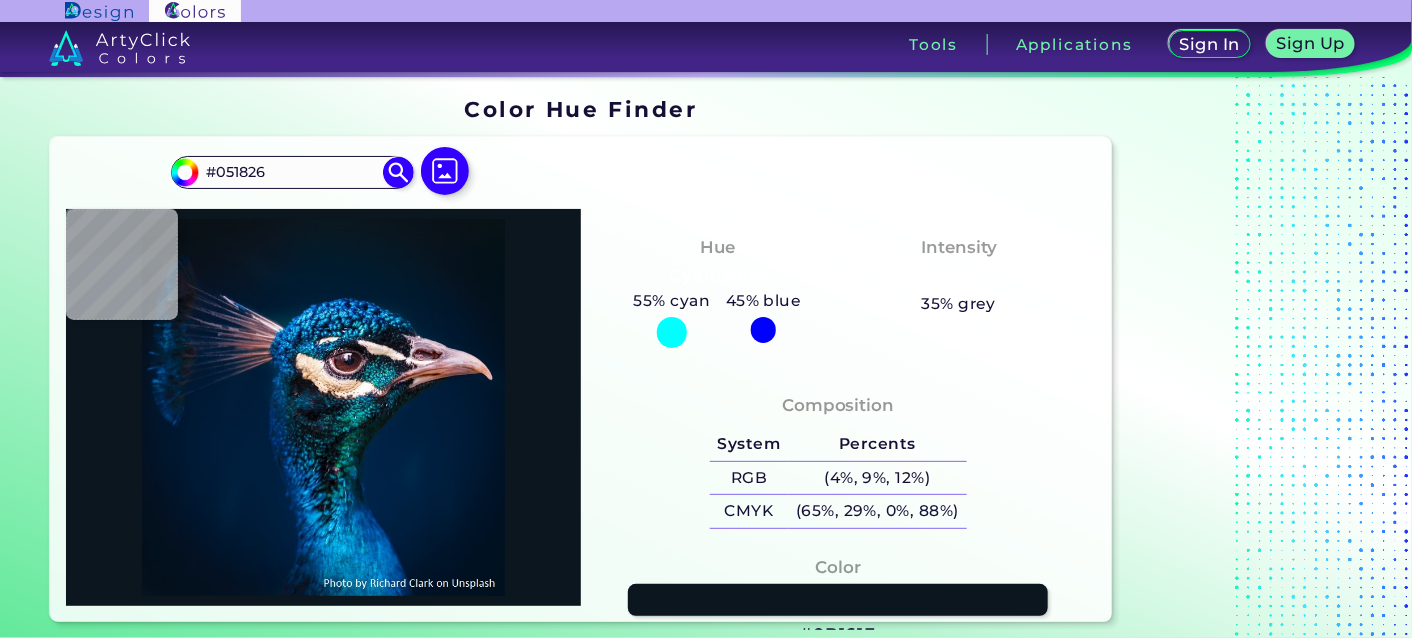 type on "#071827" 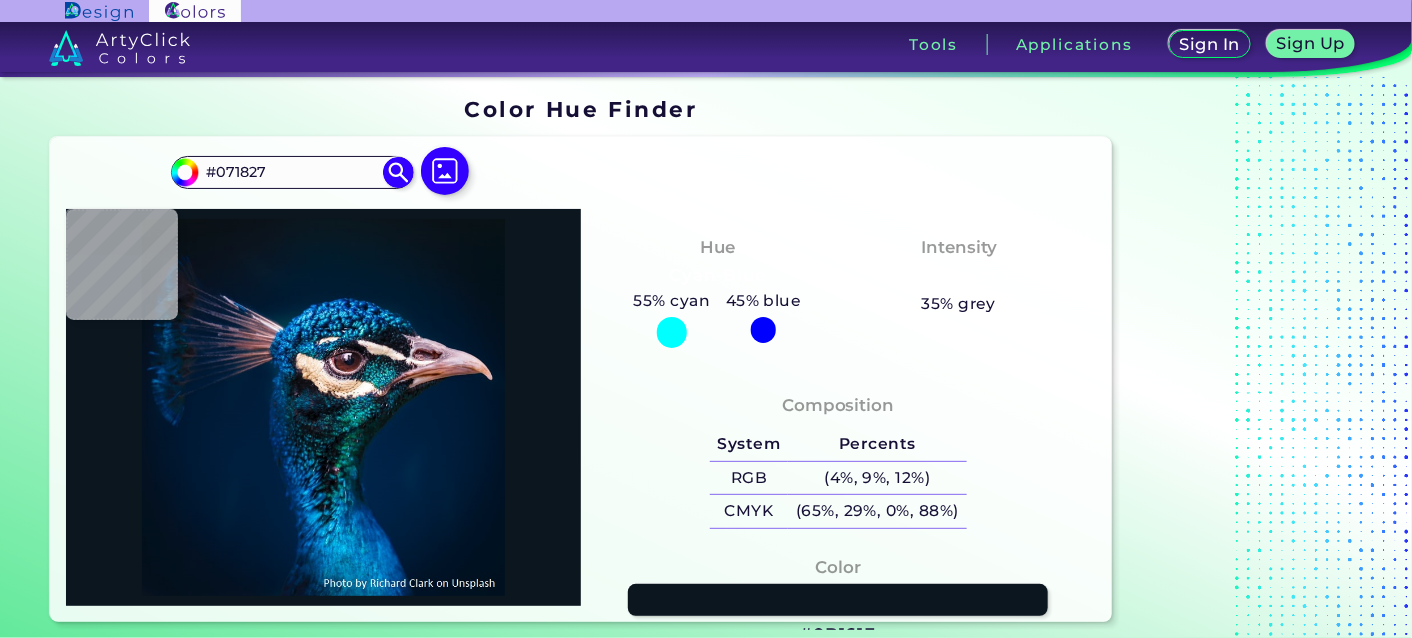 type on "#061928" 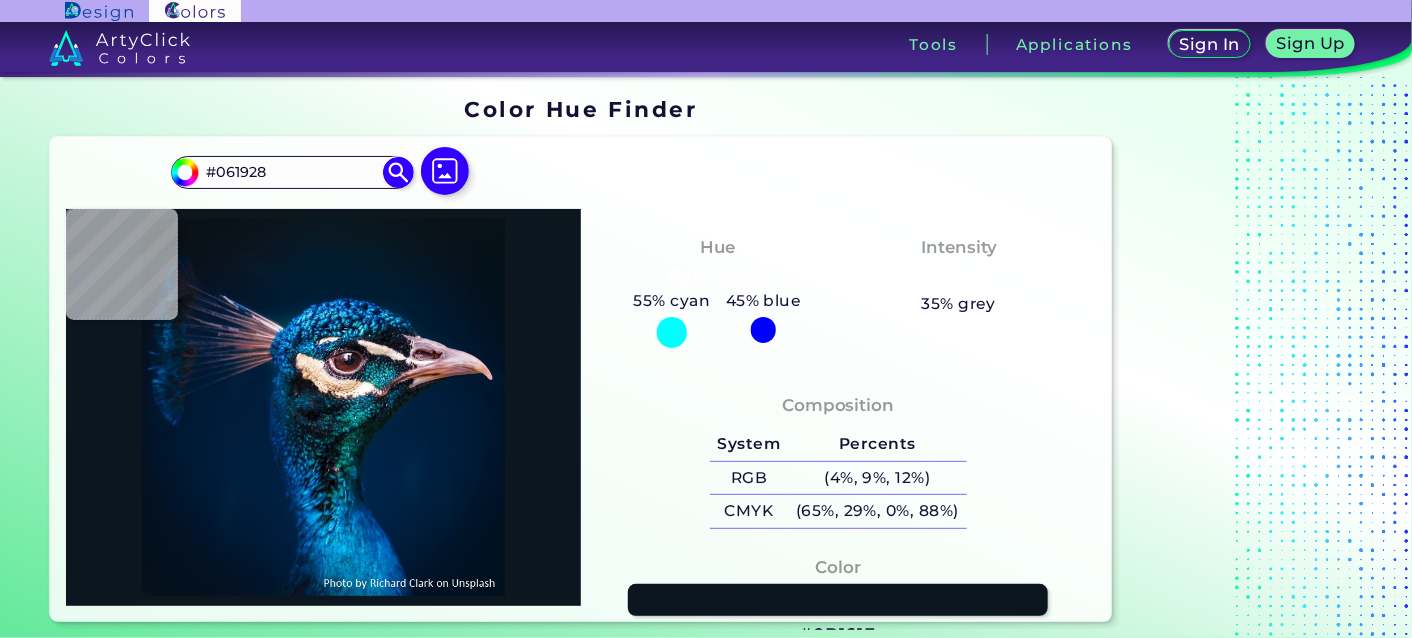 type on "#051929" 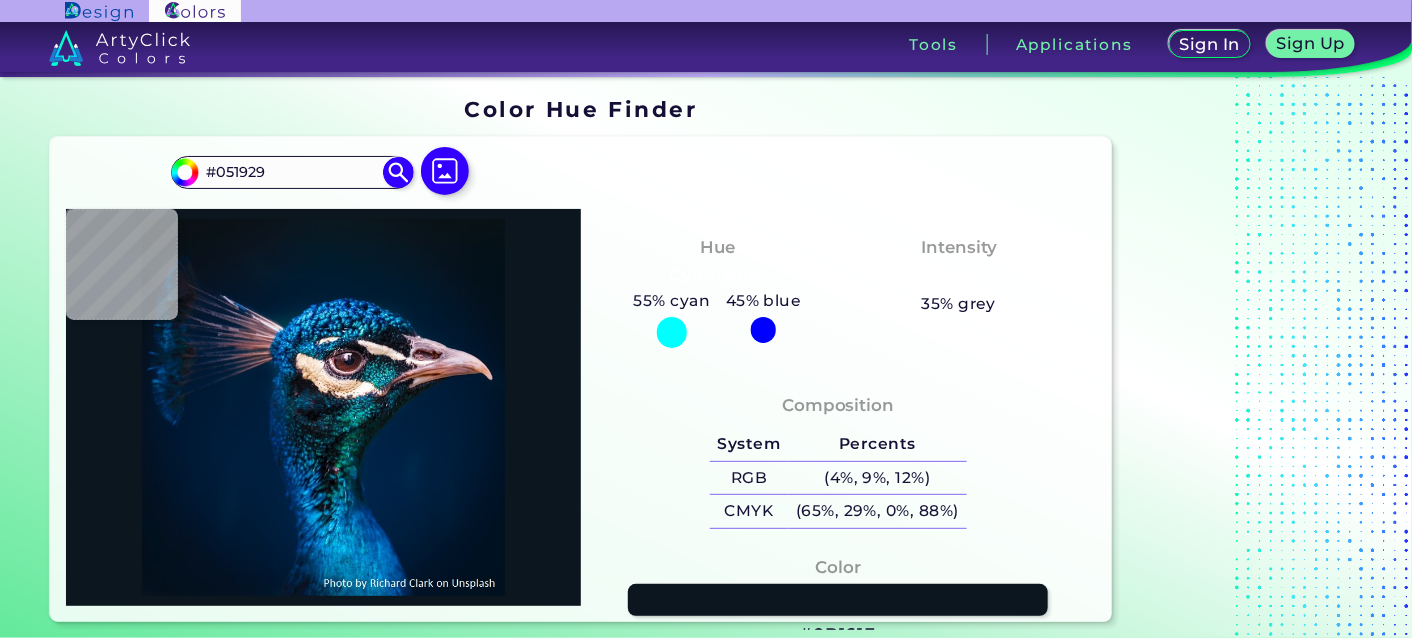 type on "#04192c" 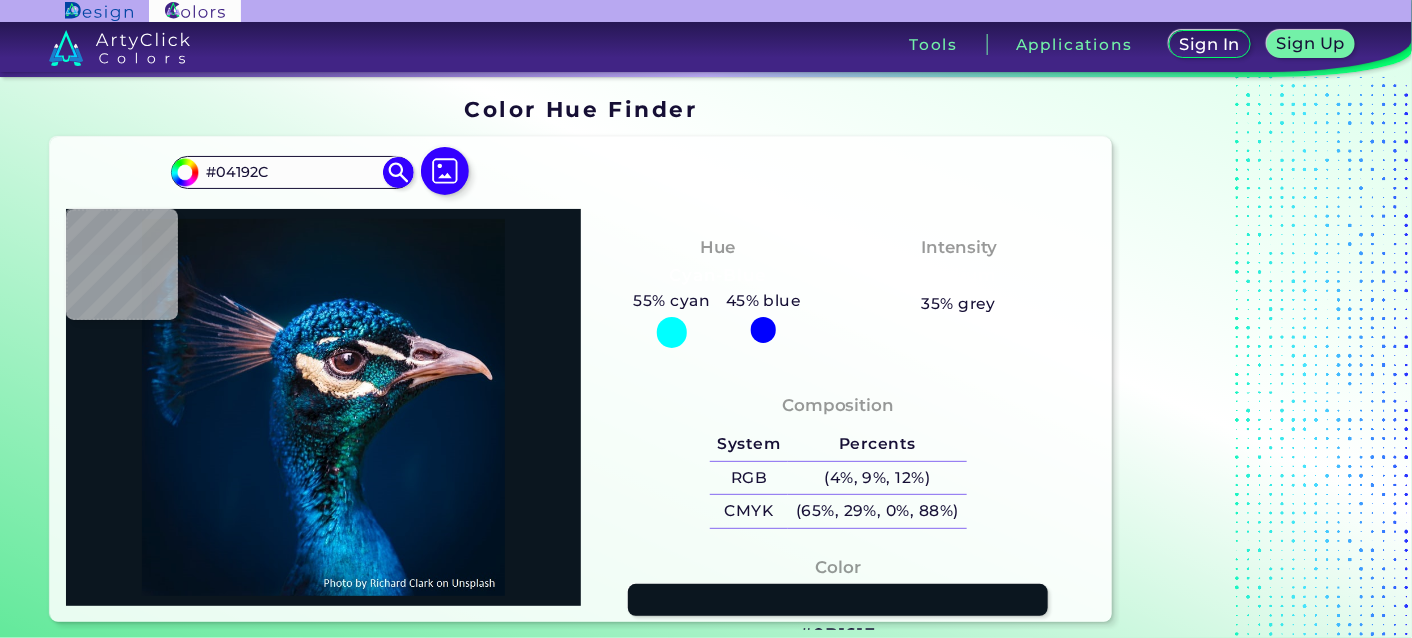 type on "#031a2c" 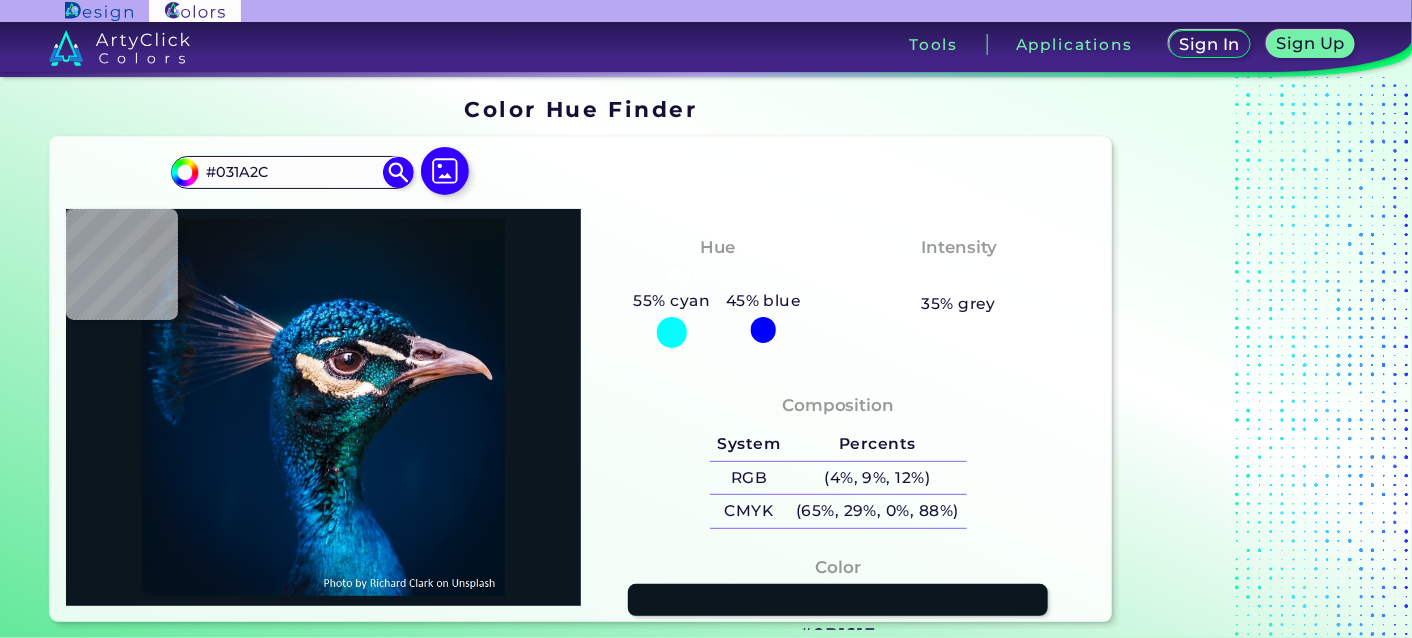 type on "#02192d" 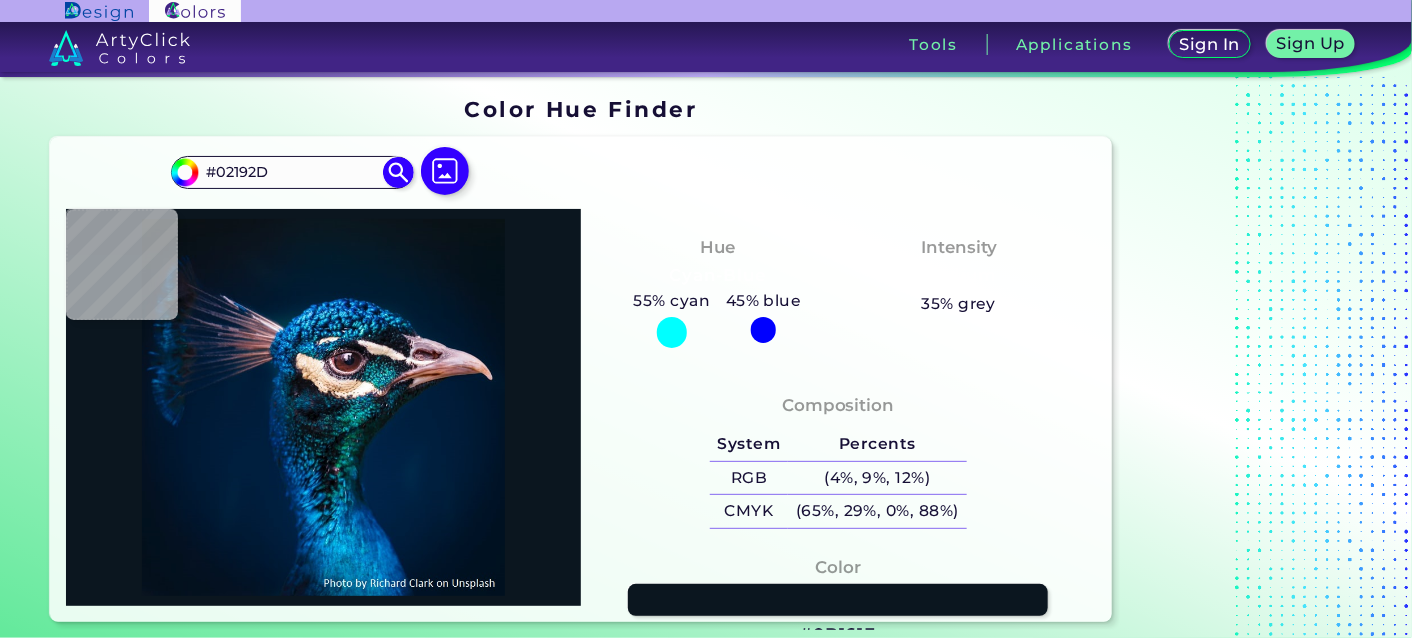 type on "#02192e" 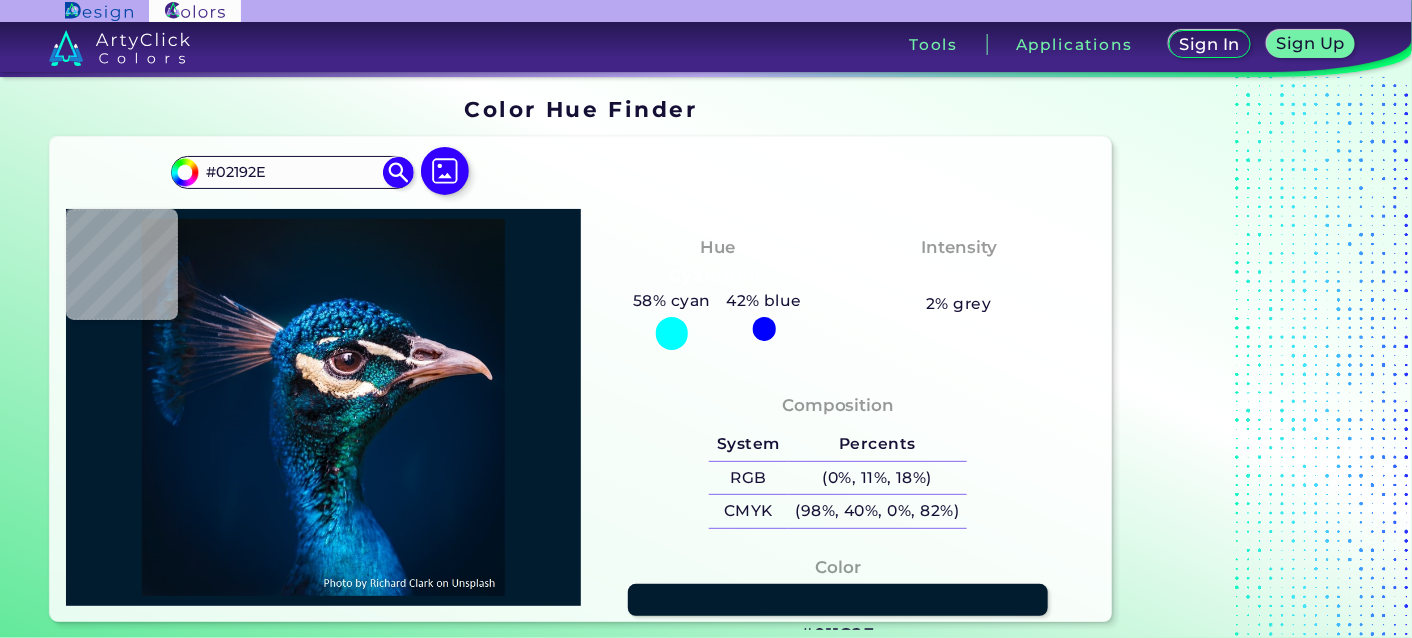 type on "#011c2f" 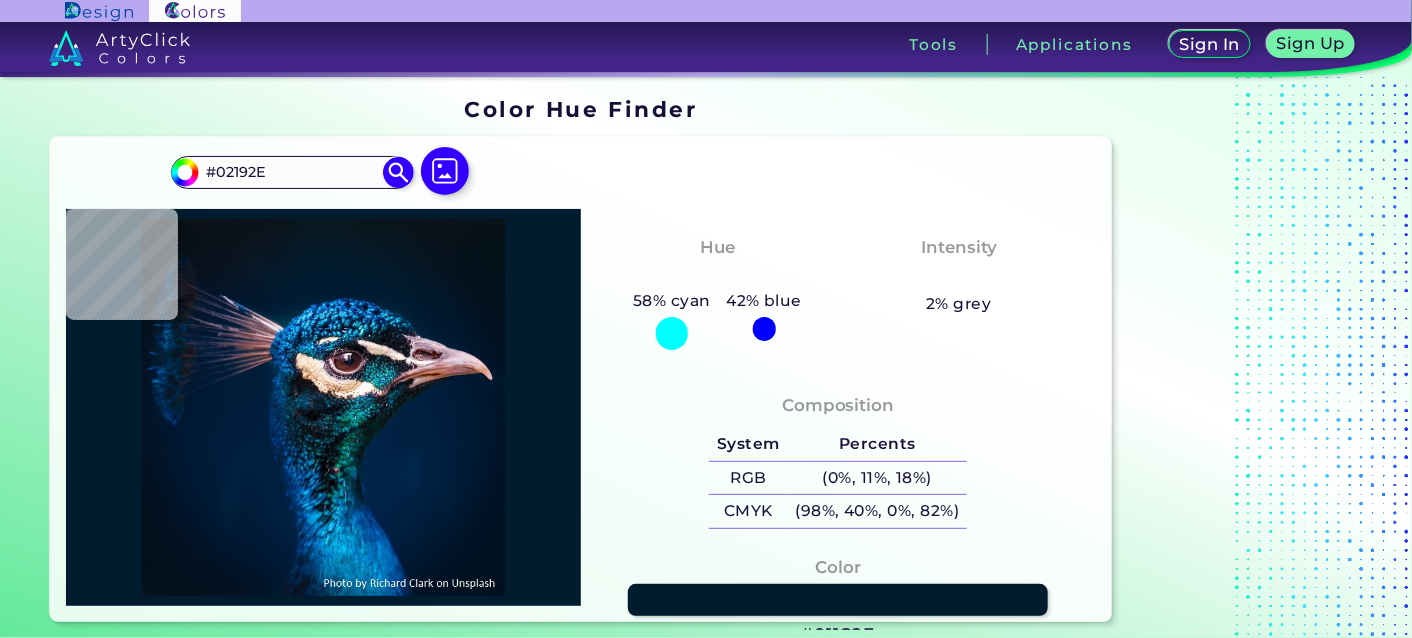 type on "#011C2F" 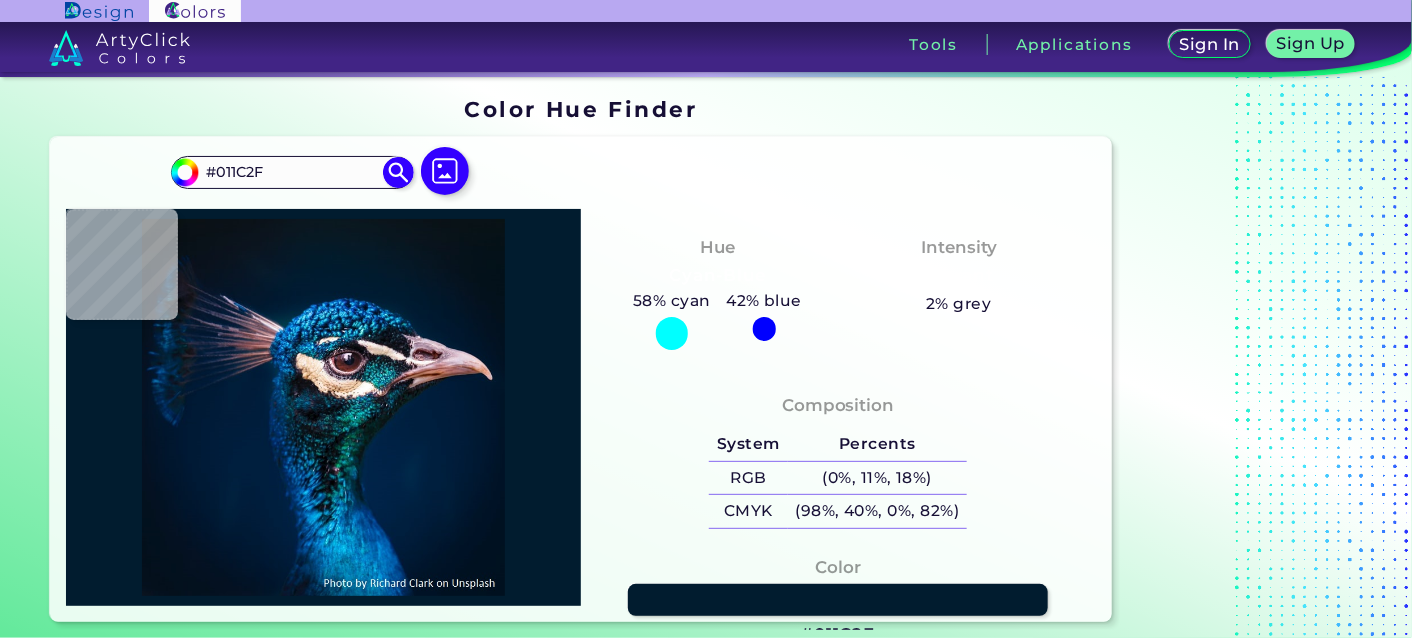 type on "#001b30" 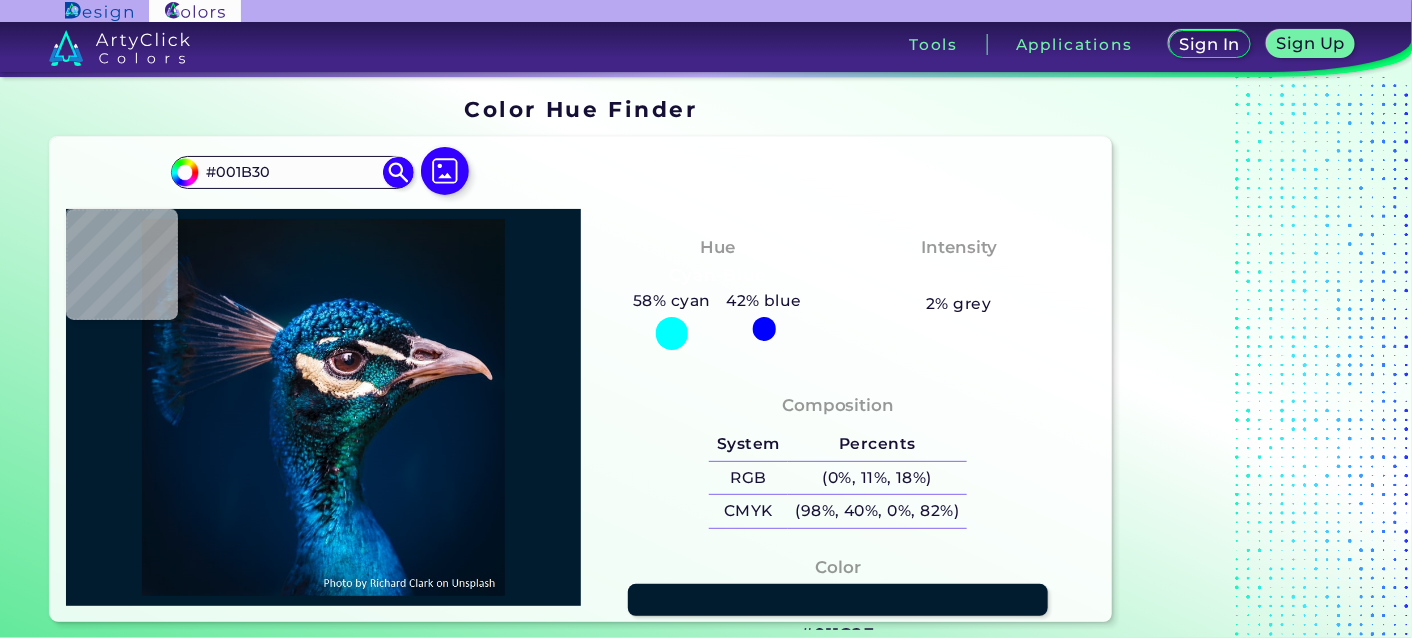 type on "#011b32" 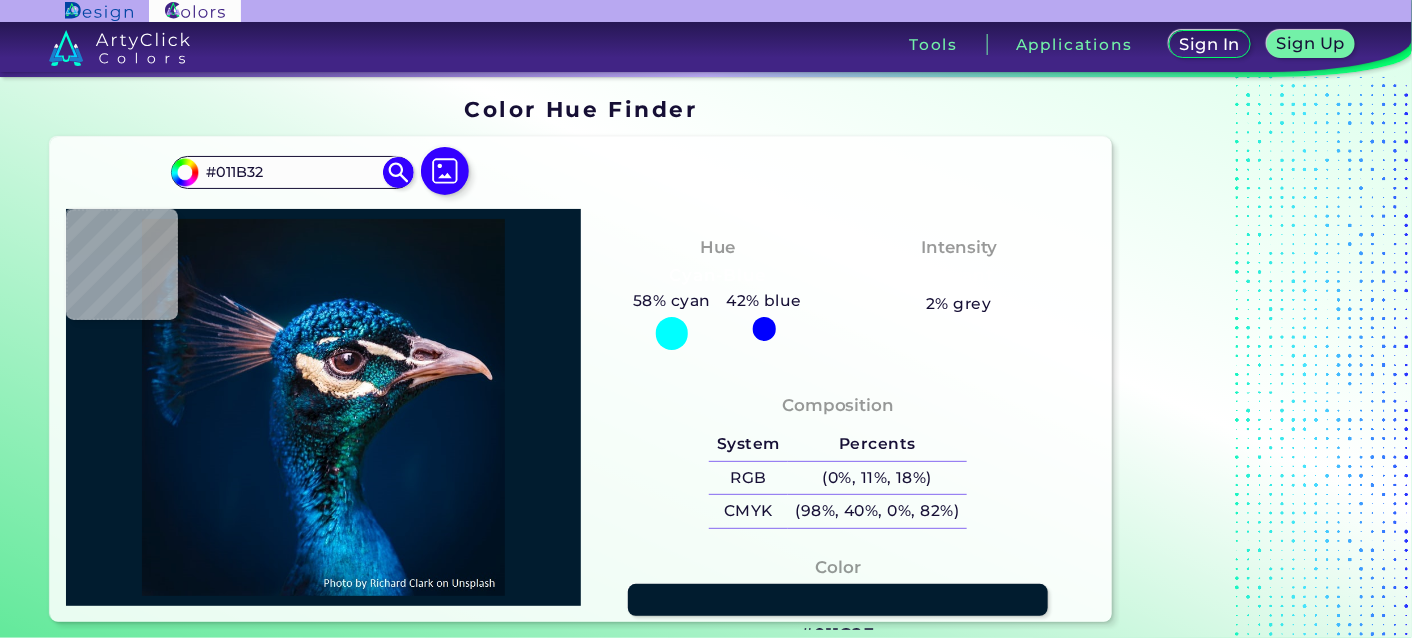 type on "#011d33" 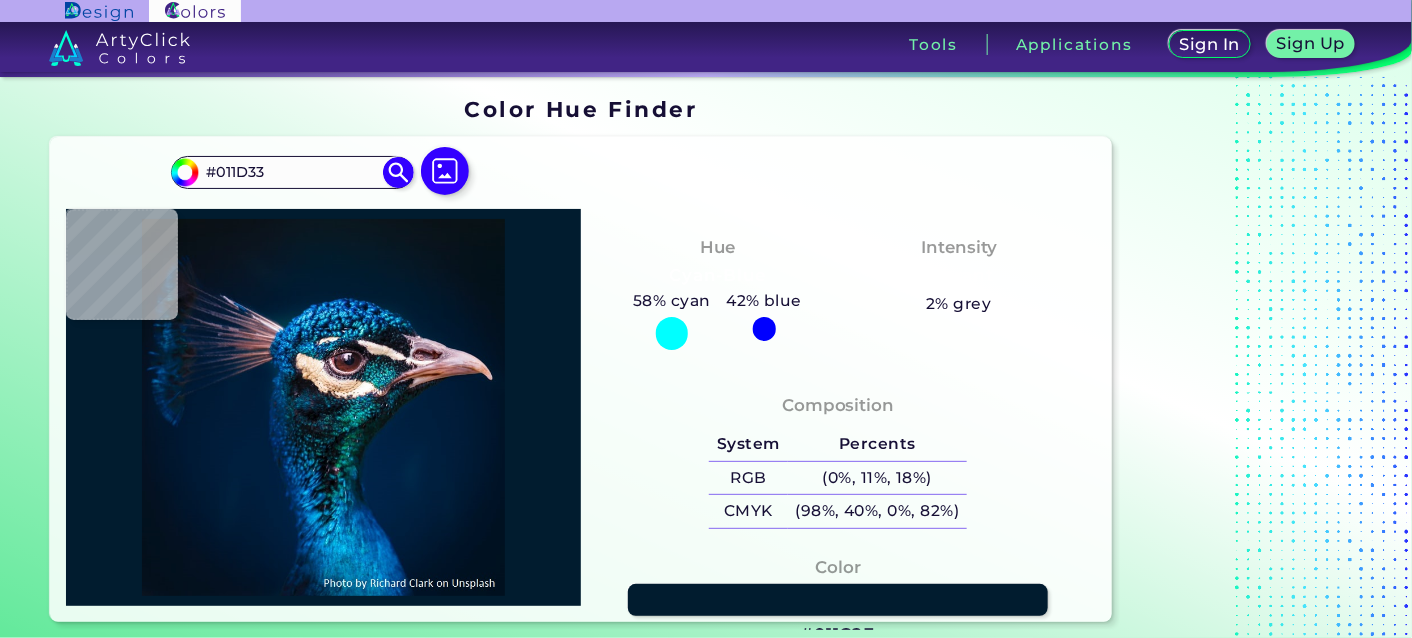 type on "#001e36" 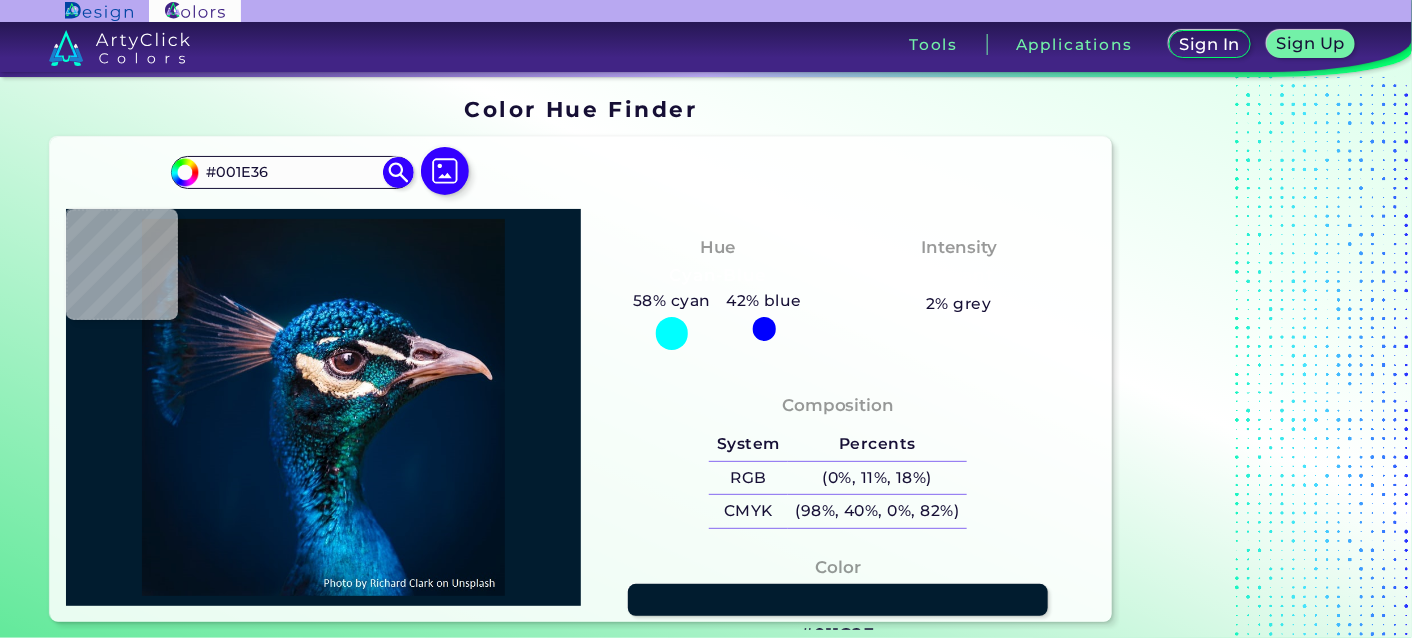 type on "#137fd4" 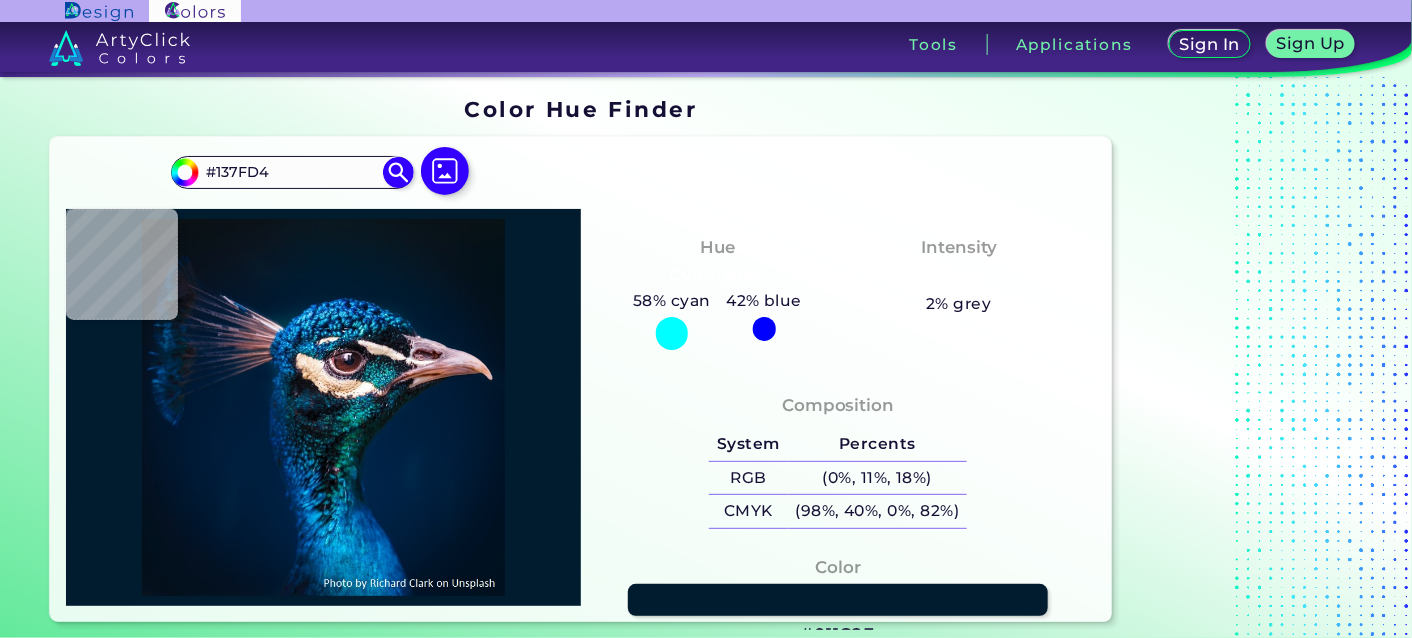 type on "#1c70b5" 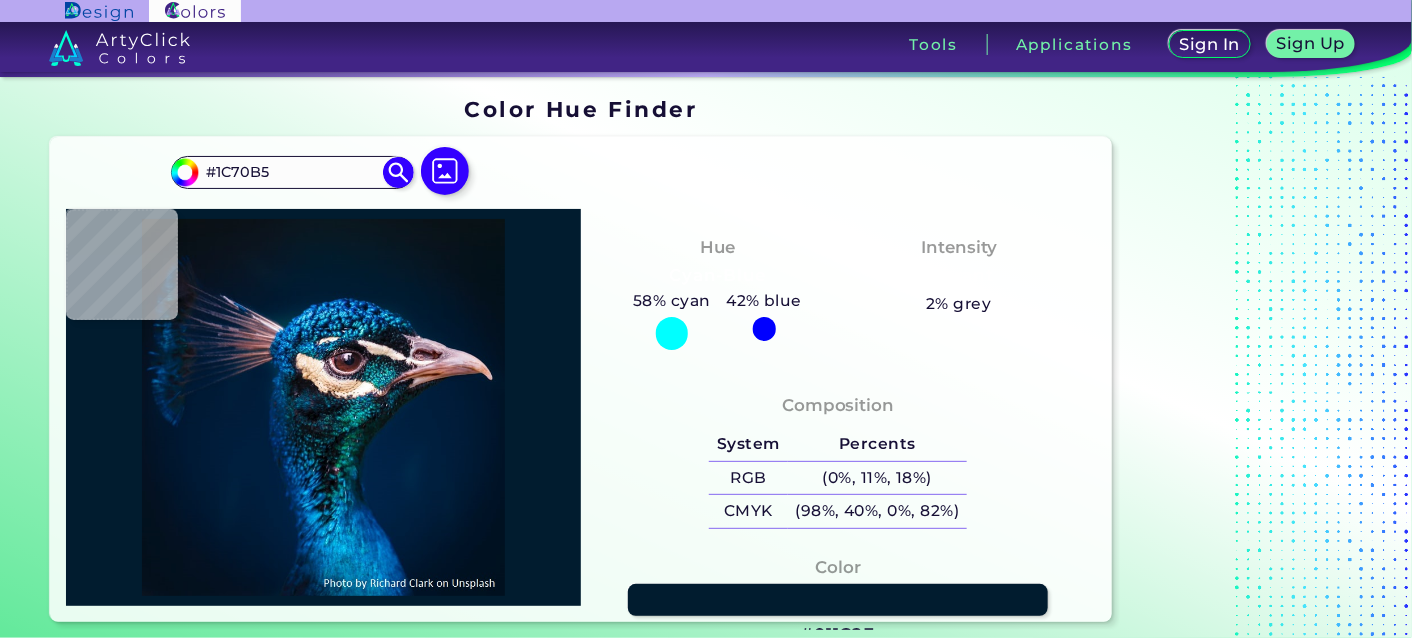type on "#174e7a" 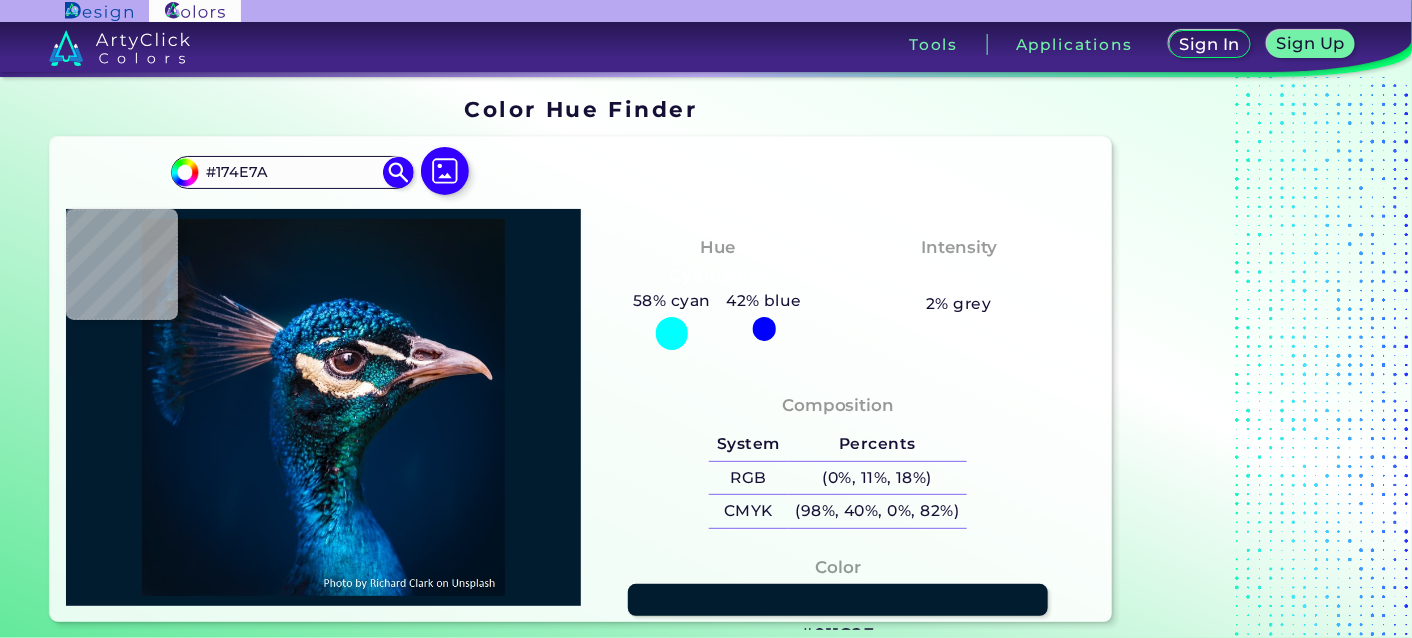 type on "#2496c2" 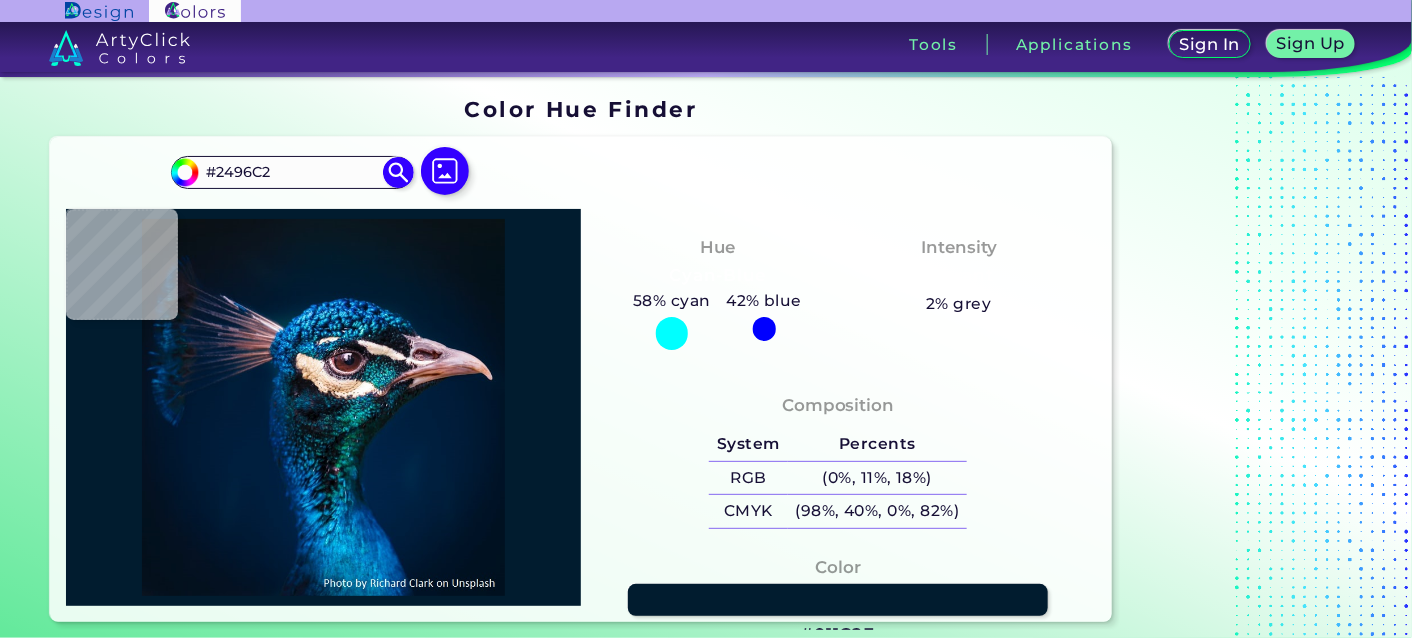 type on "#024971" 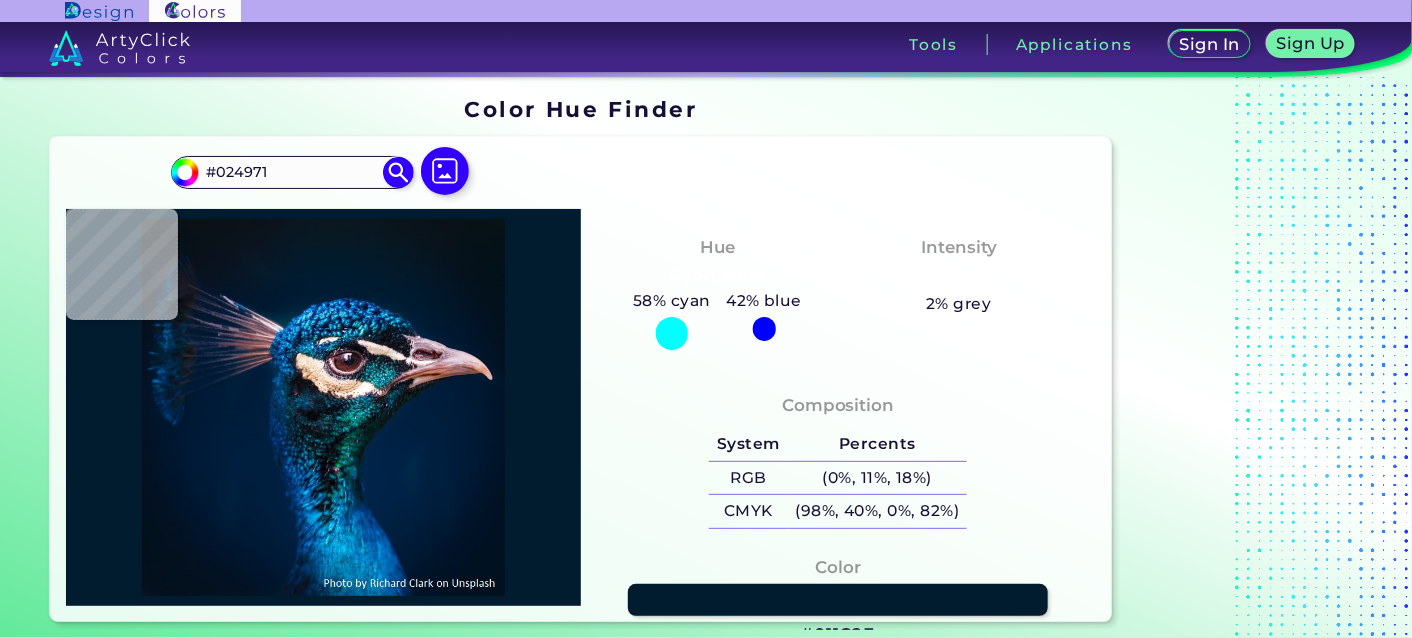 type on "#212f47" 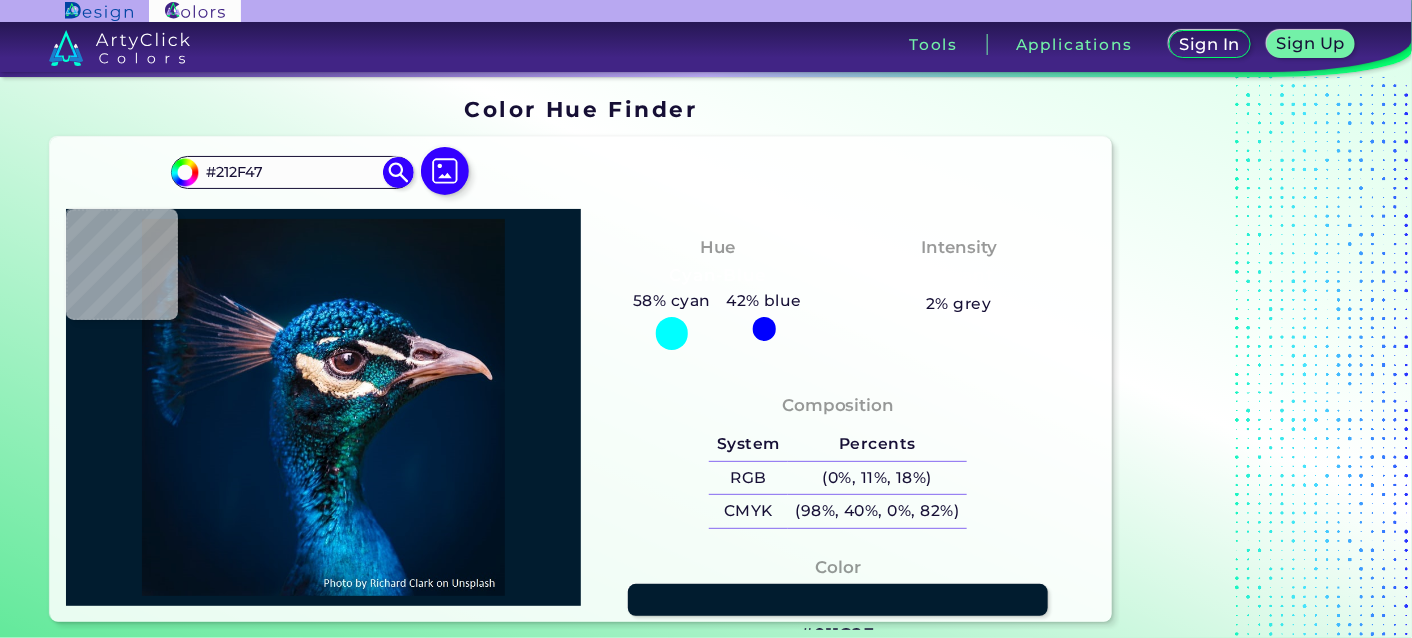 type on "#003867" 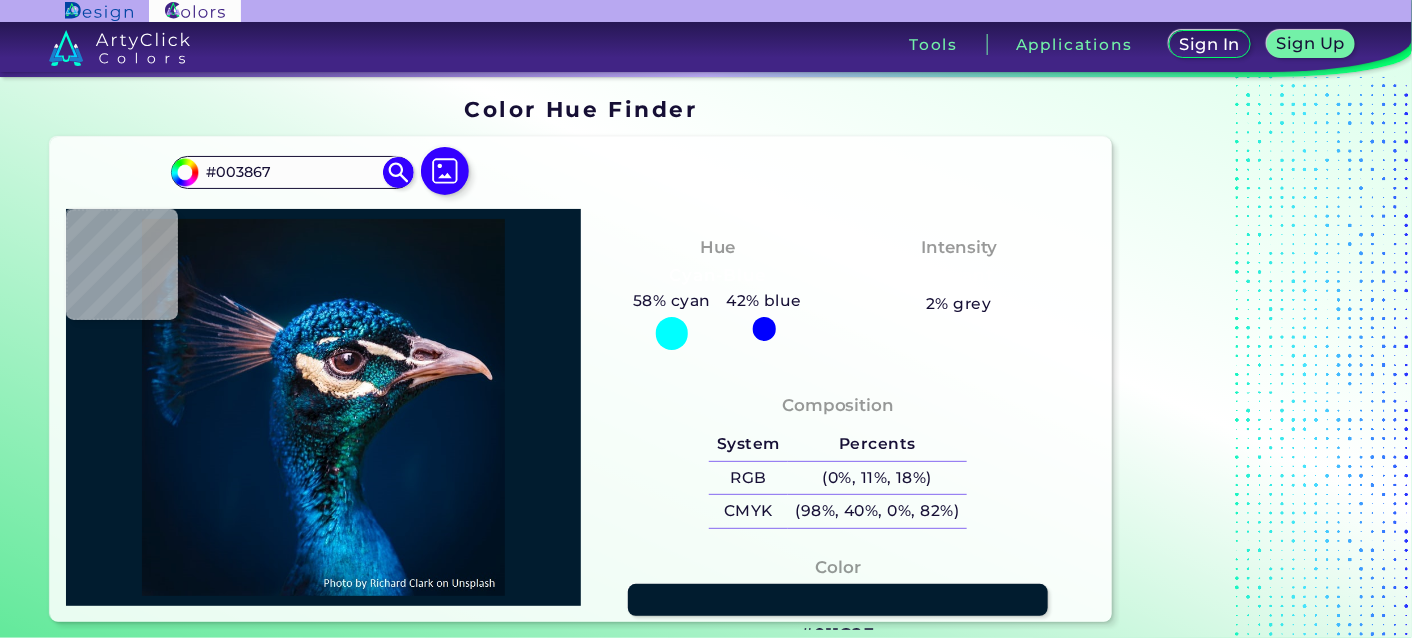 type on "#2f2f35" 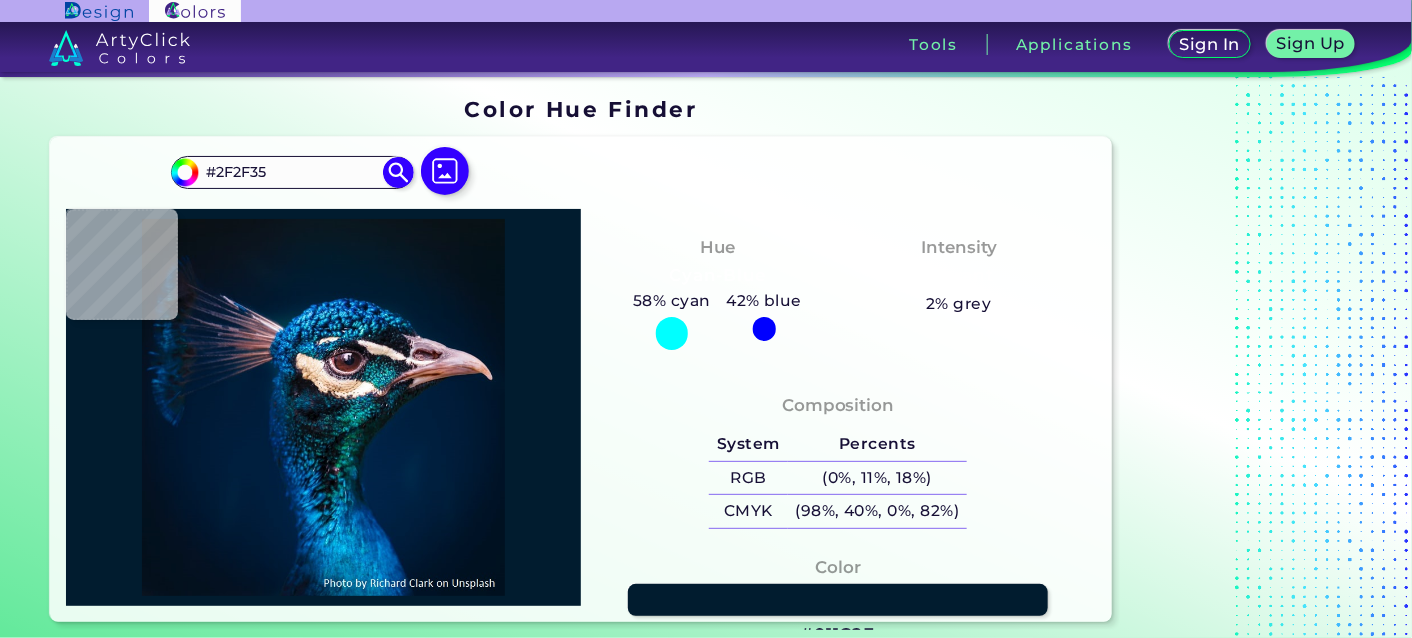 type on "#0d0f16" 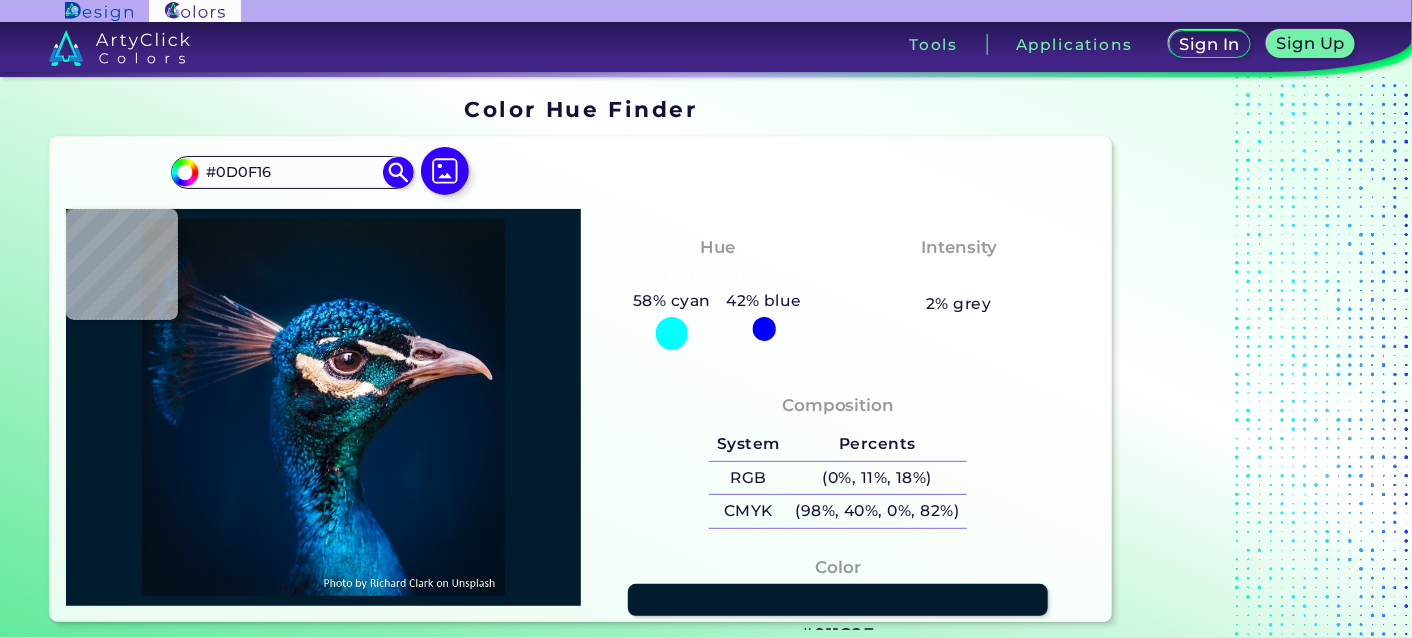 type on "#060709" 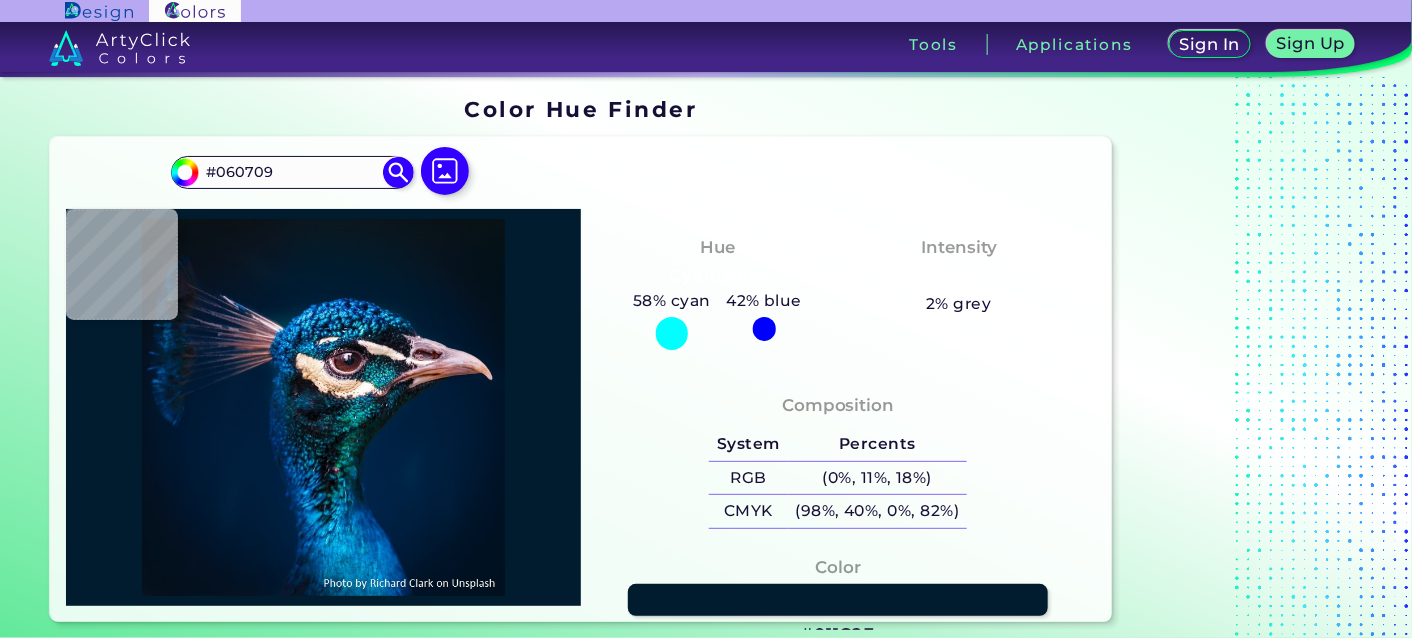 type on "#1c1620" 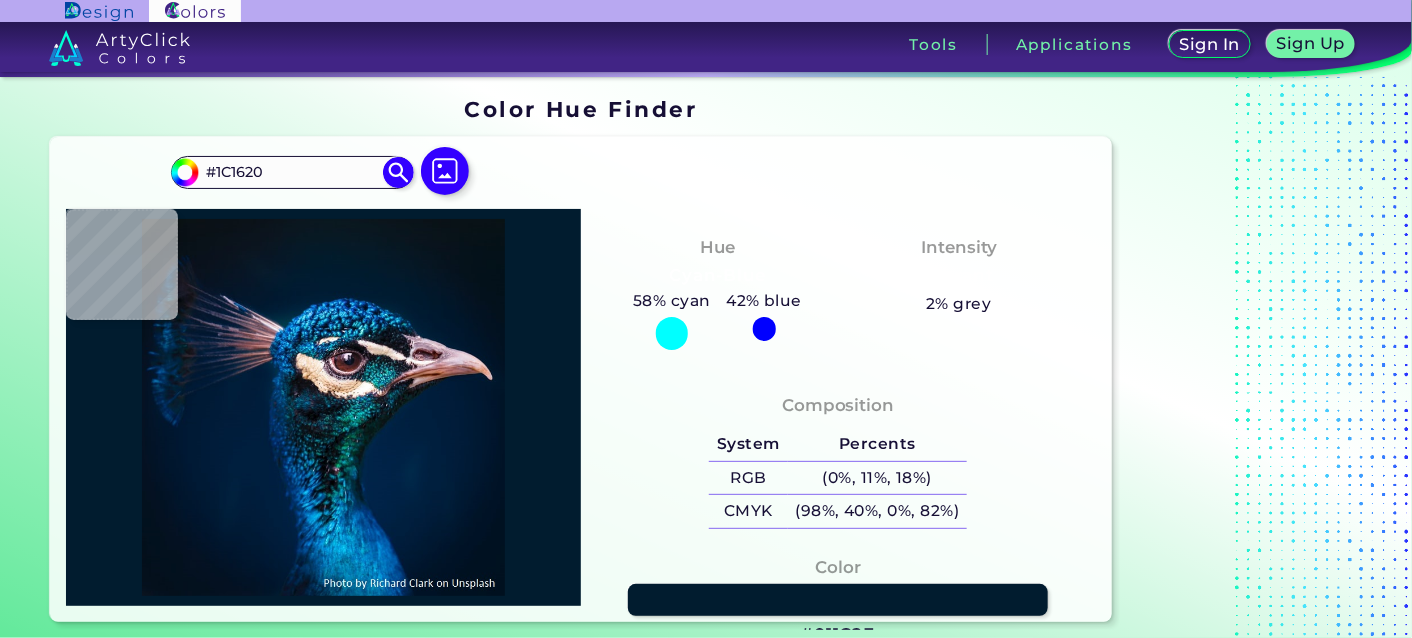 type on "#22131f" 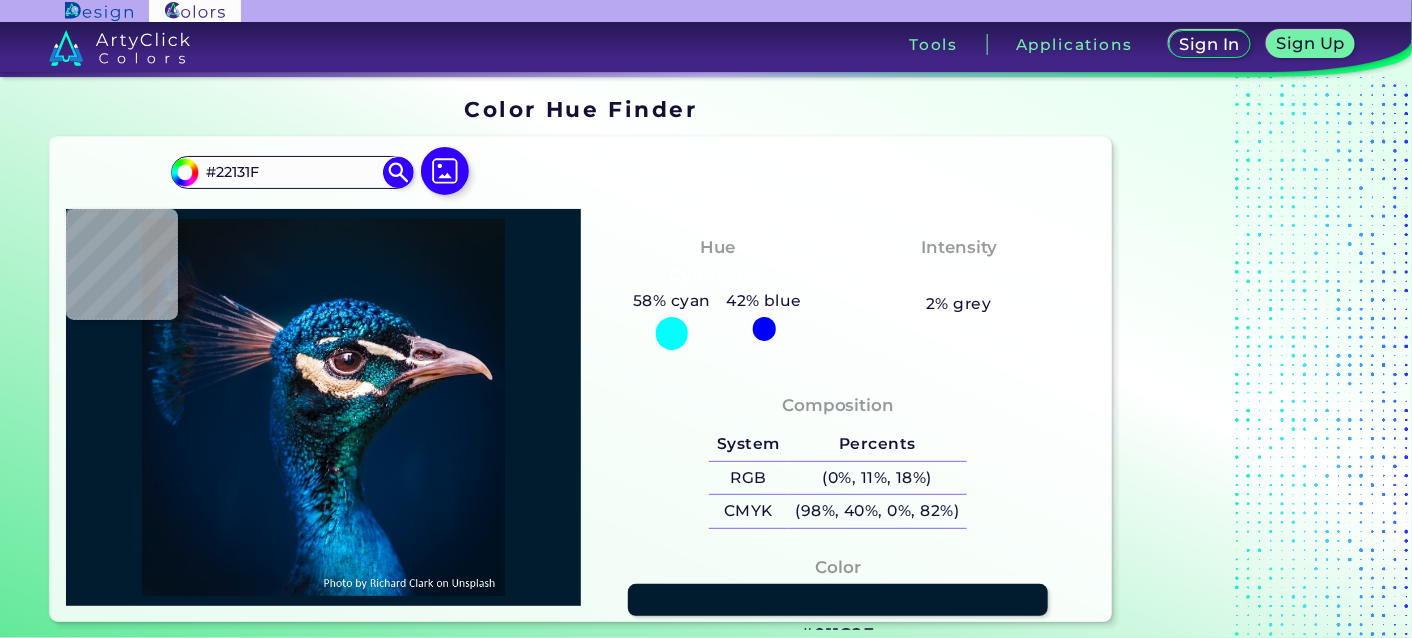 type on "#1d0f19" 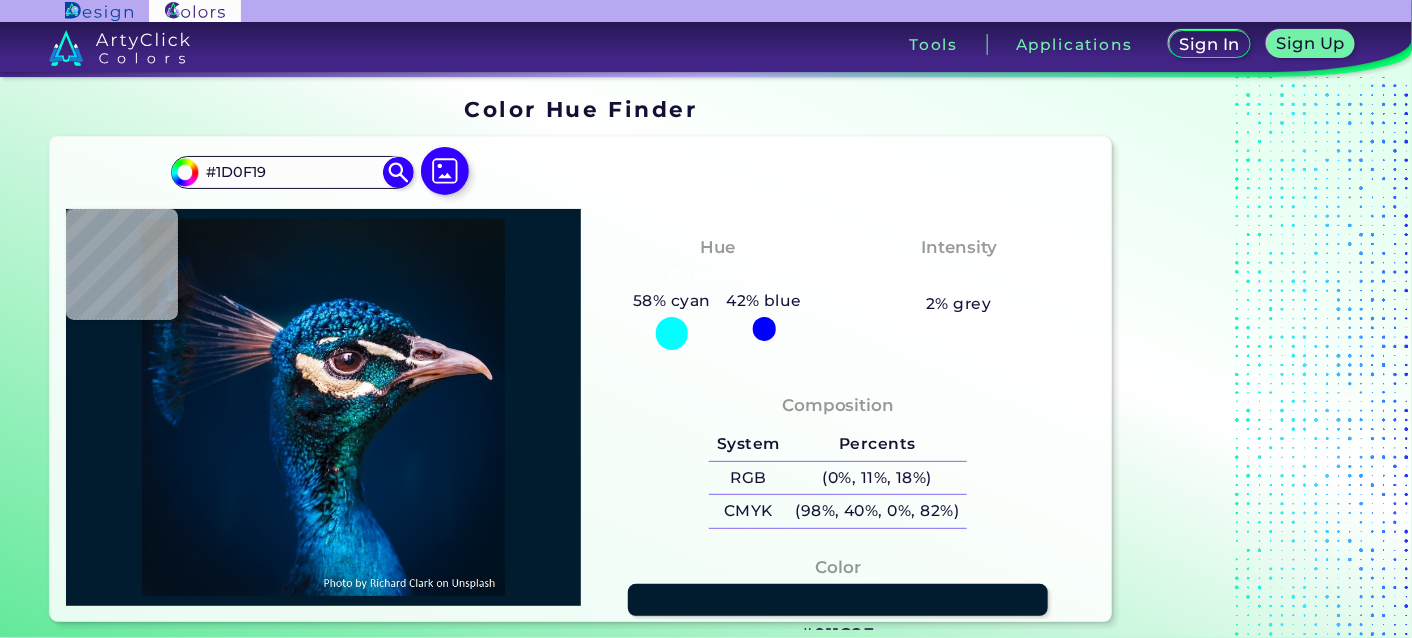 type on "#492c3c" 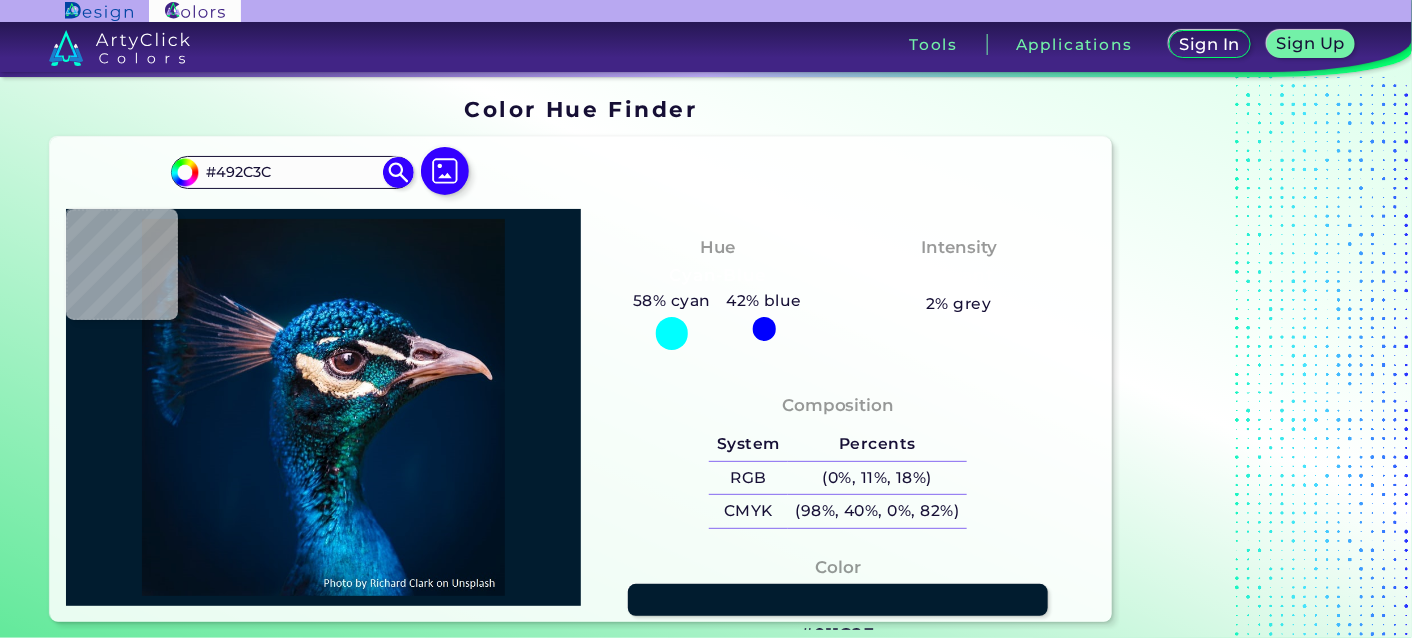 type on "#6f5c69" 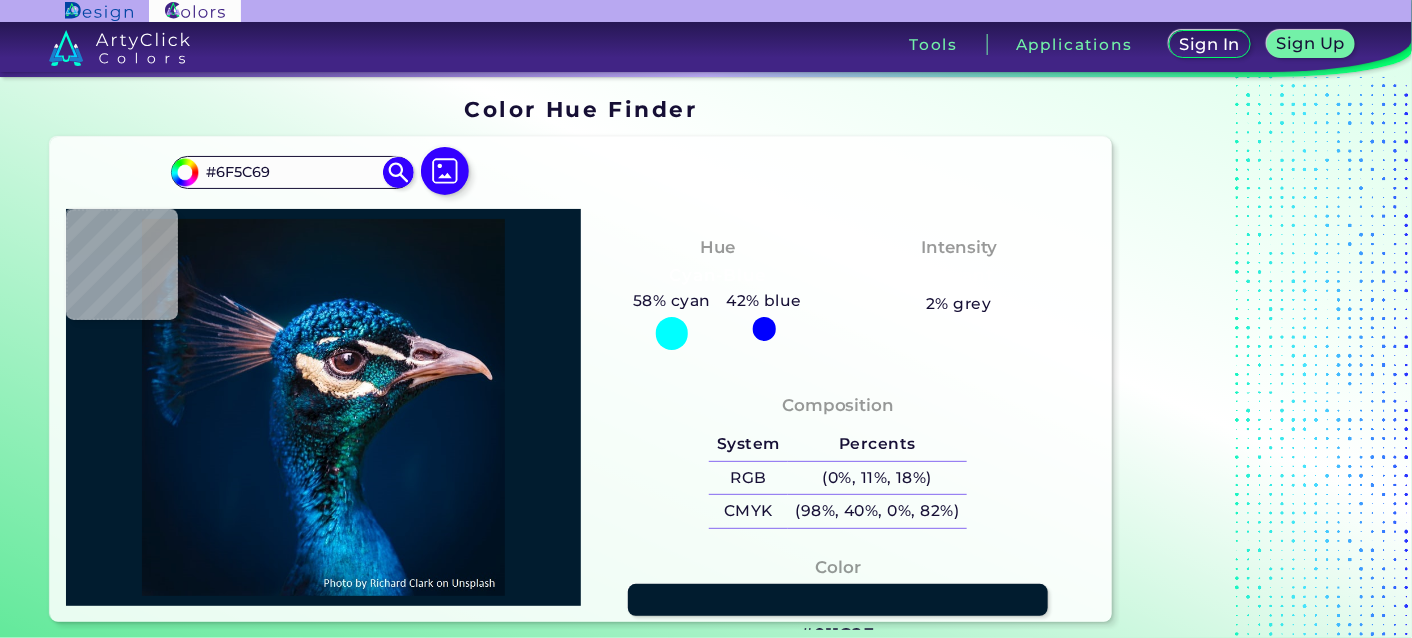 type on "#252330" 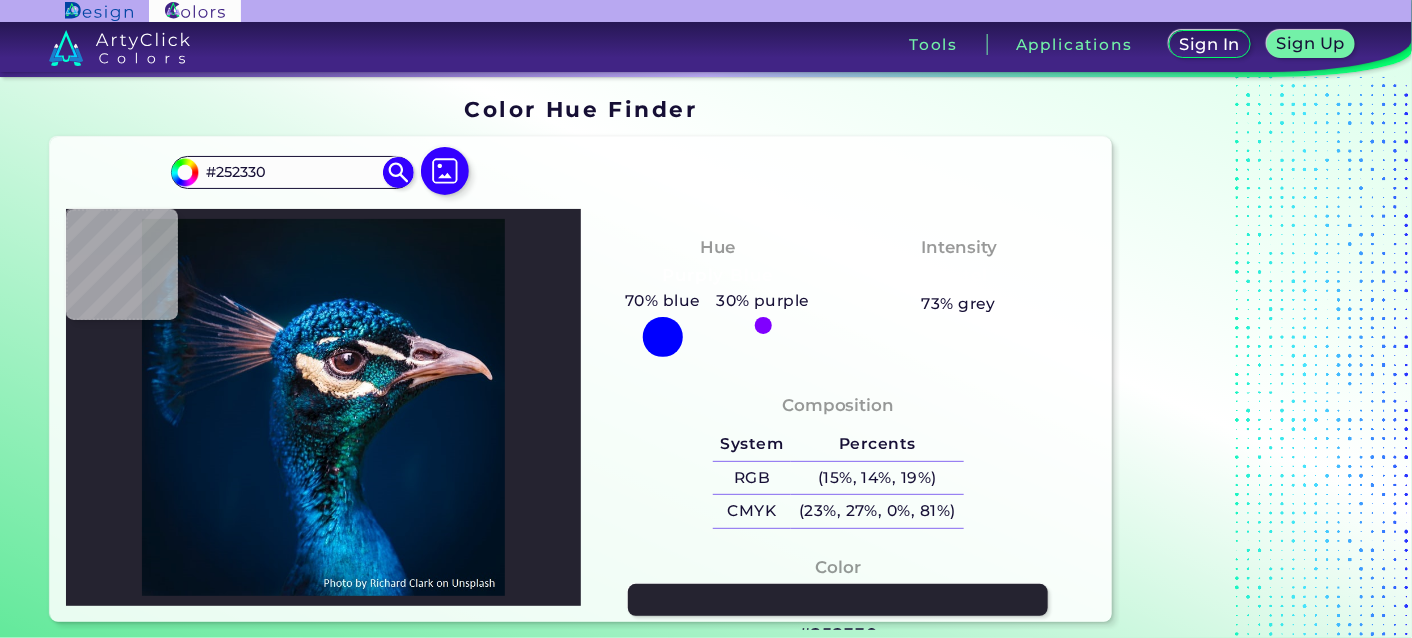 type on "#917784" 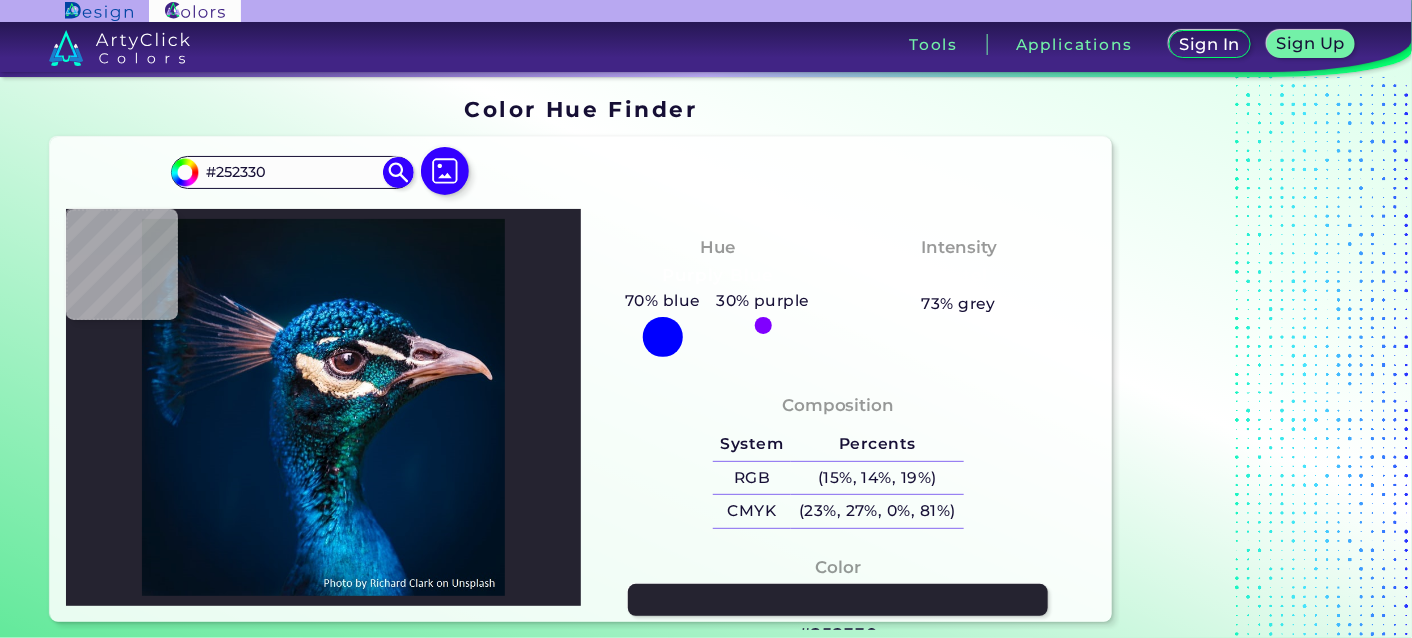 type on "#917784" 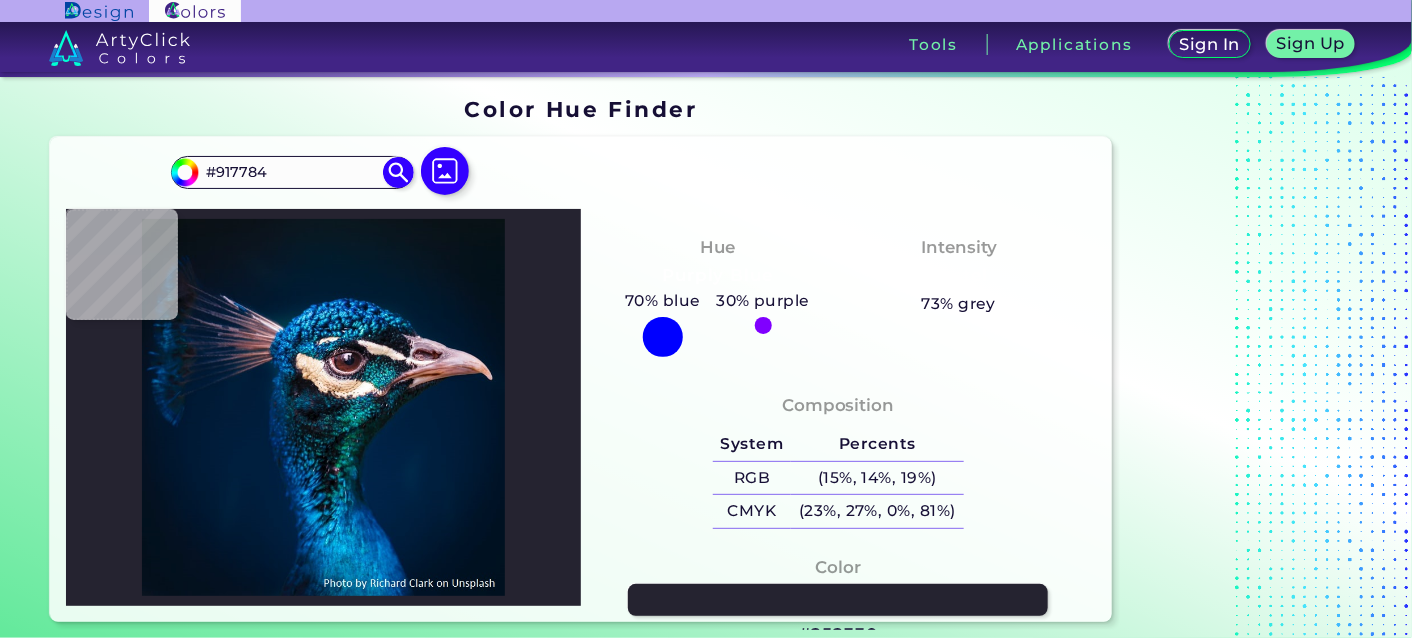 type on "#9a7481" 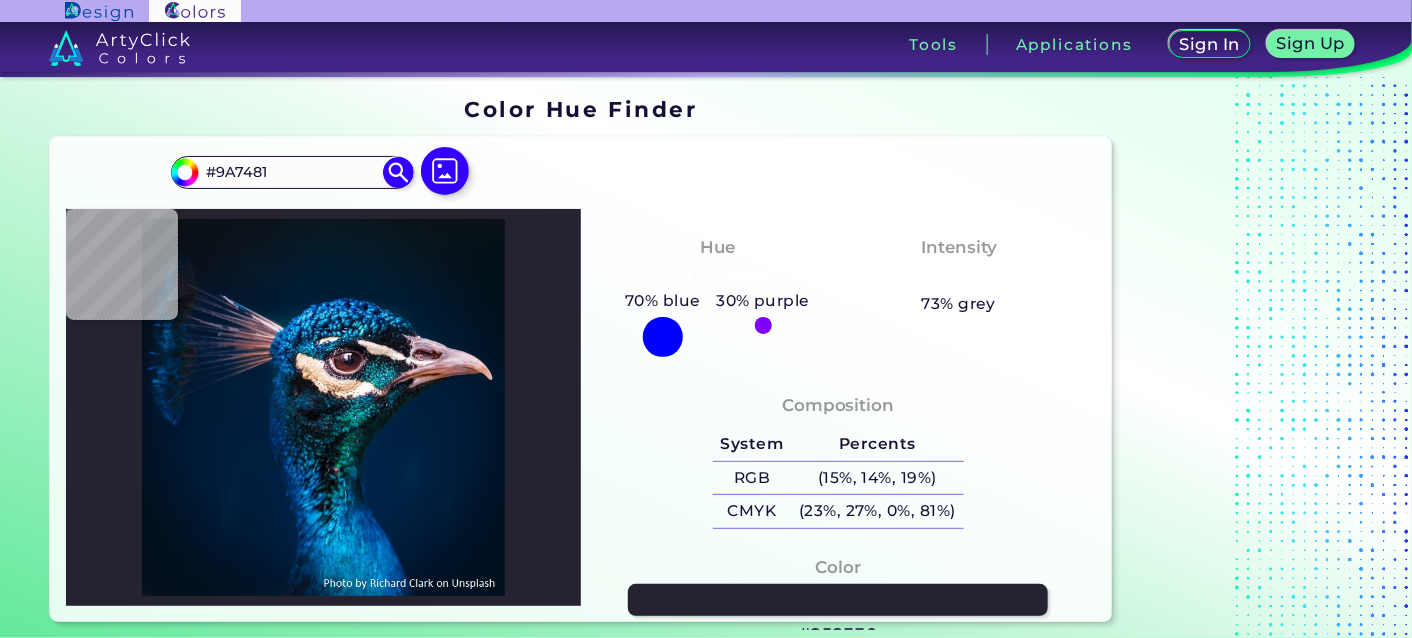 type on "#8b6c77" 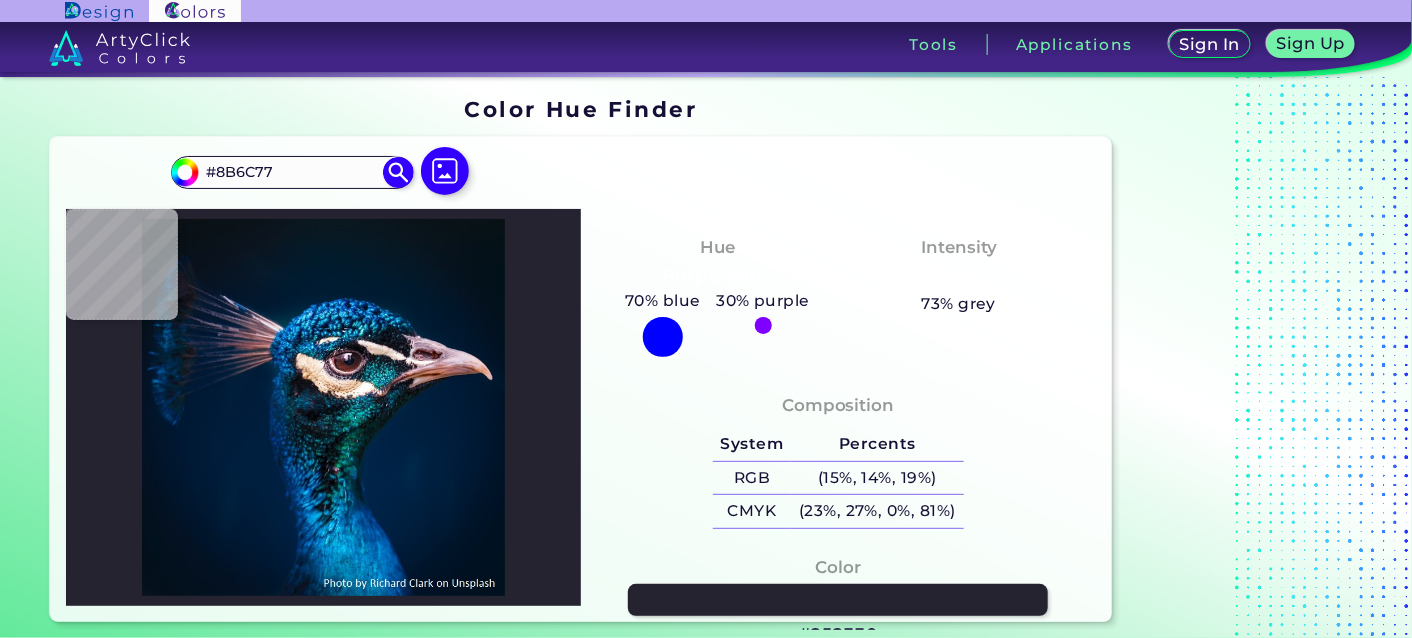 type on "#452223" 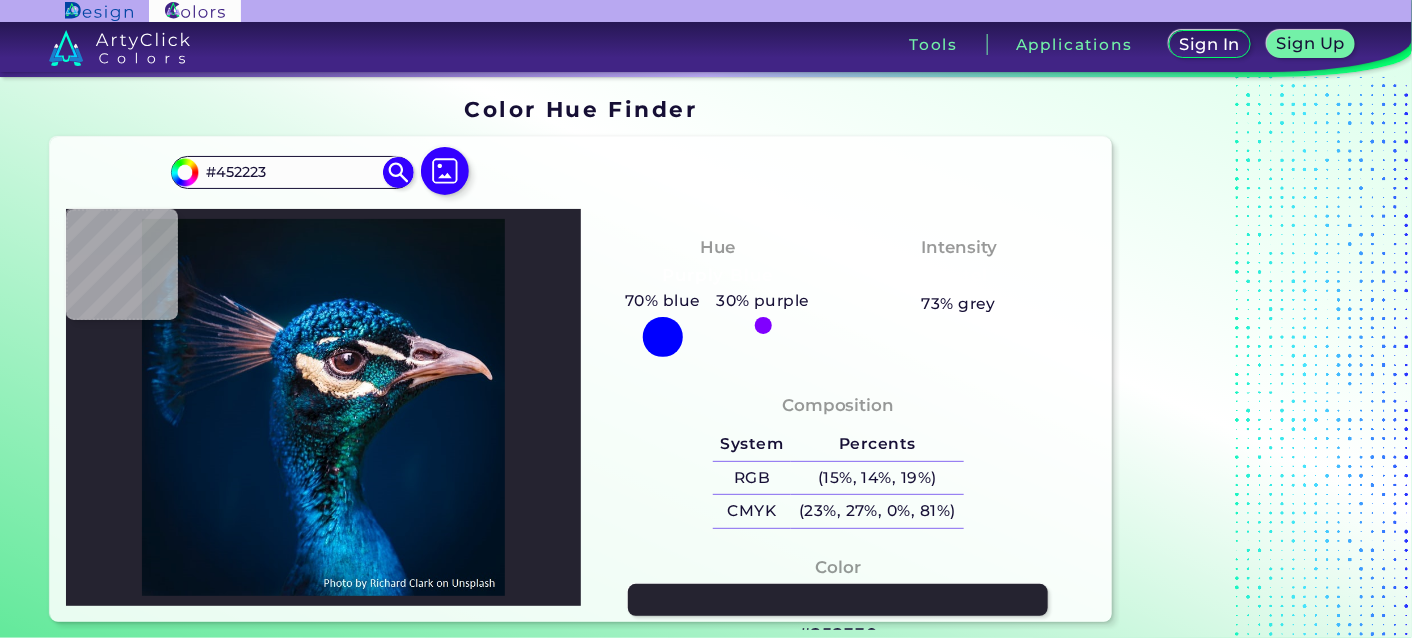 type on "#4a2221" 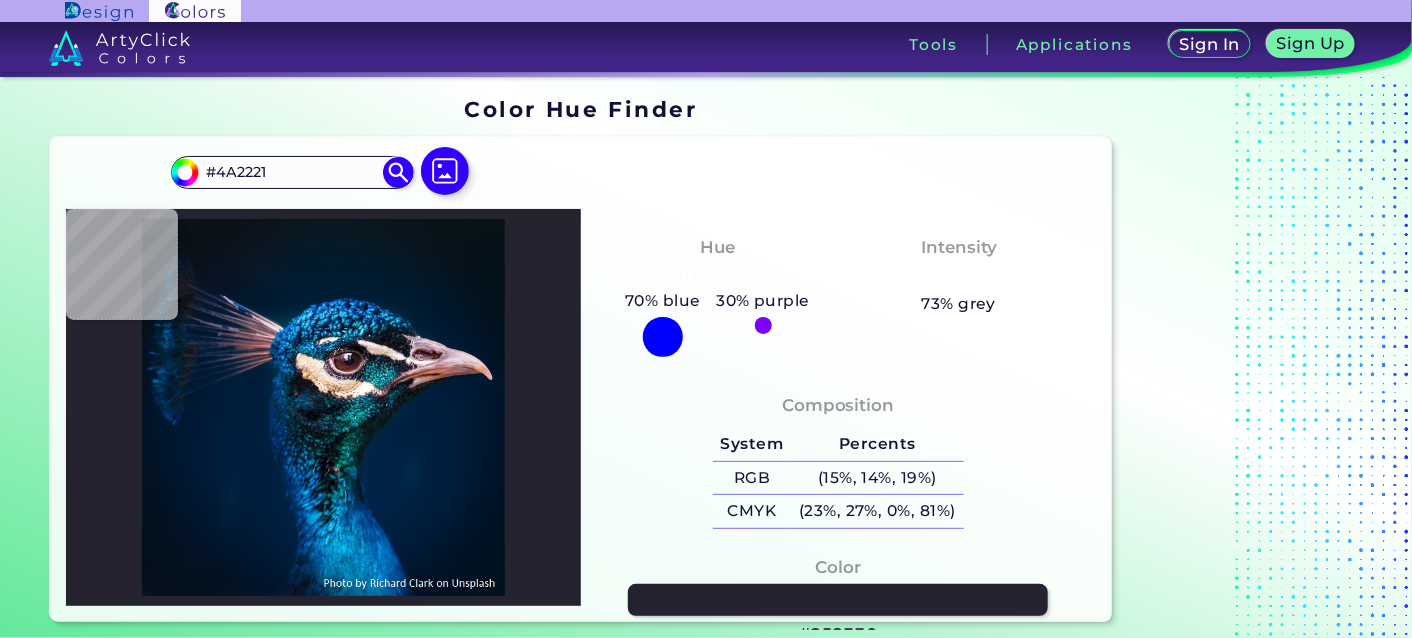 type on "#422121" 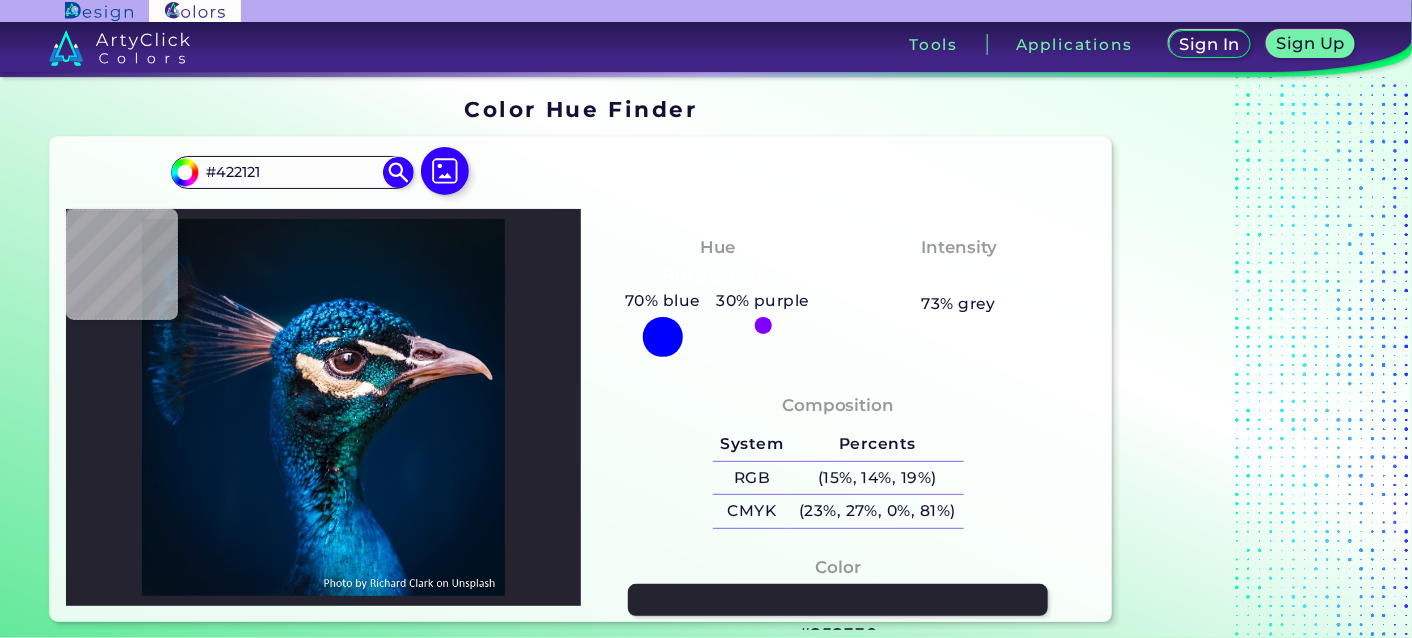 type on "#46222c" 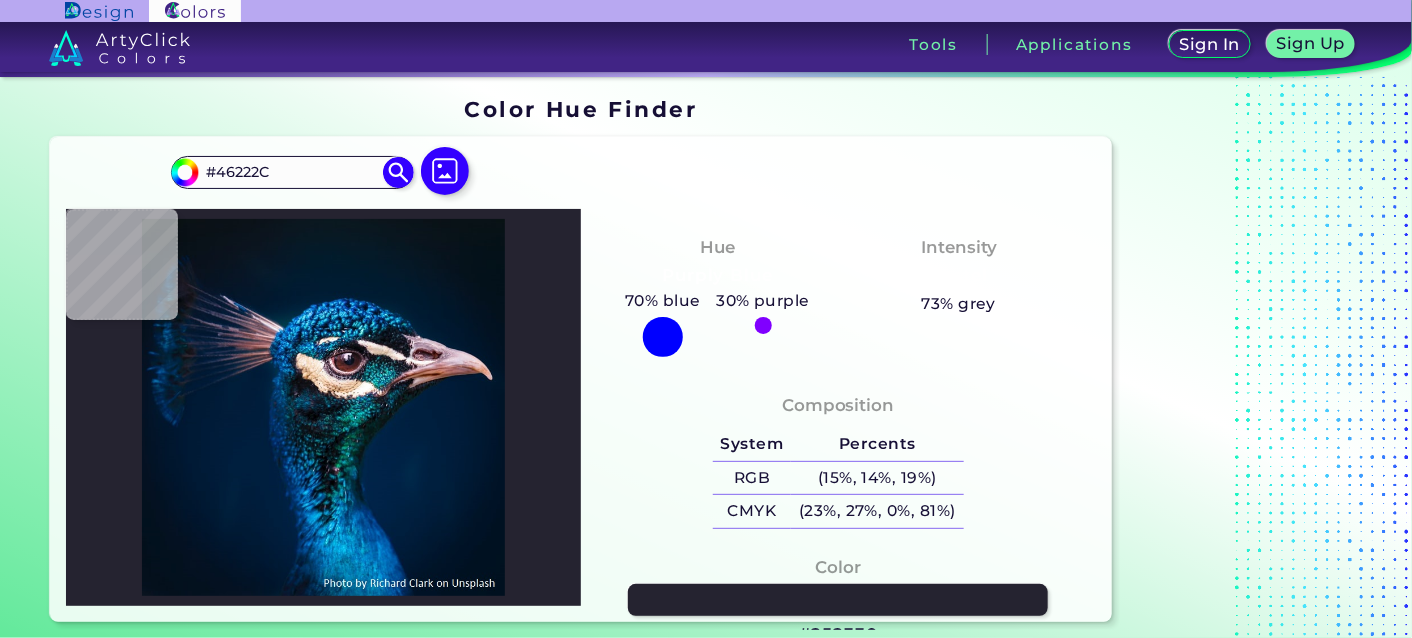 type on "#3b2029" 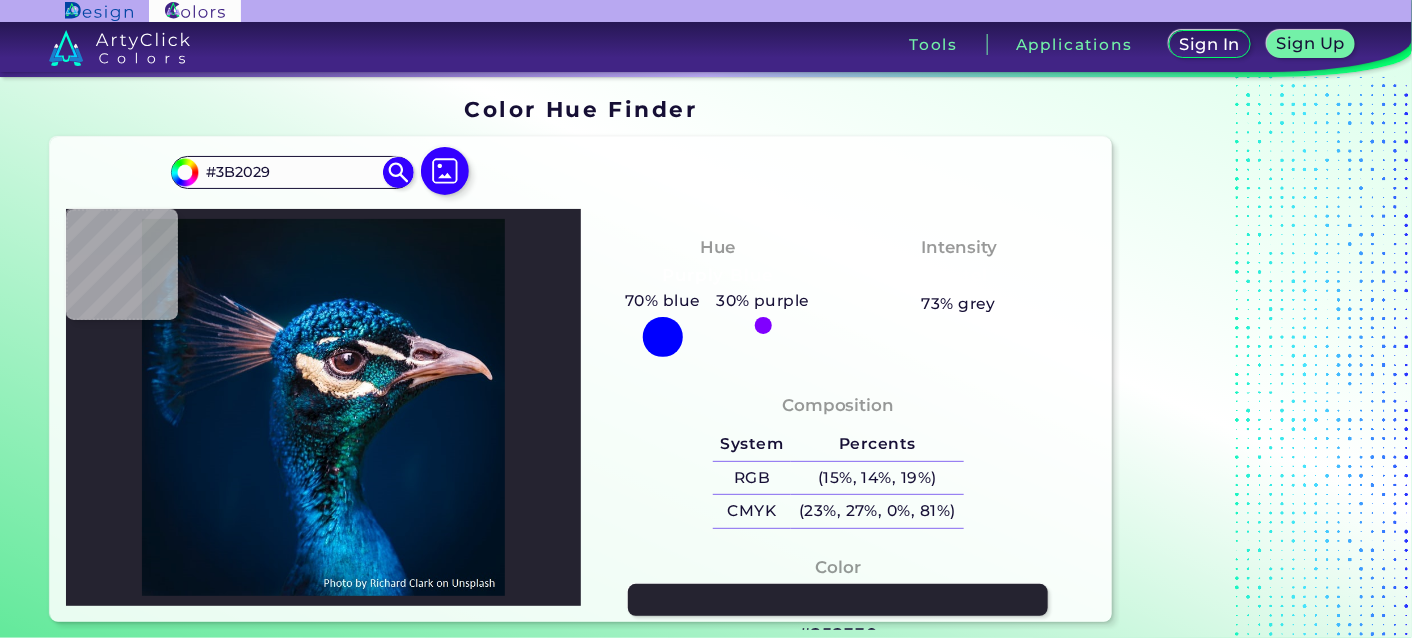 type on "#502a2c" 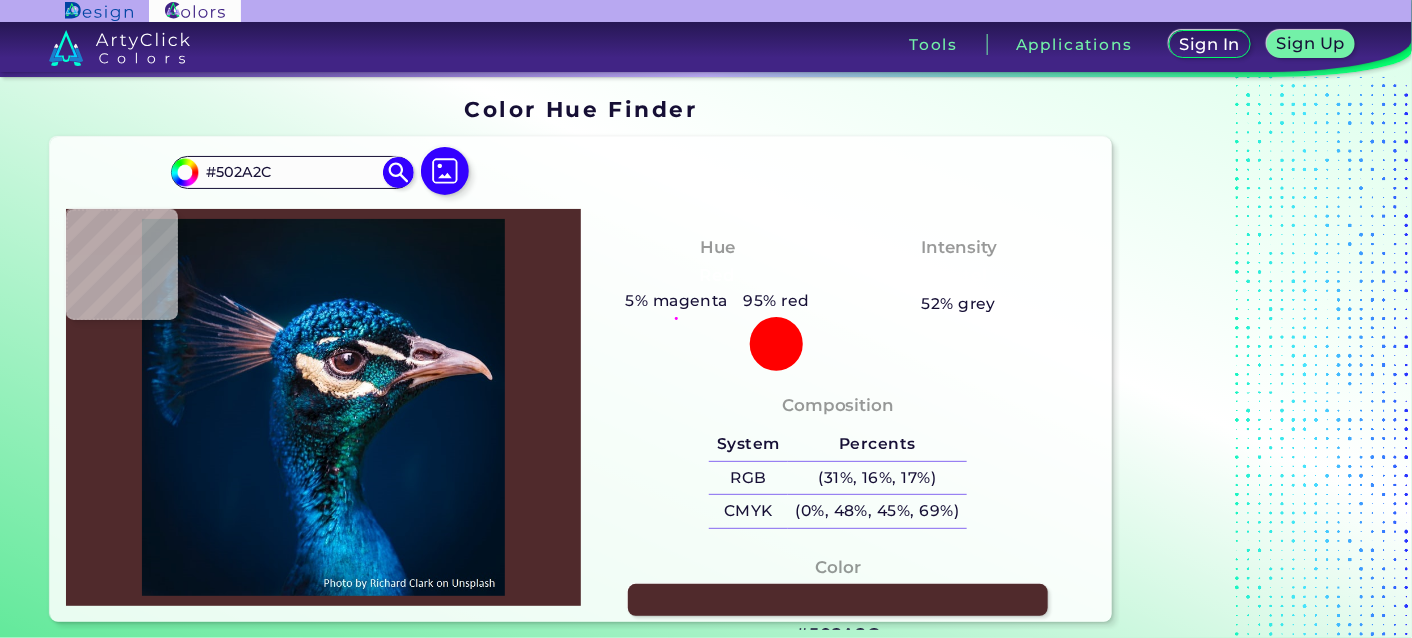 type on "#5b2b2b" 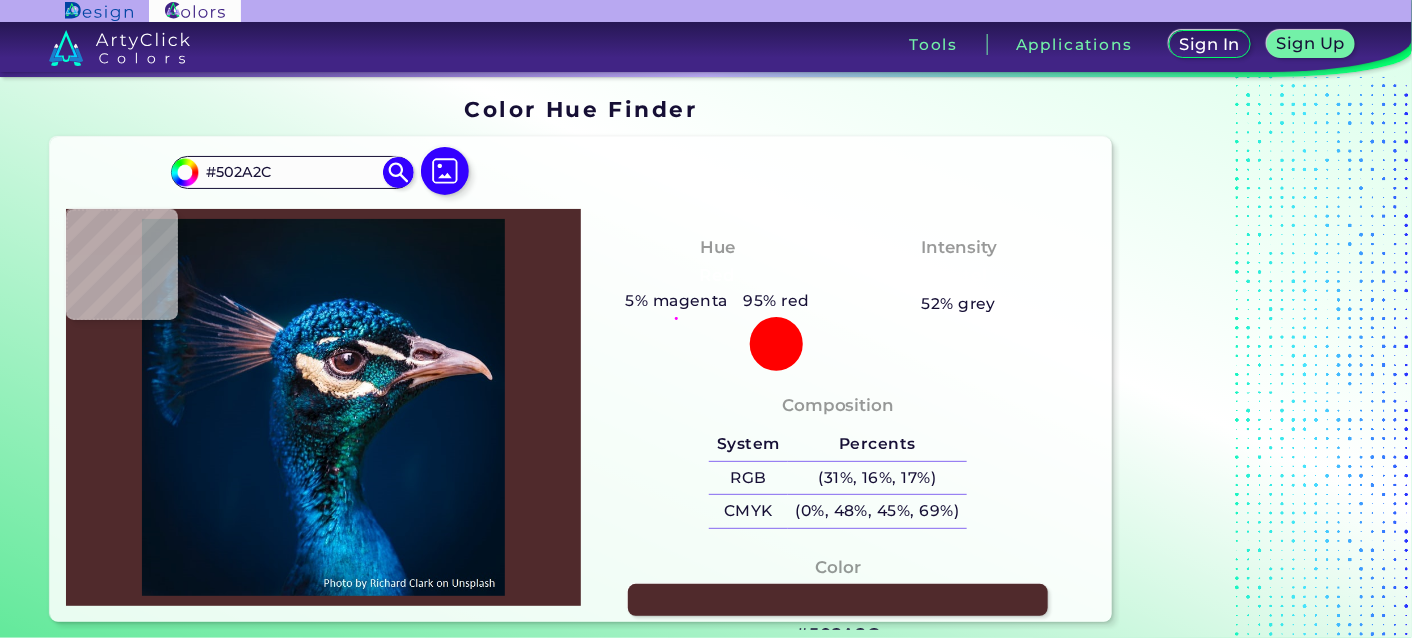 type on "#5B2B2B" 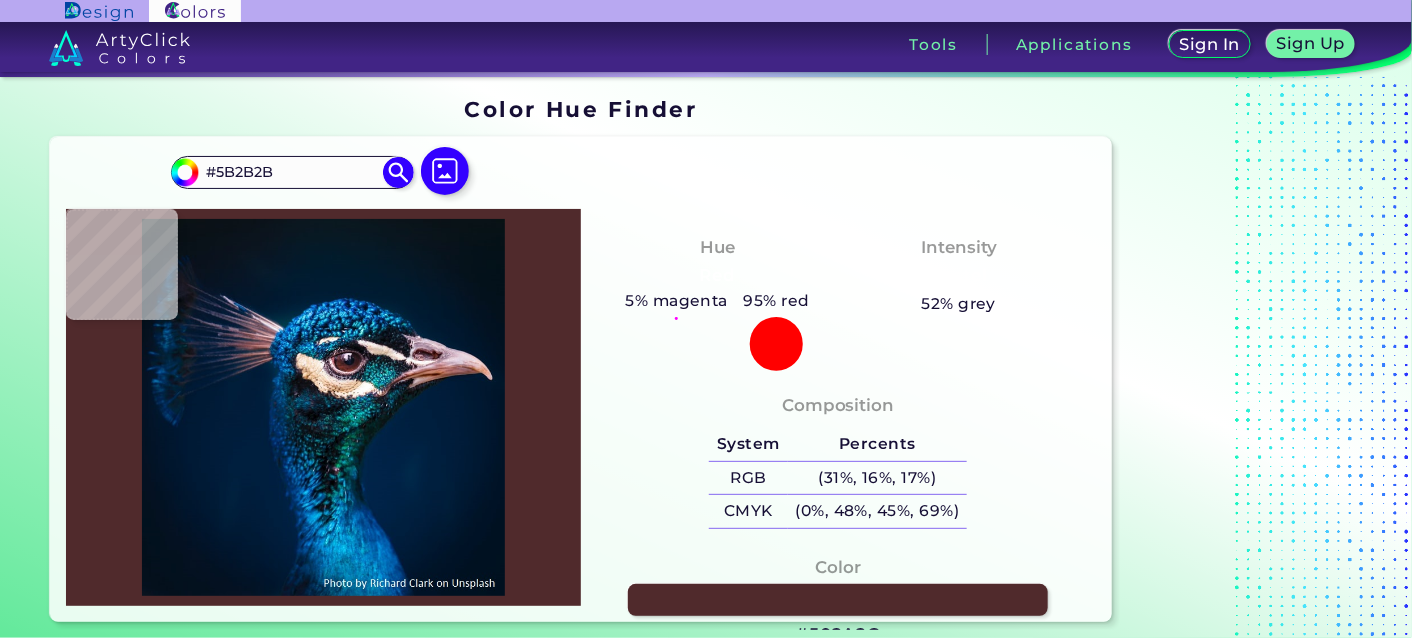 type on "#5f292b" 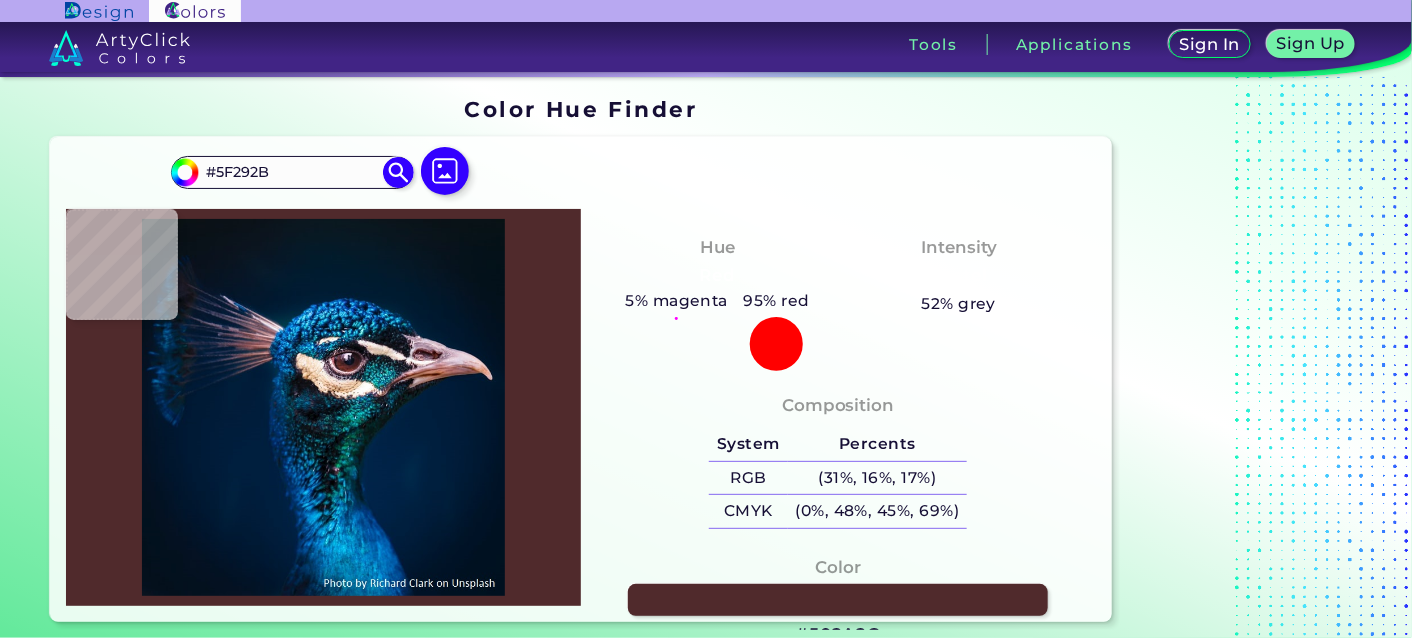 type on "#411e1d" 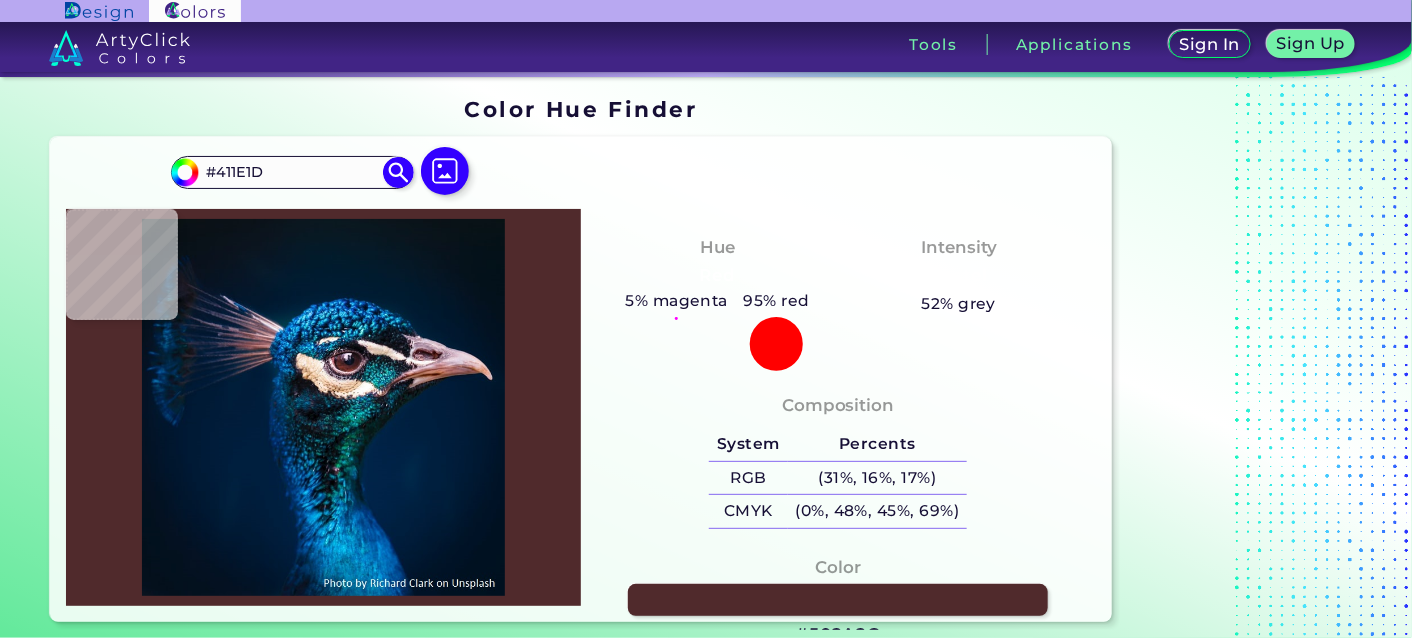 type on "#472728" 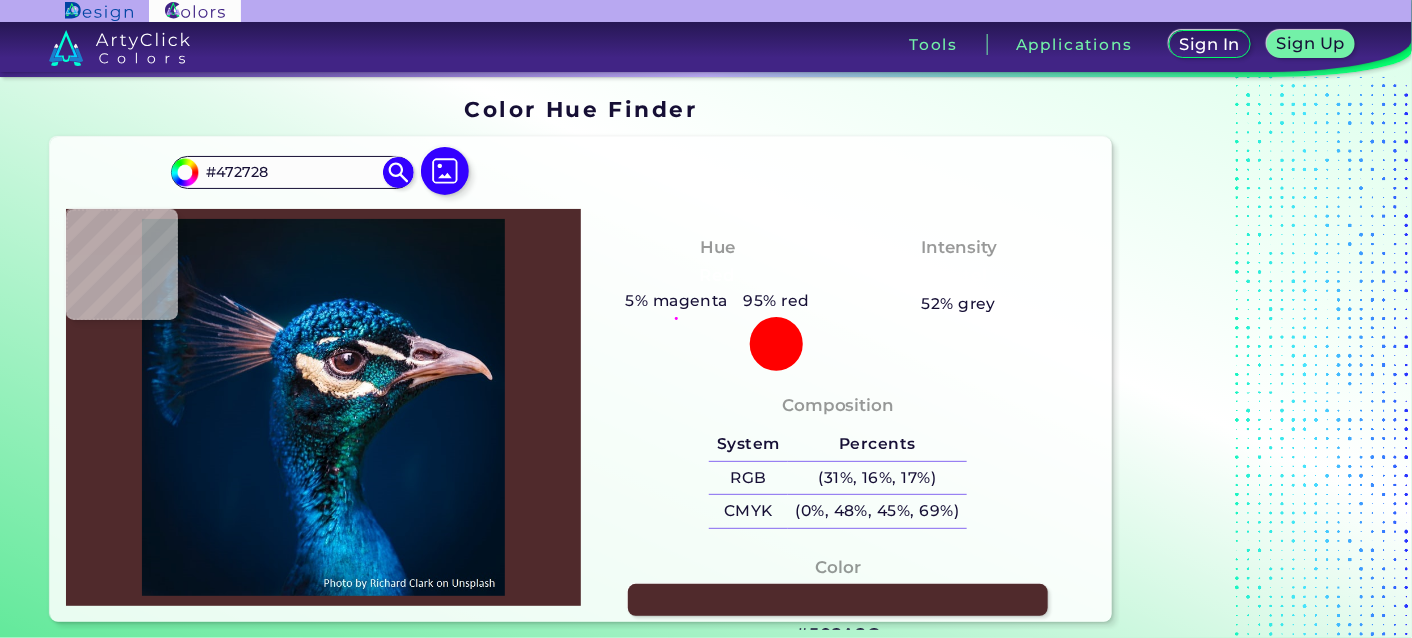 type on "#522d3b" 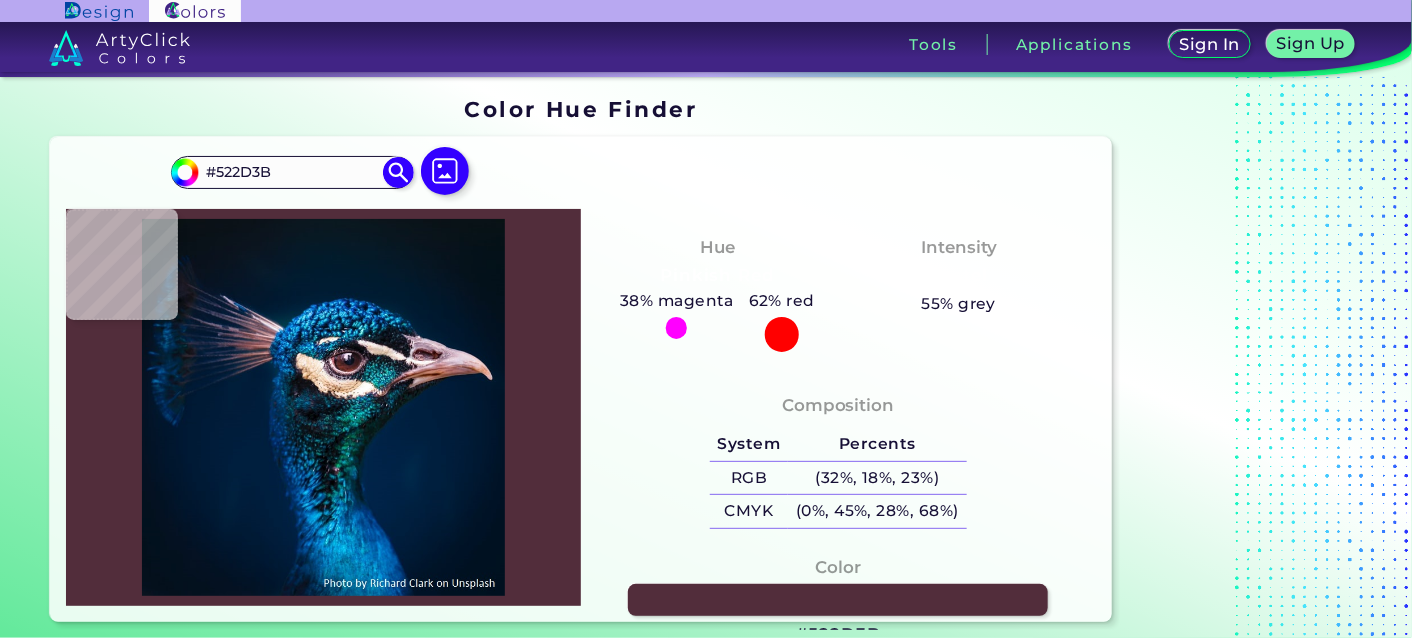 type on "#937388" 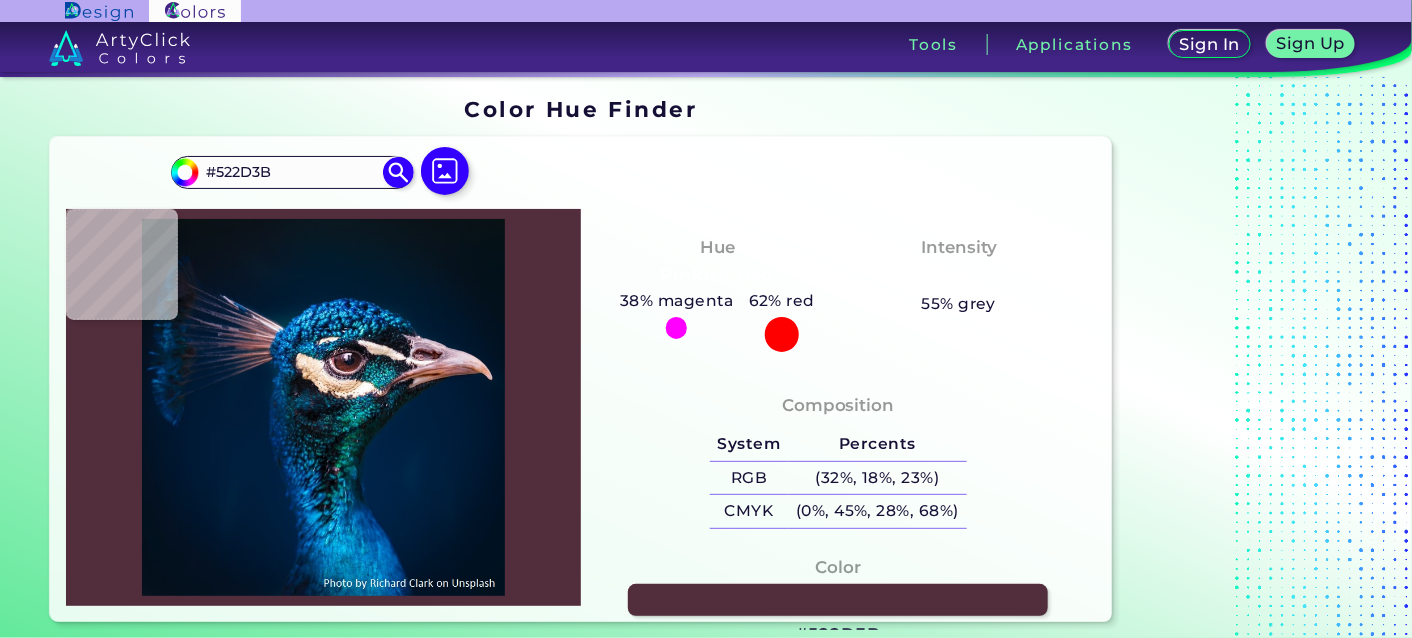 type on "#937388" 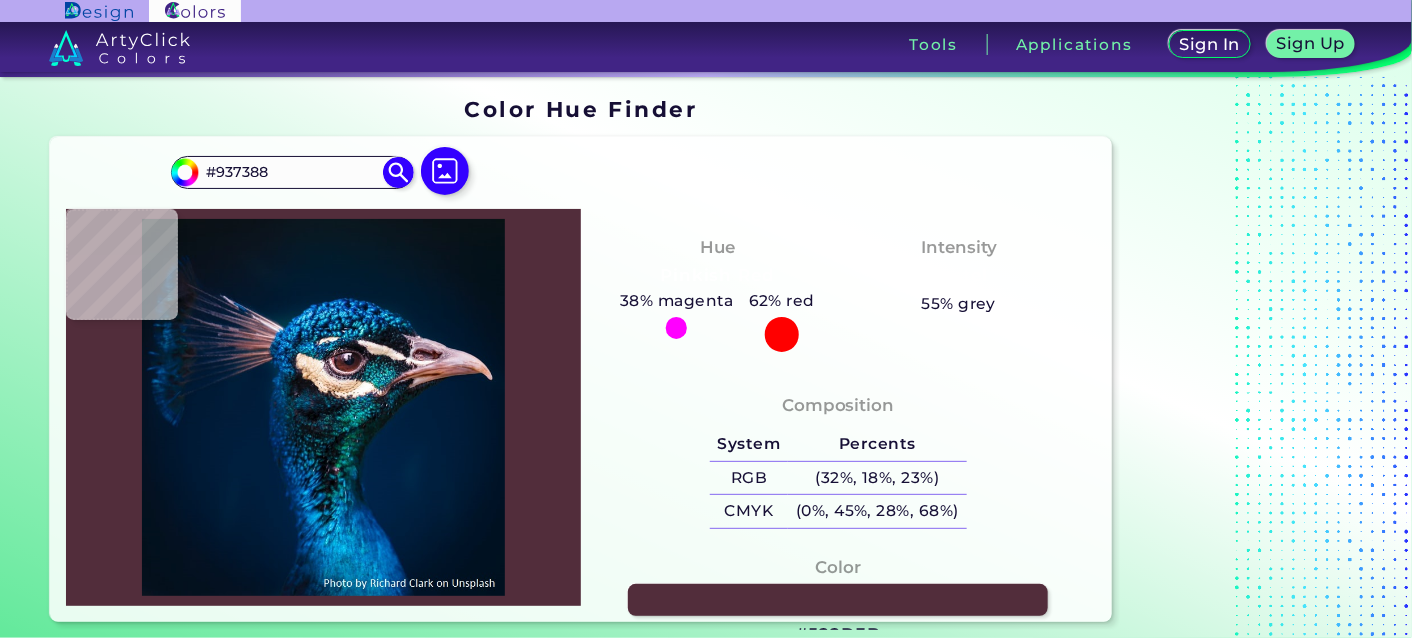 type on "#745d78" 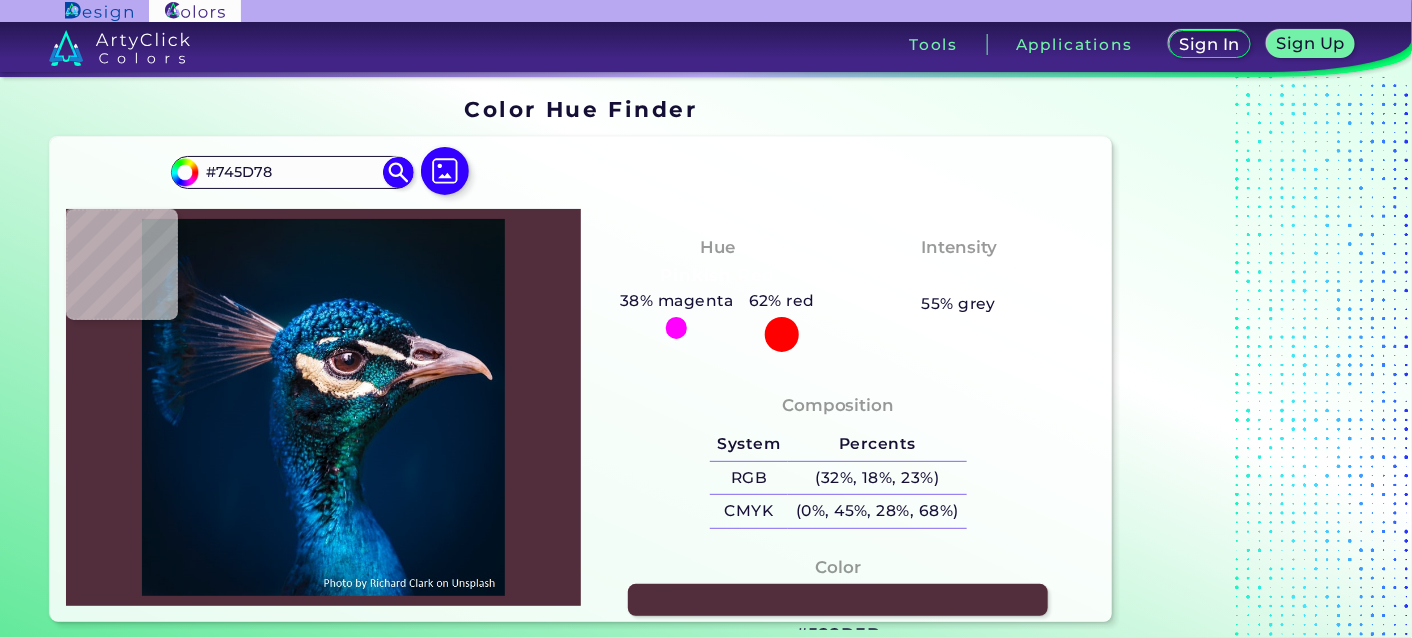 type on "#190c15" 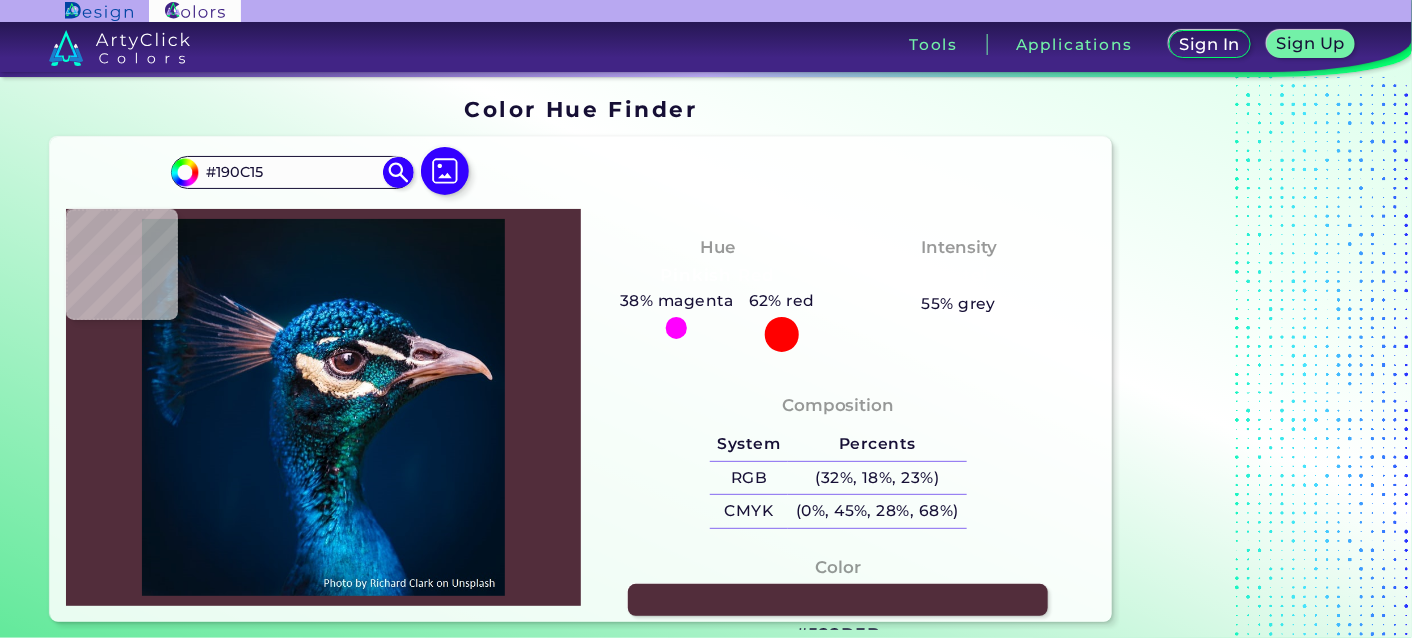 type on "#725863" 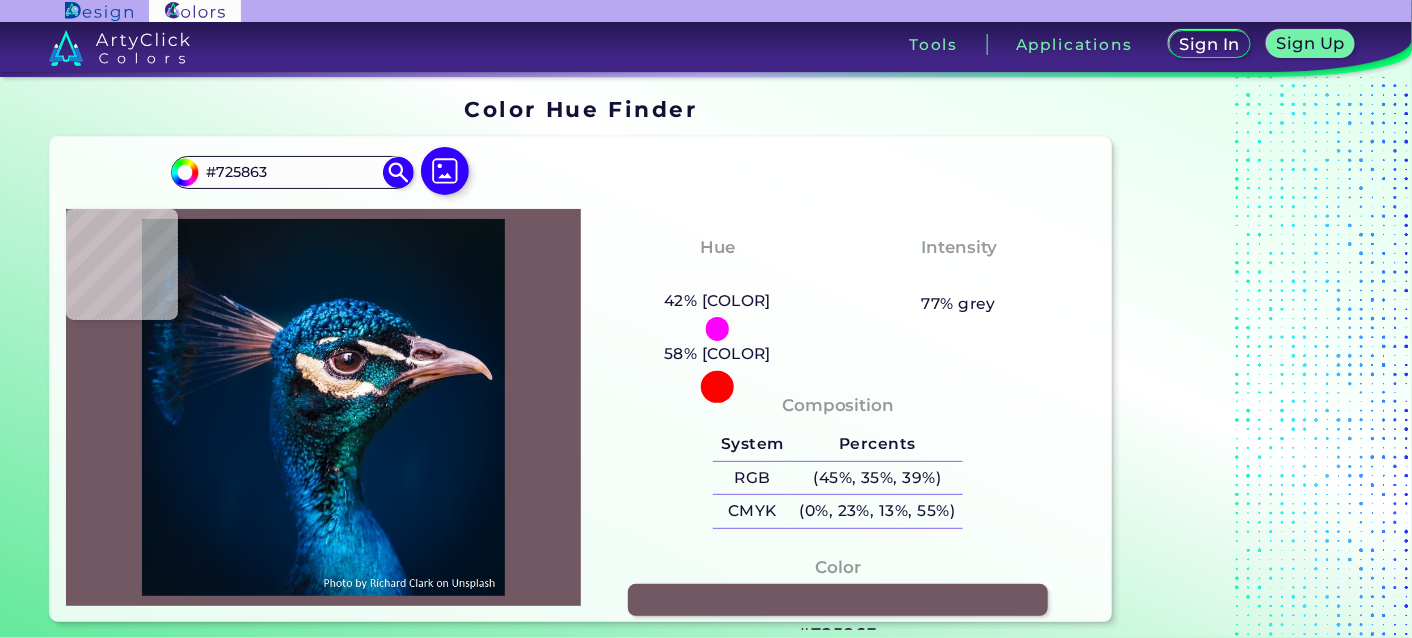type on "#2f2f39" 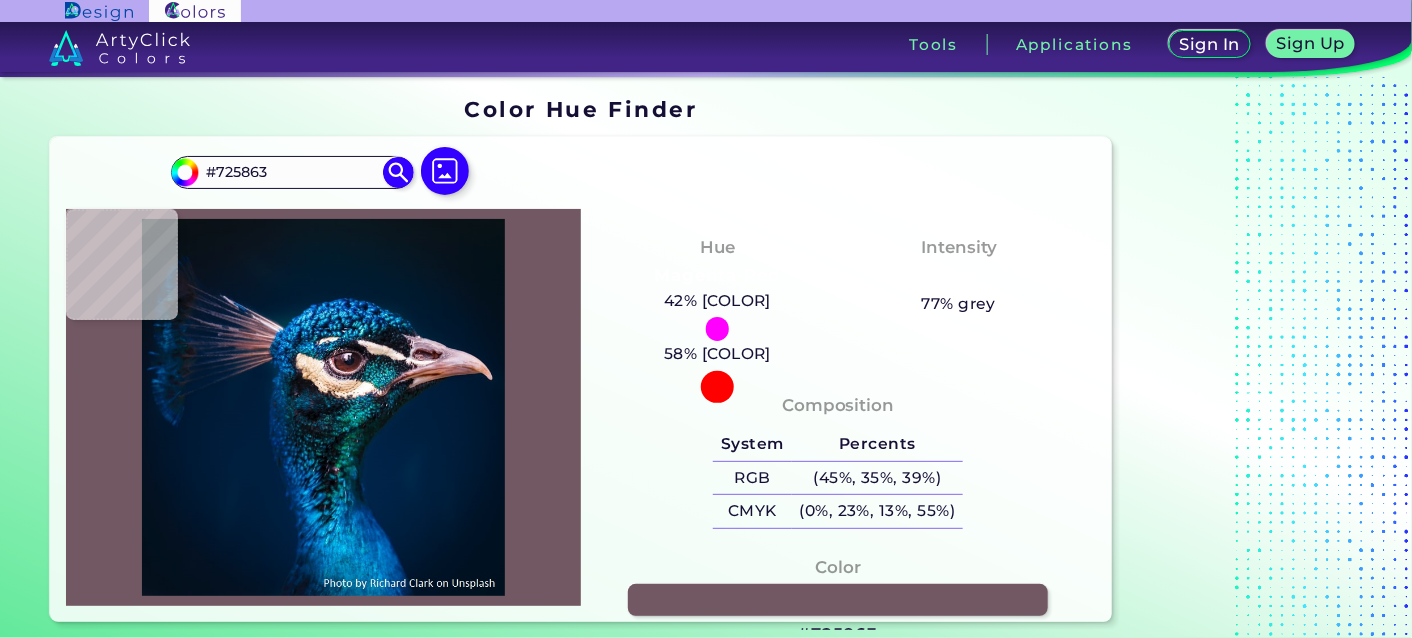 type on "#2F2F39" 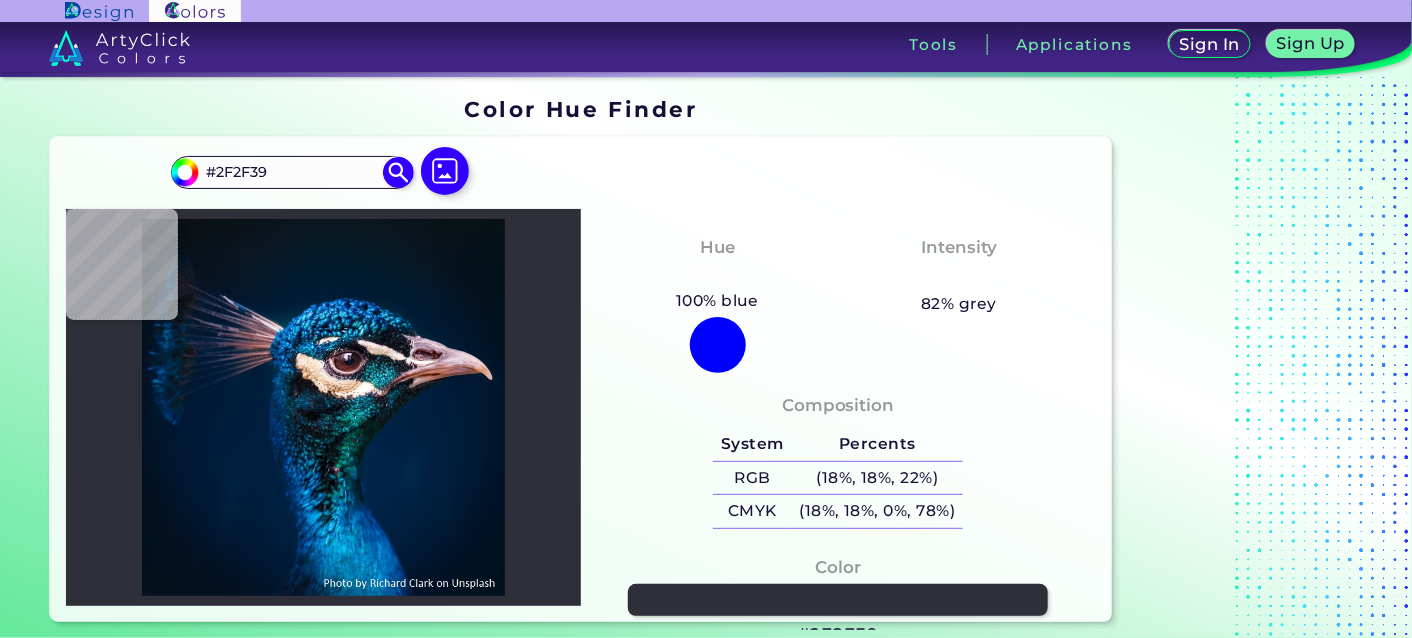 type on "#193f44" 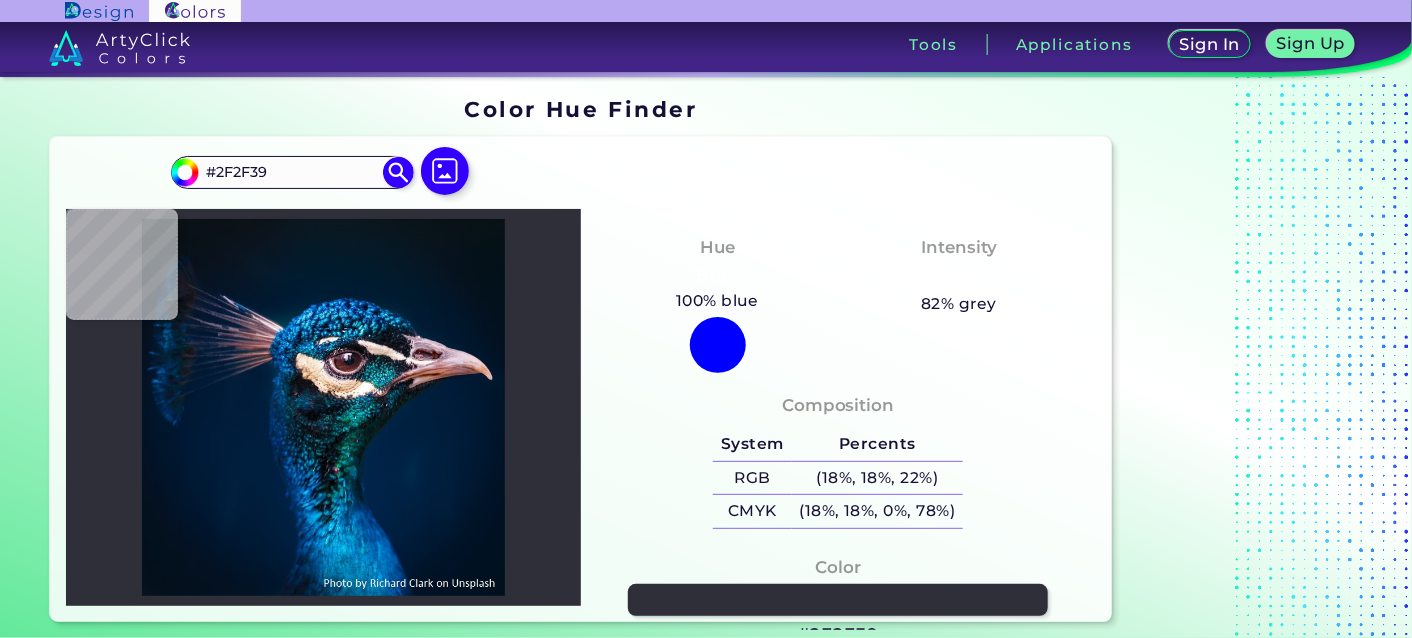 type on "#193F44" 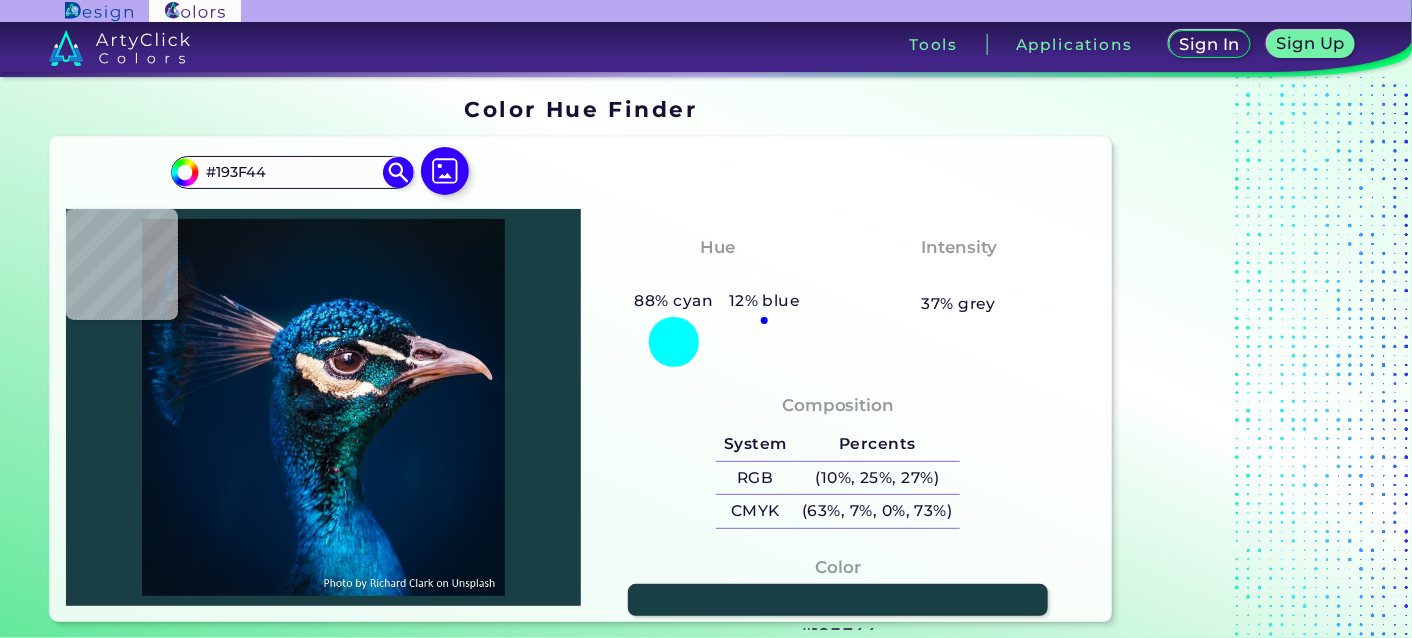 type on "#064262" 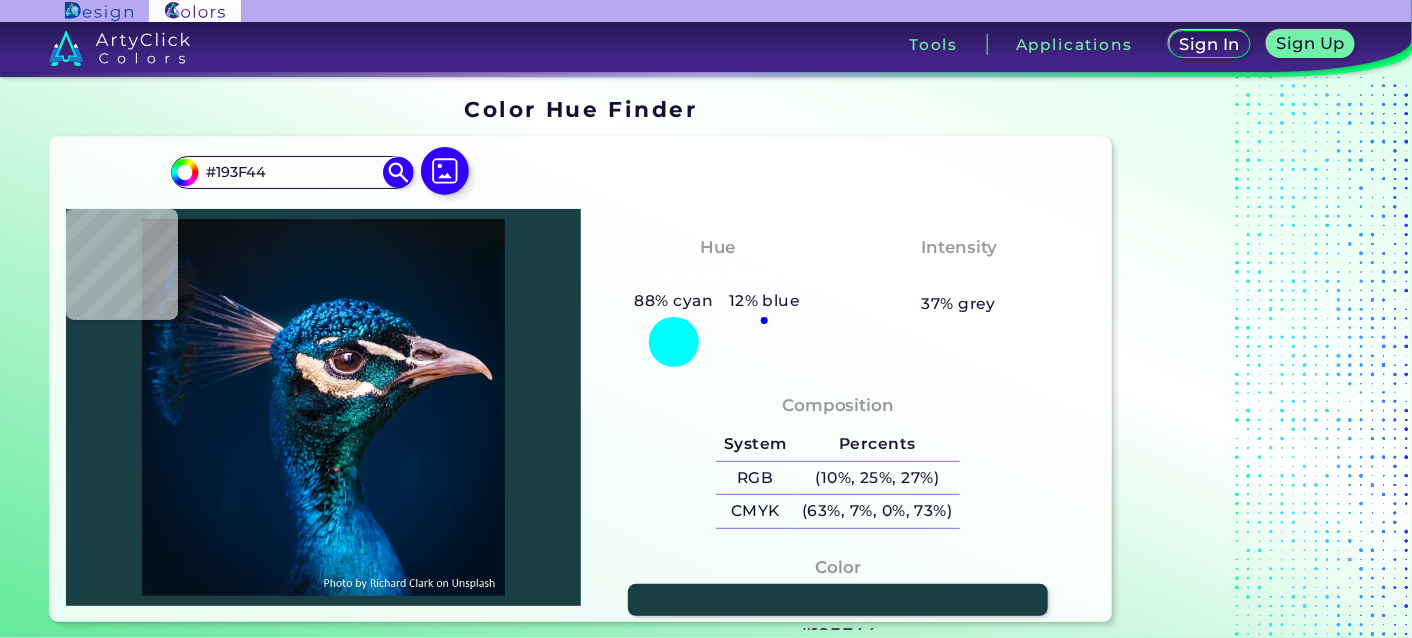 type on "#064262" 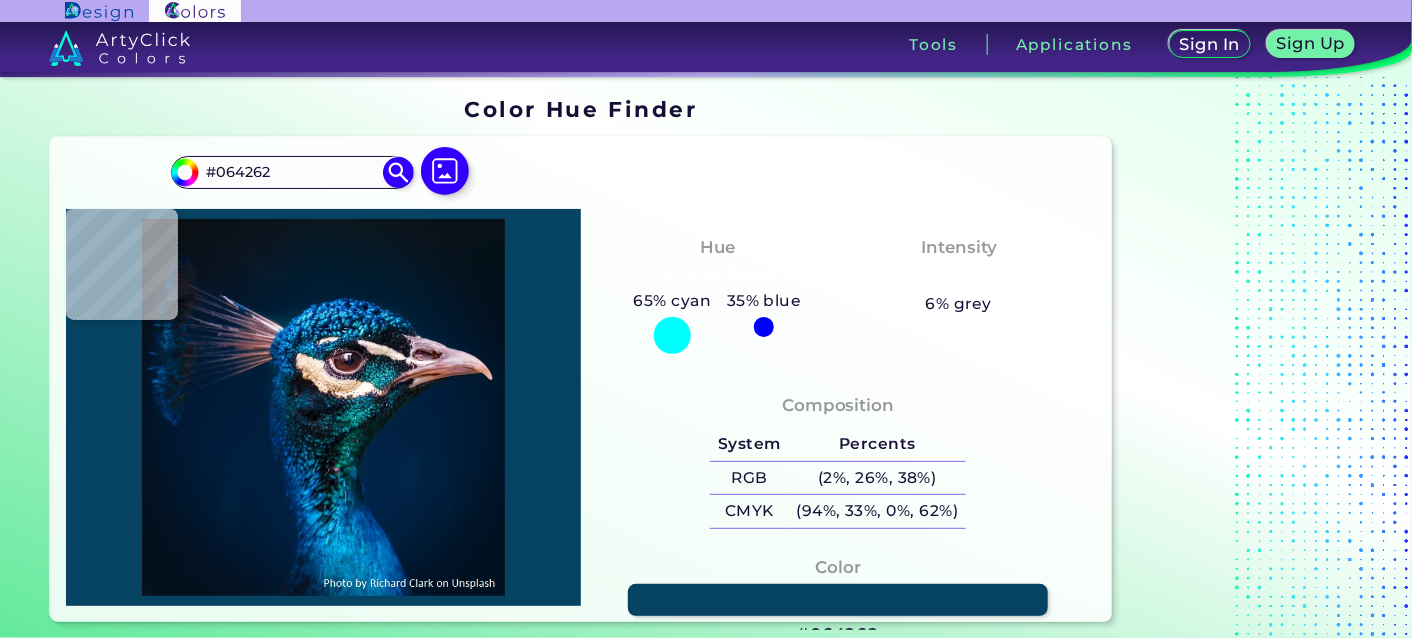 type on "#2894b5" 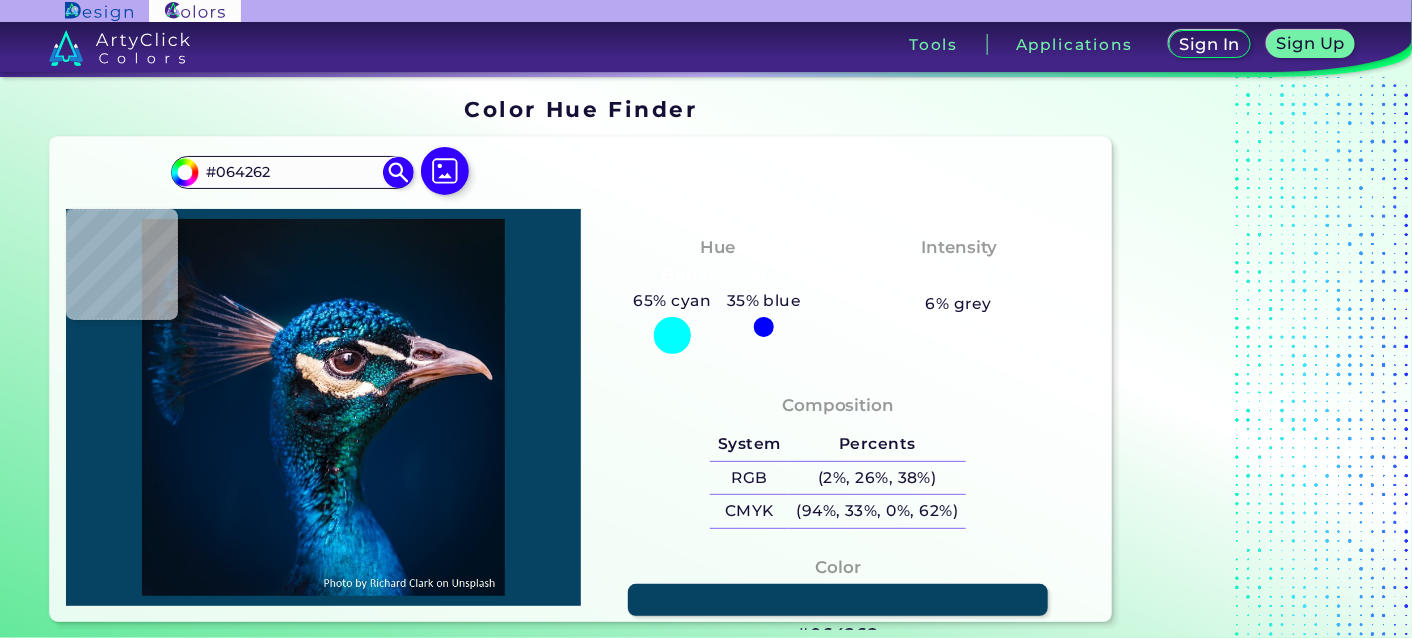 type on "#2894B5" 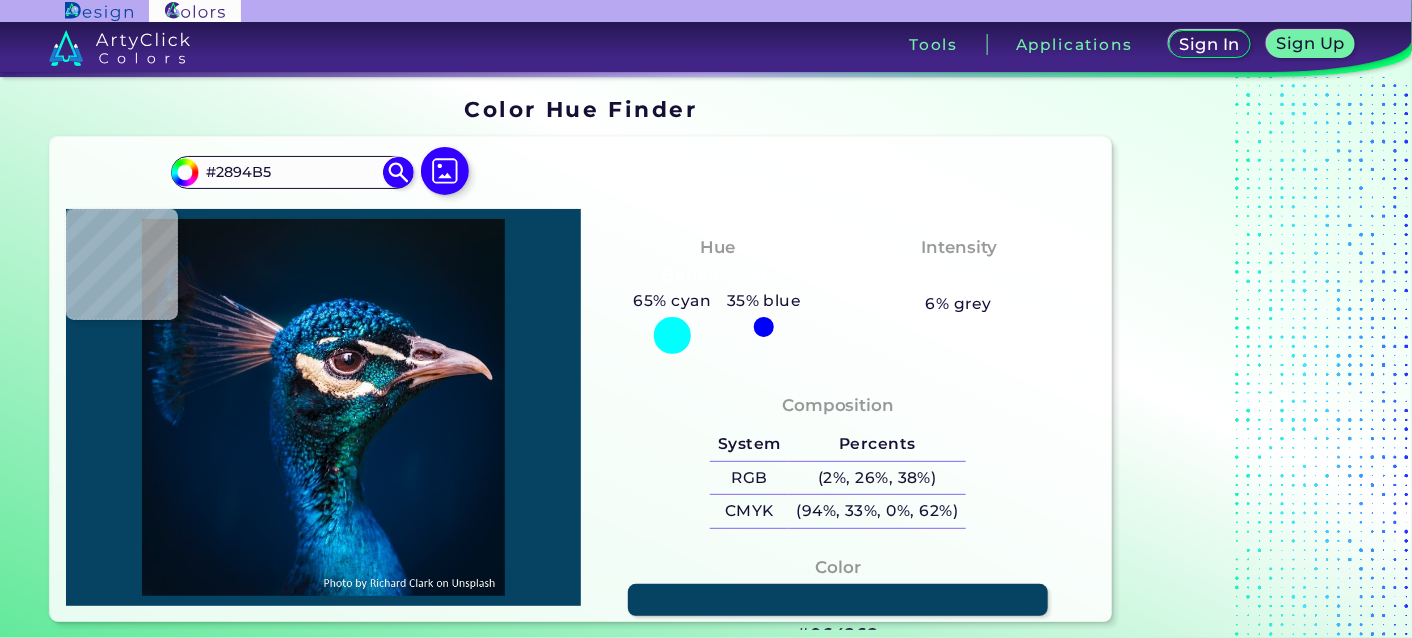 type on "#3676a9" 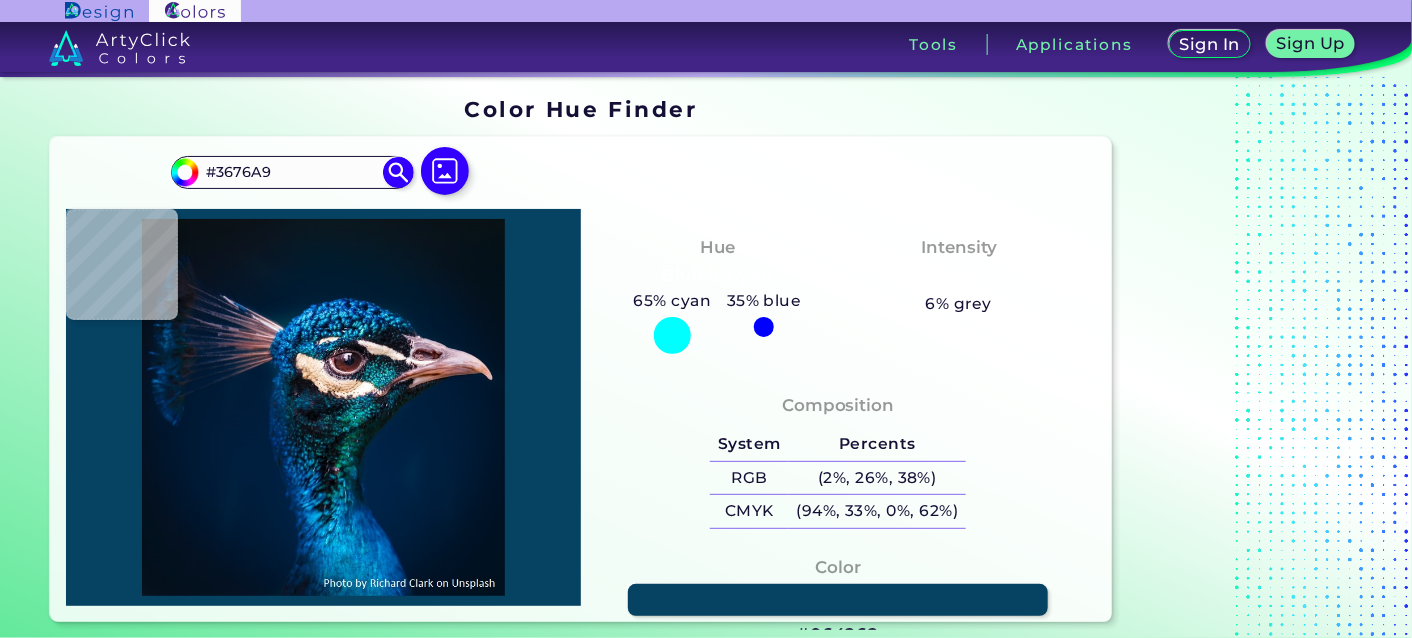 type on "#065070" 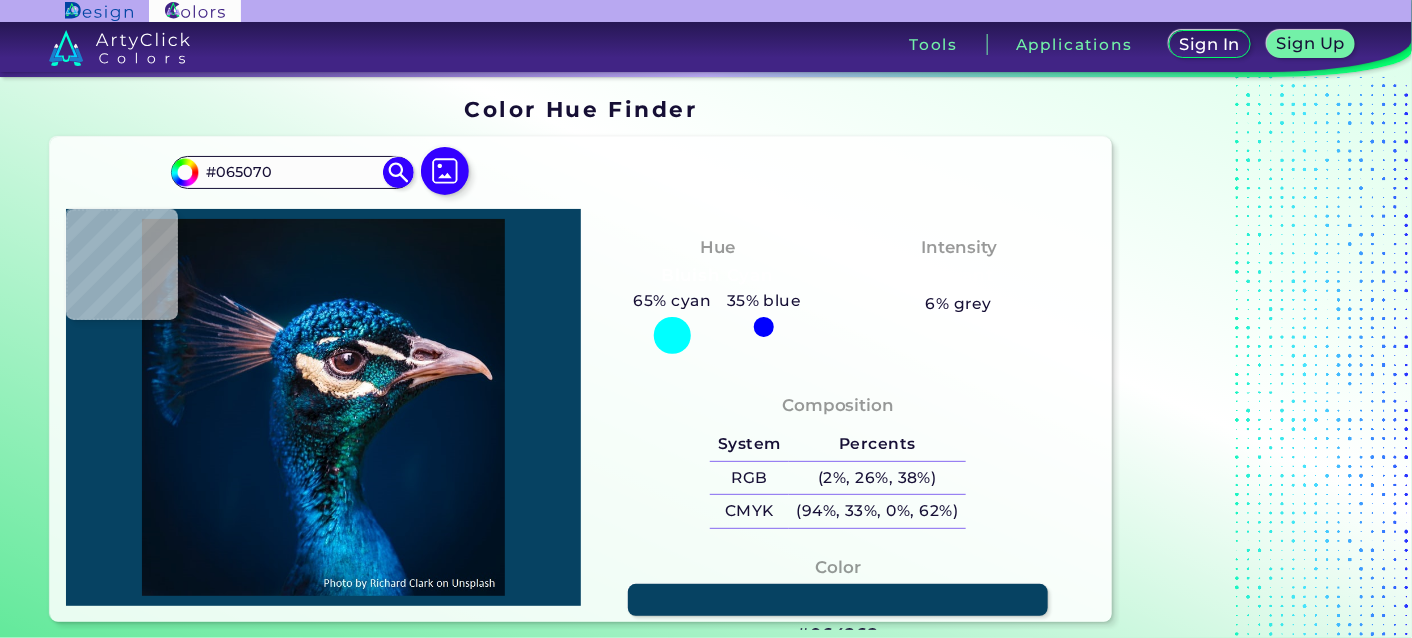 type on "#4d6078" 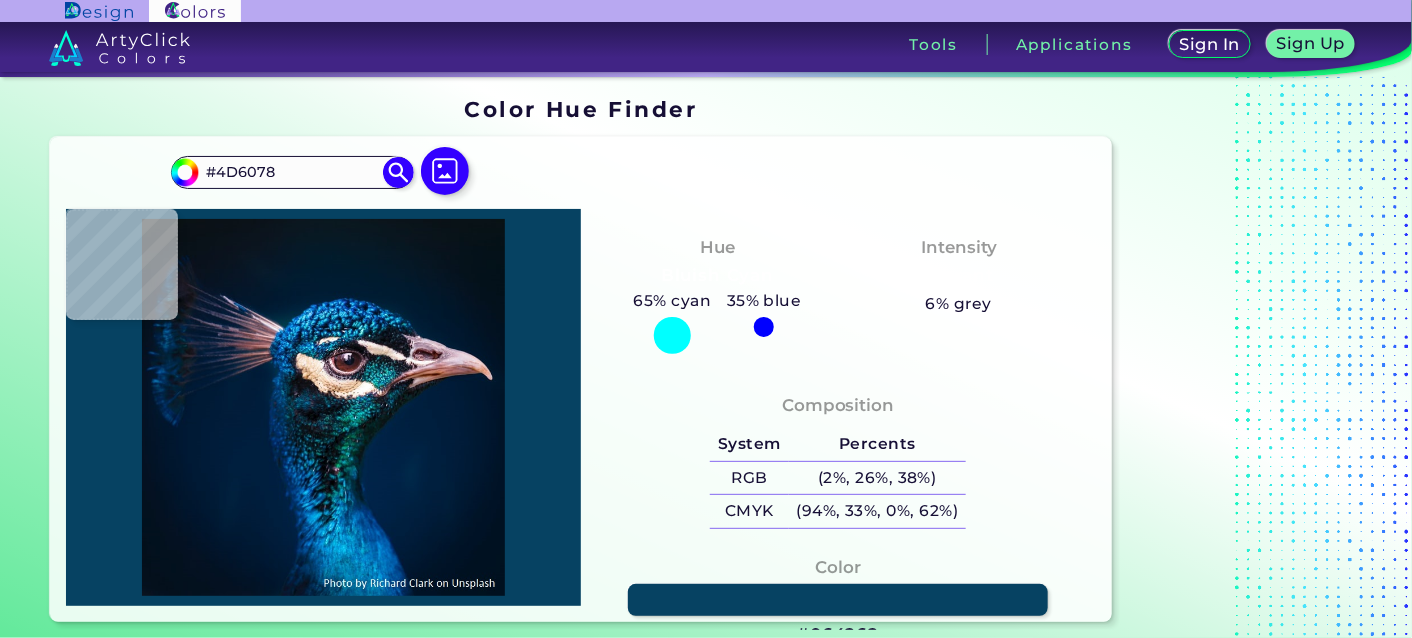 type on "#dde2e5" 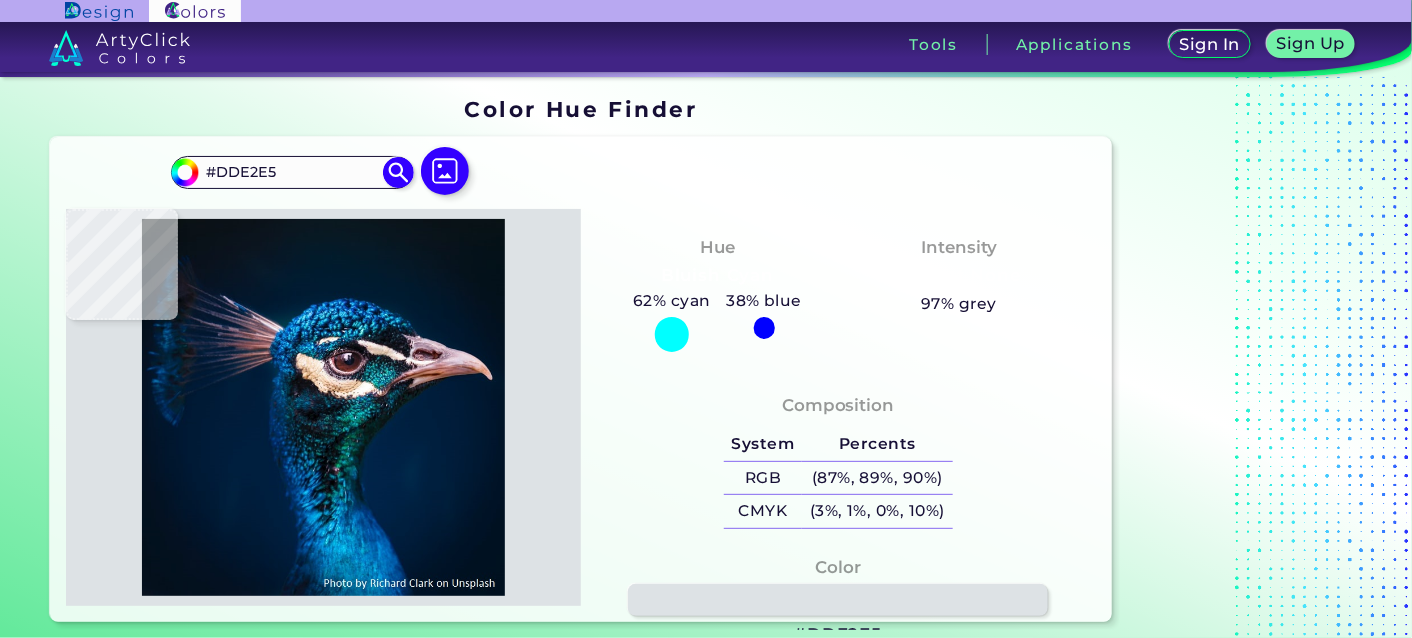 type on "#394e60" 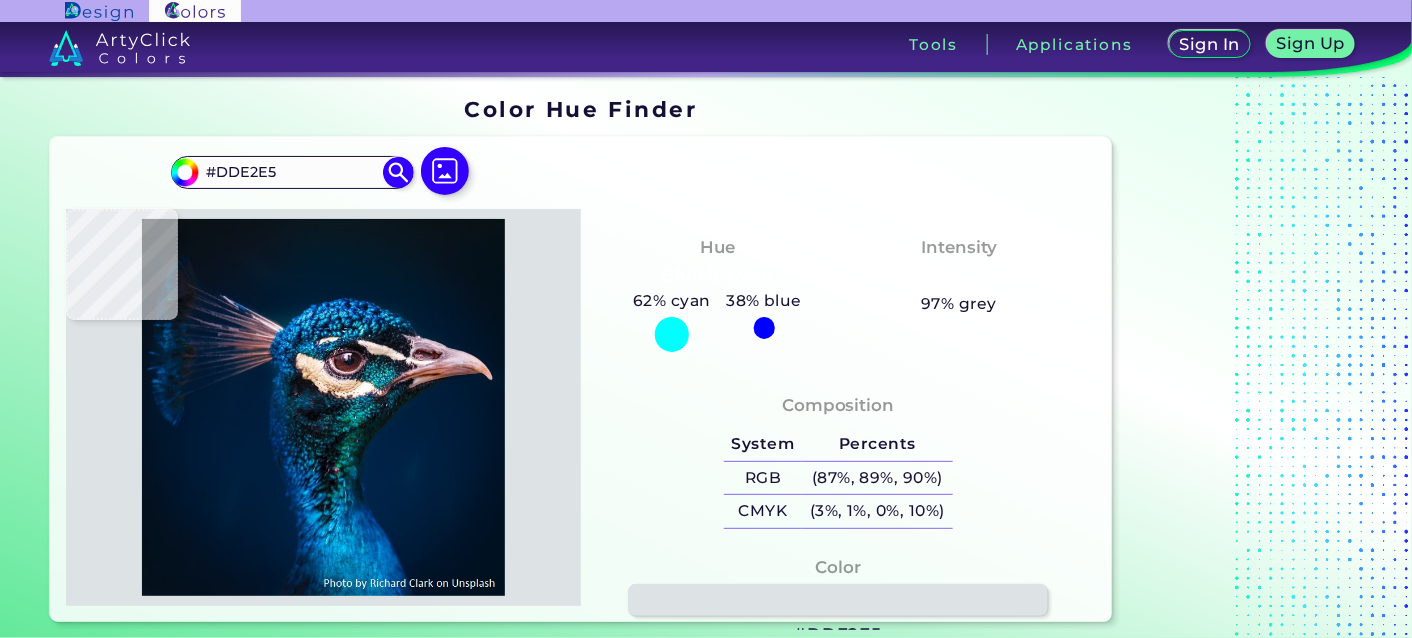 type on "#394E60" 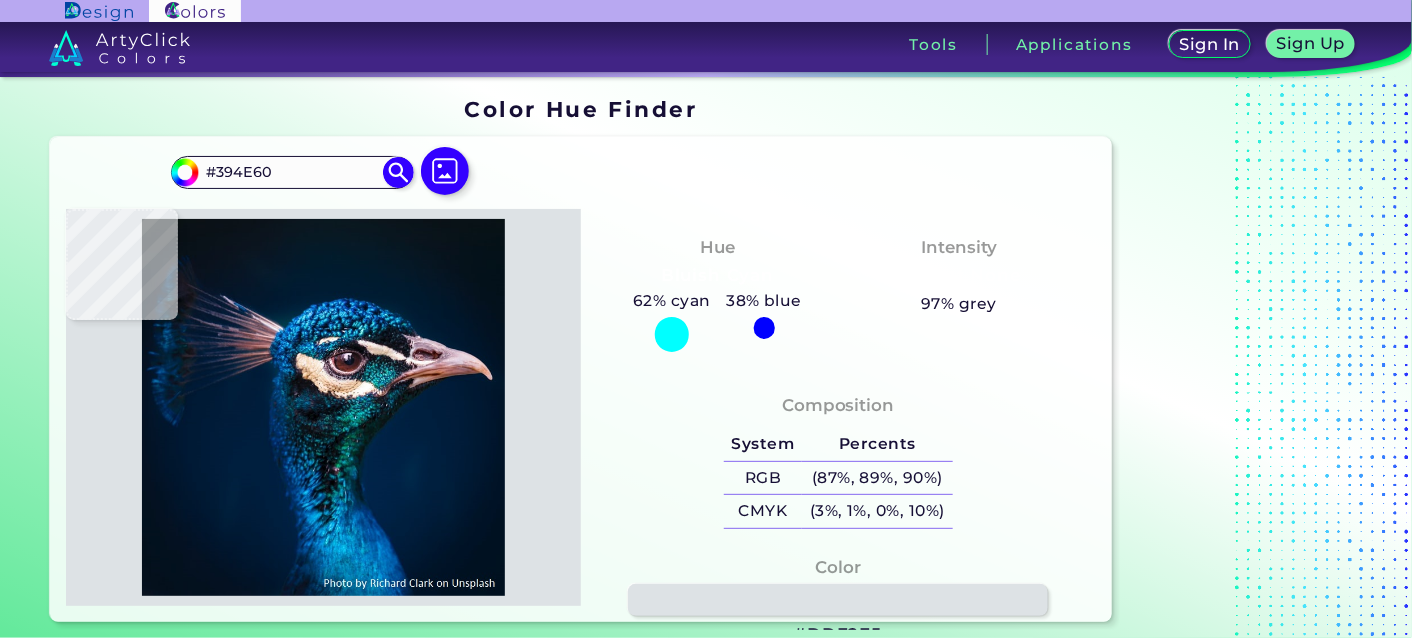 type on "#7da8ba" 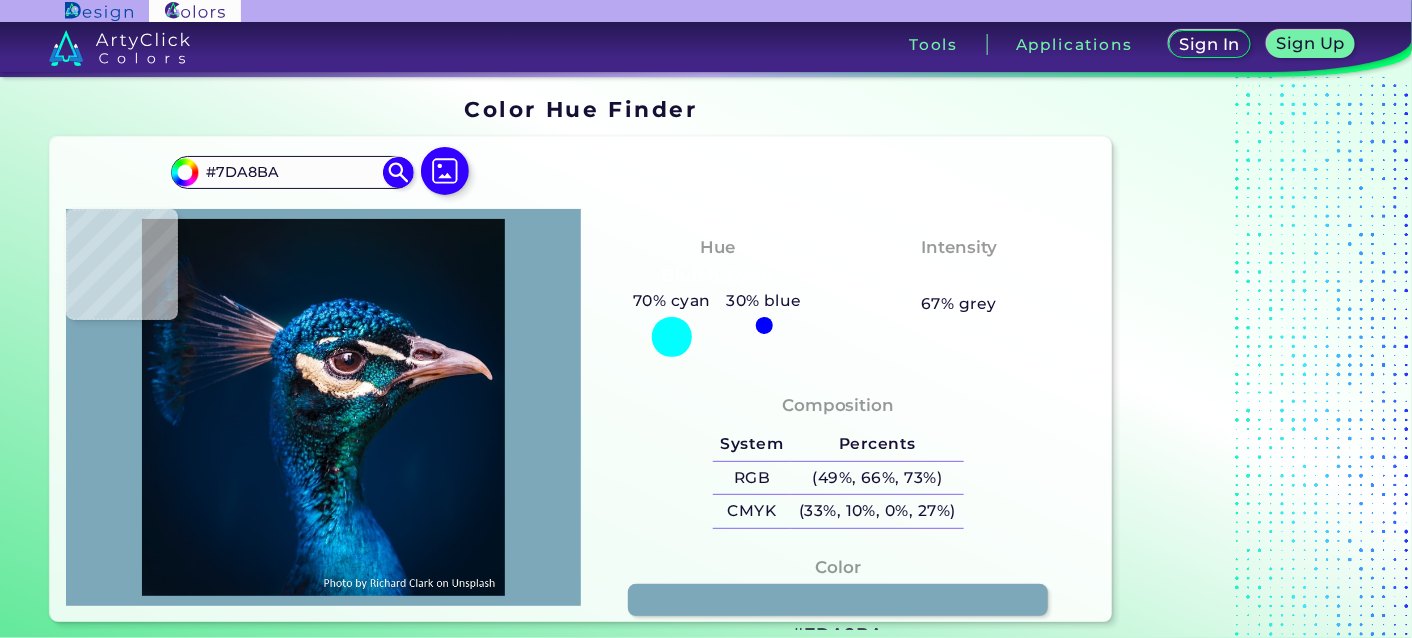 type on "#7fadba" 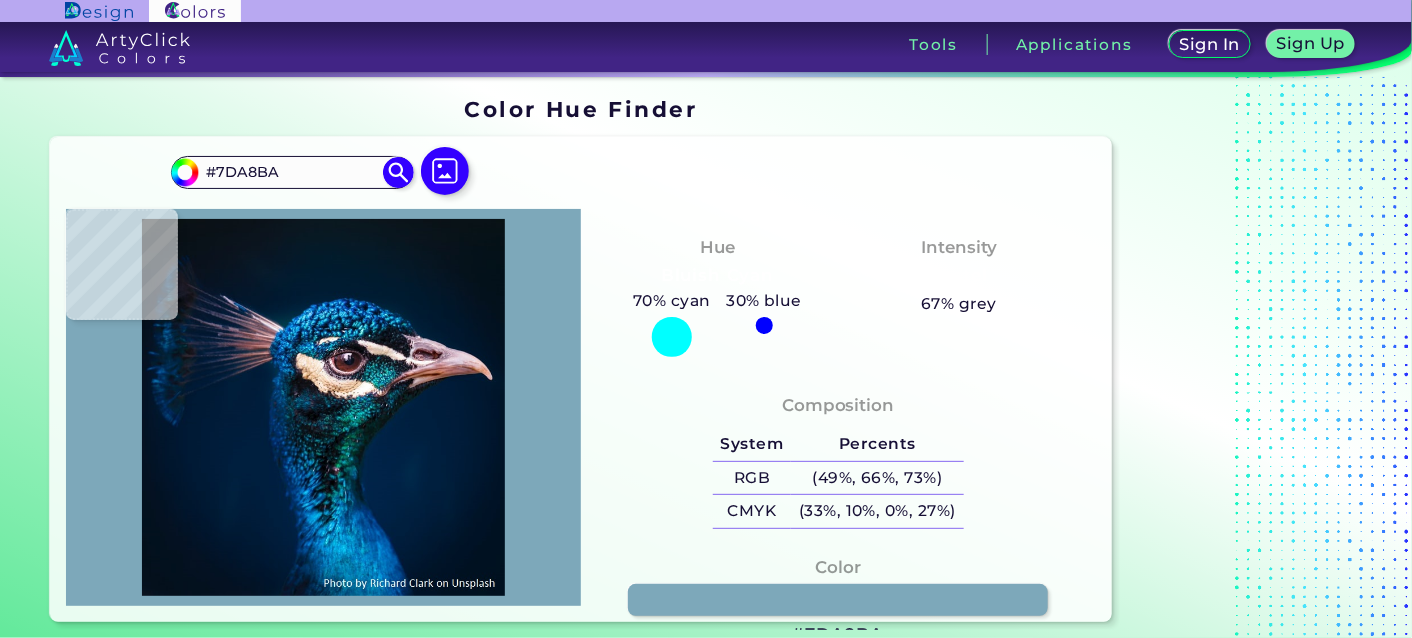 type on "#7FADBA" 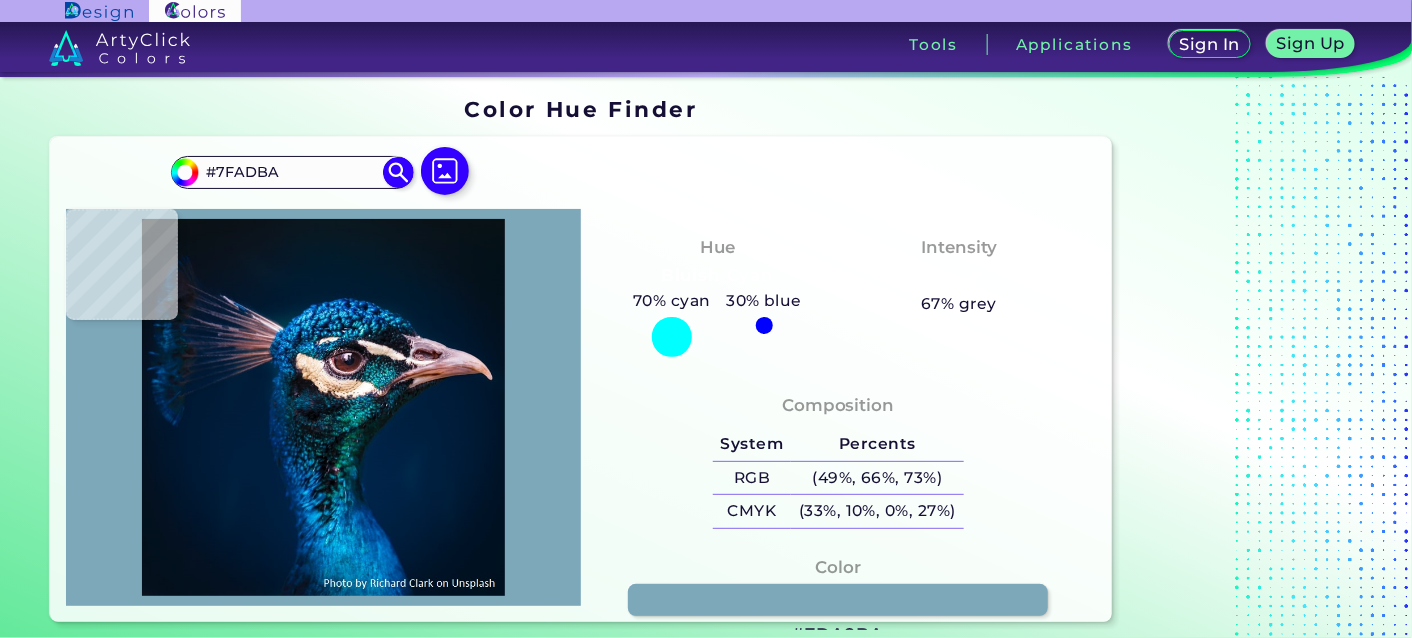 type on "#002b6a" 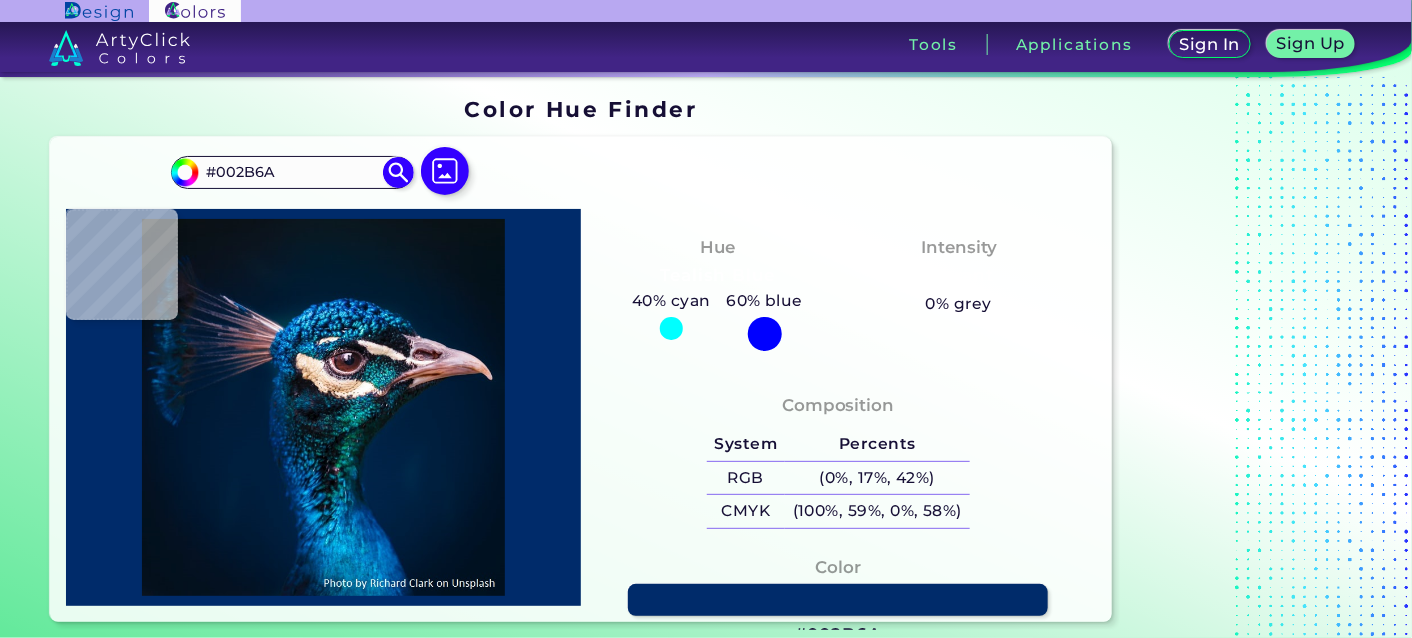 type on "#0c5d9e" 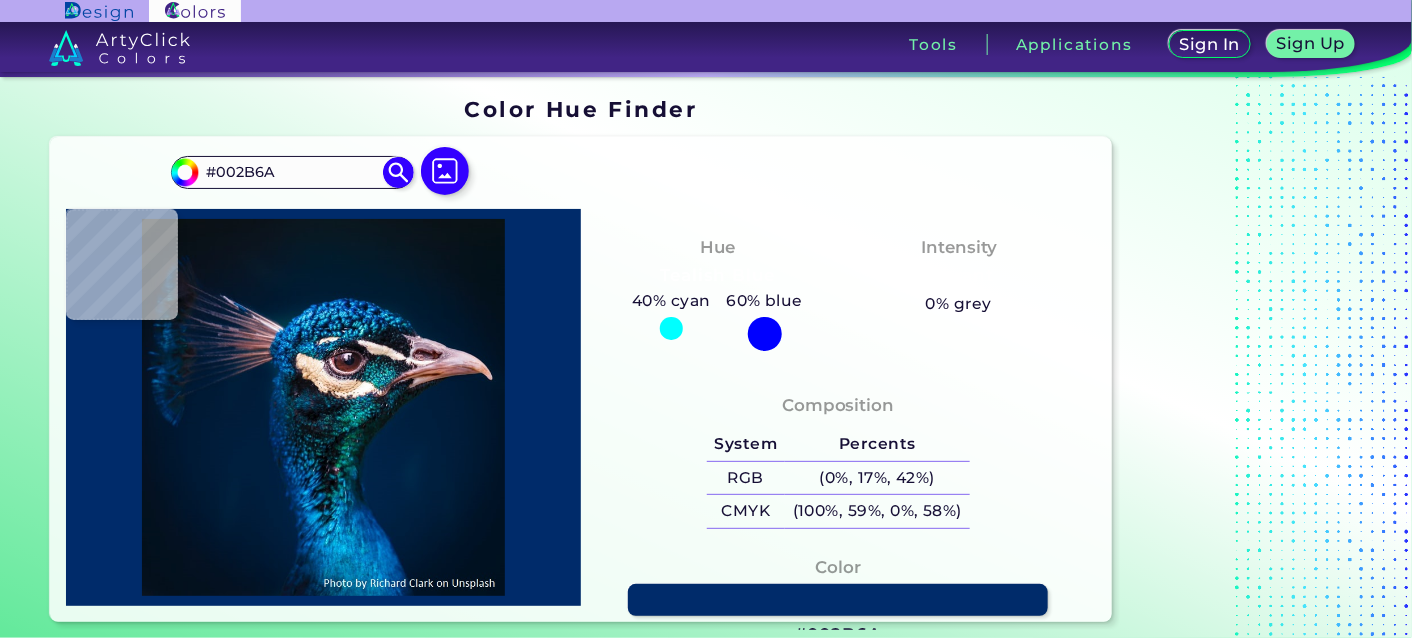 type on "#0C5D9E" 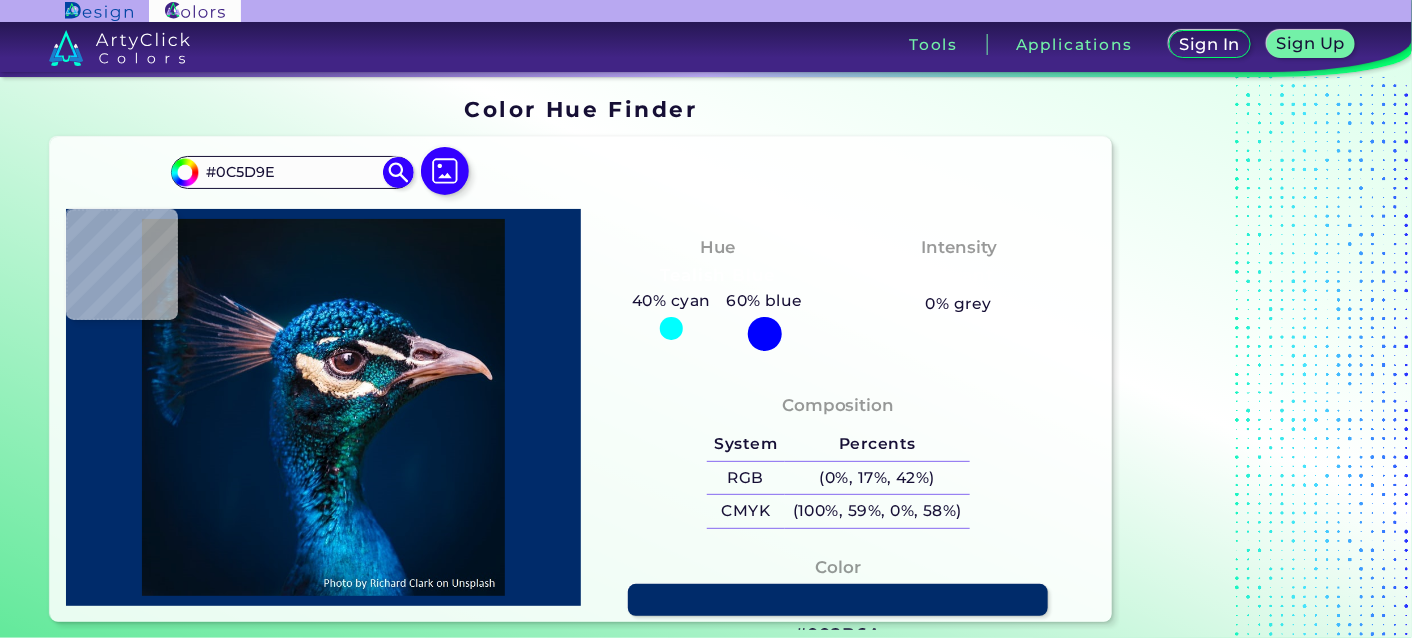 type on "#195485" 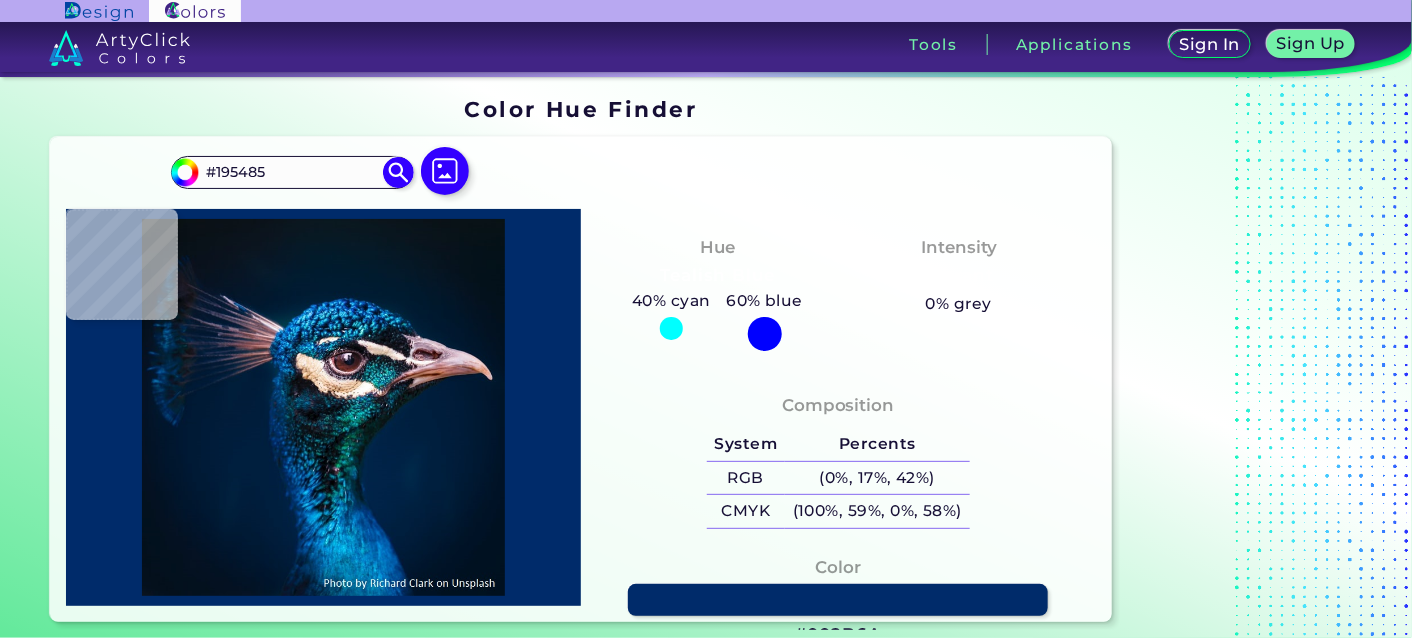 type on "#0b3862" 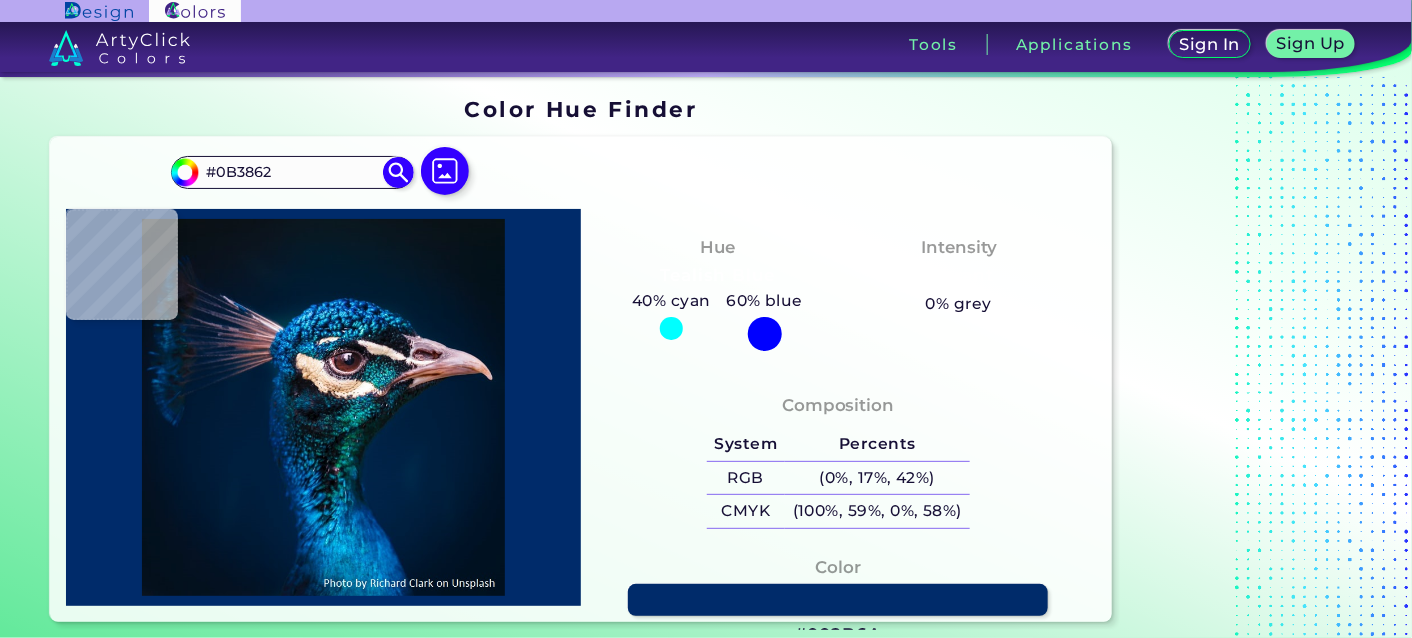 type on "#0f3b5f" 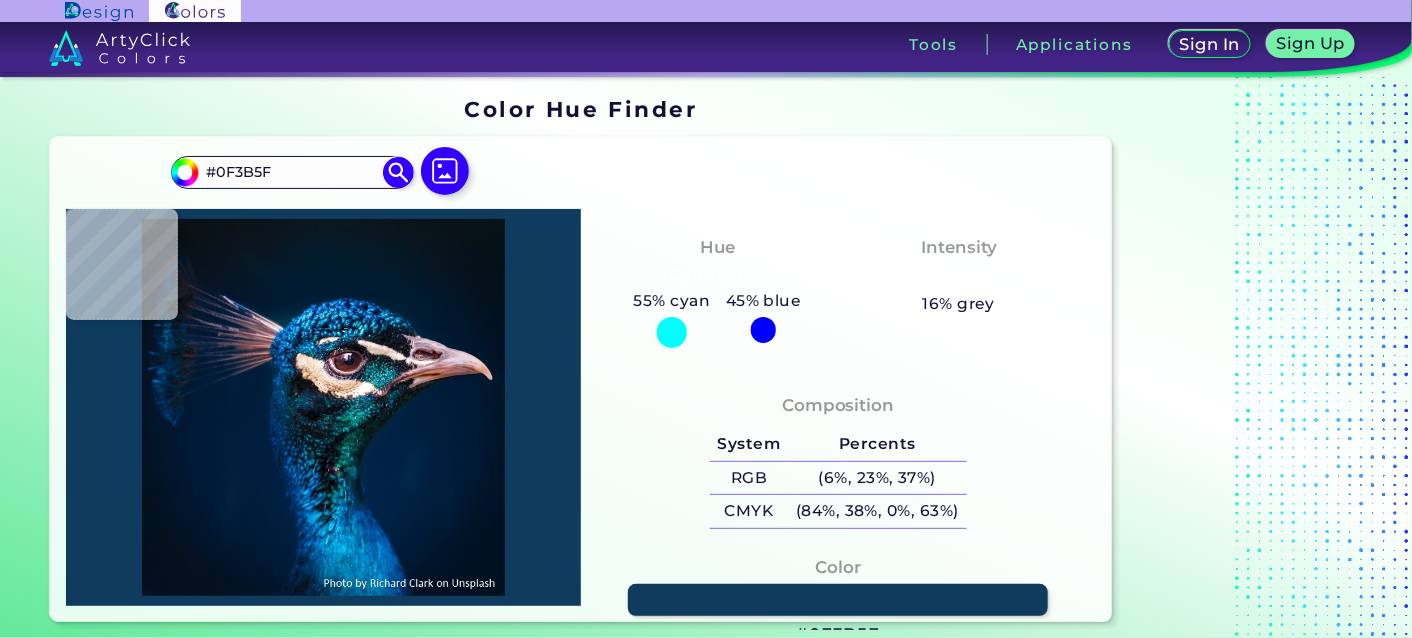 type on "#0d3e59" 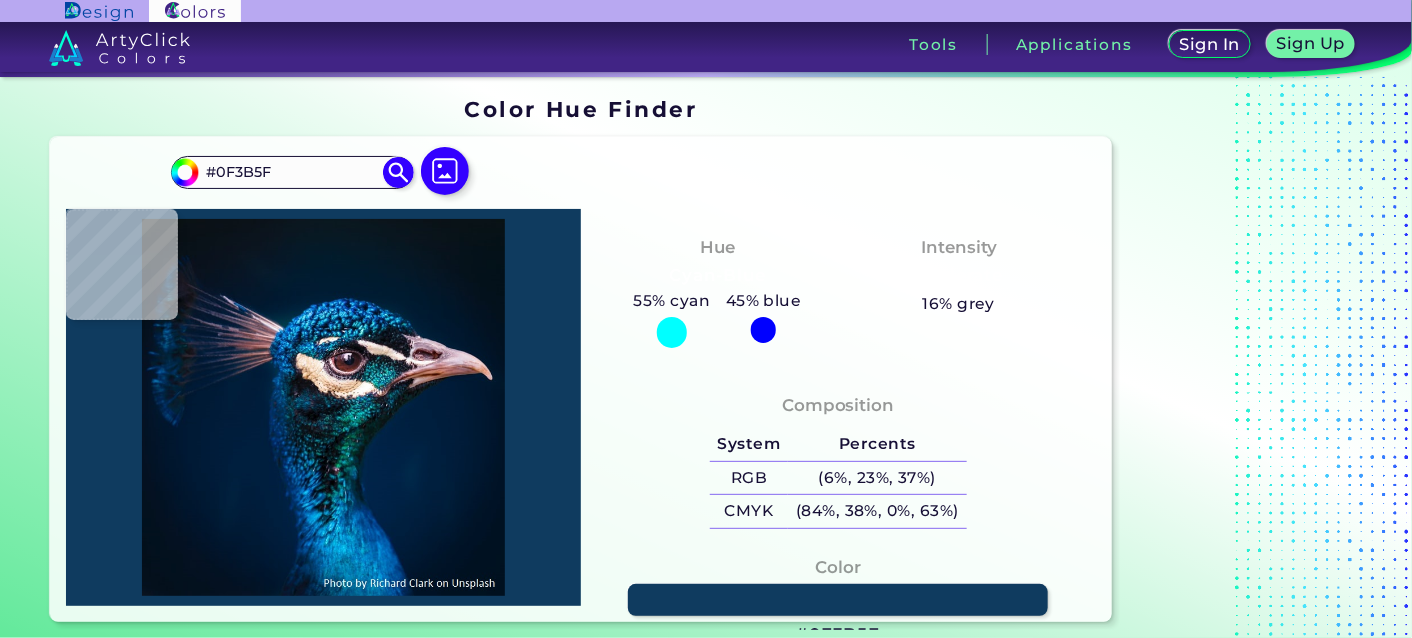 type on "#0D3E59" 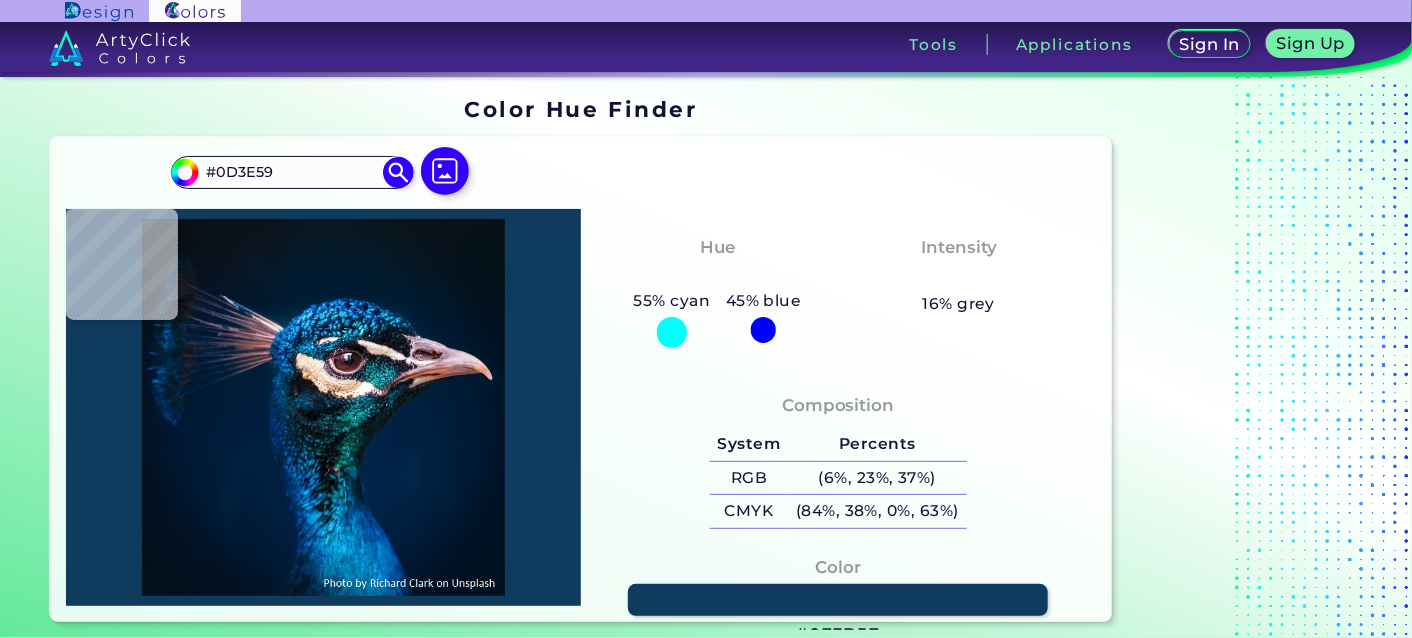 type on "#136475" 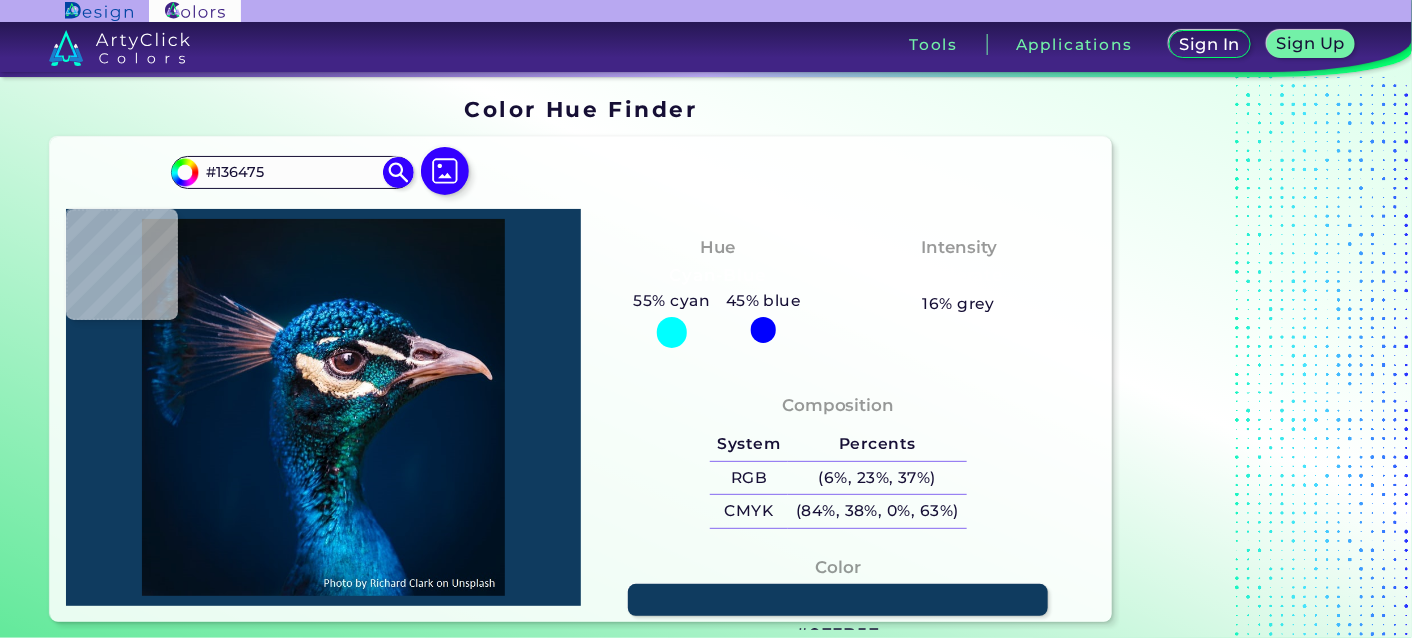 type on "#acbfaf" 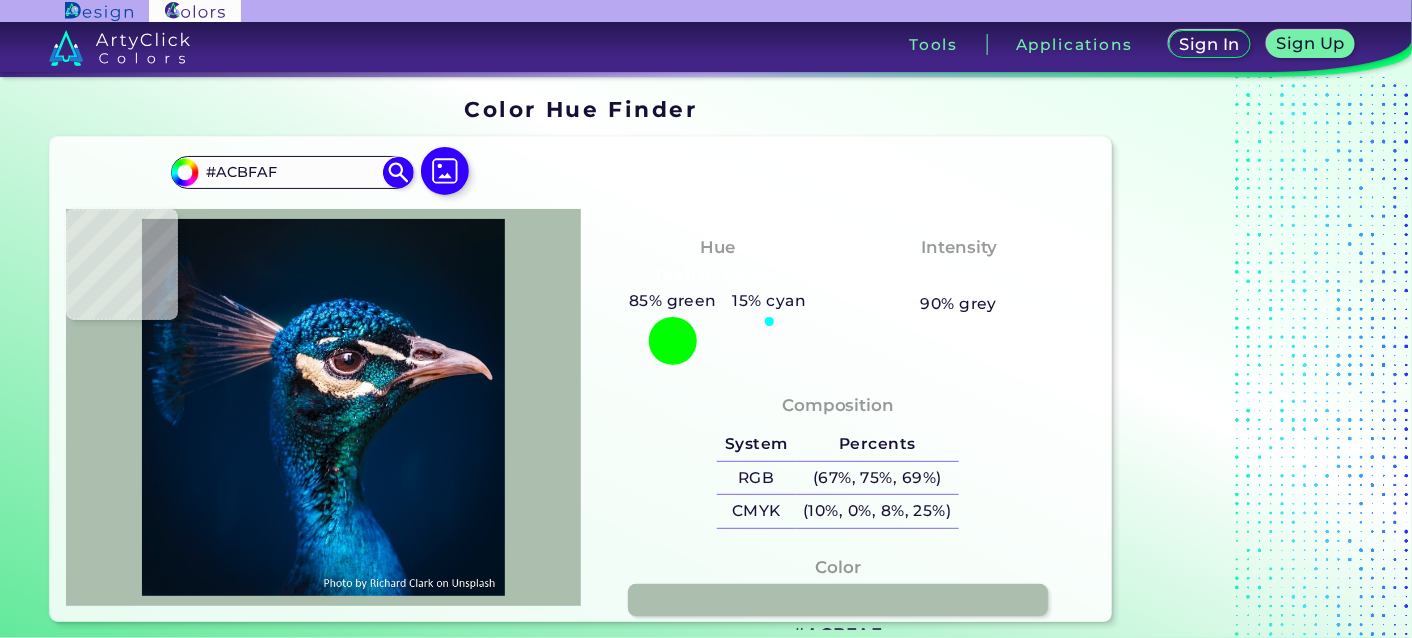 type on "#f5e9e4" 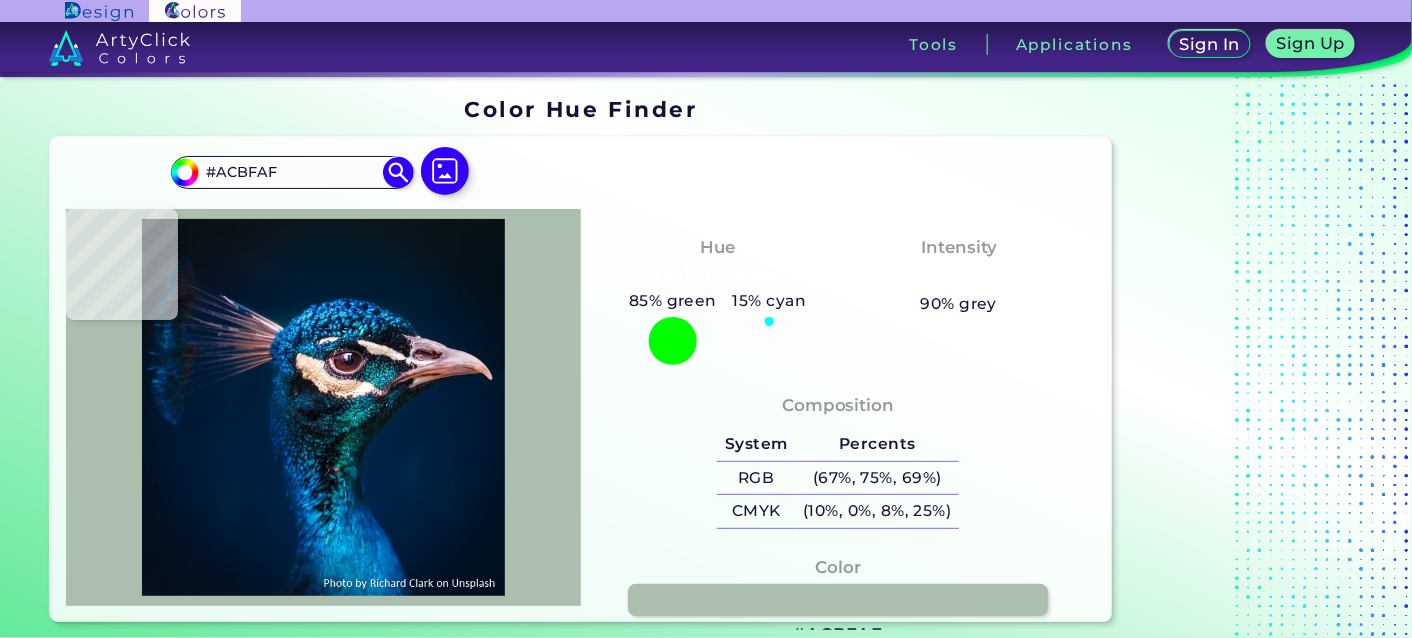 type on "#F5E9E4" 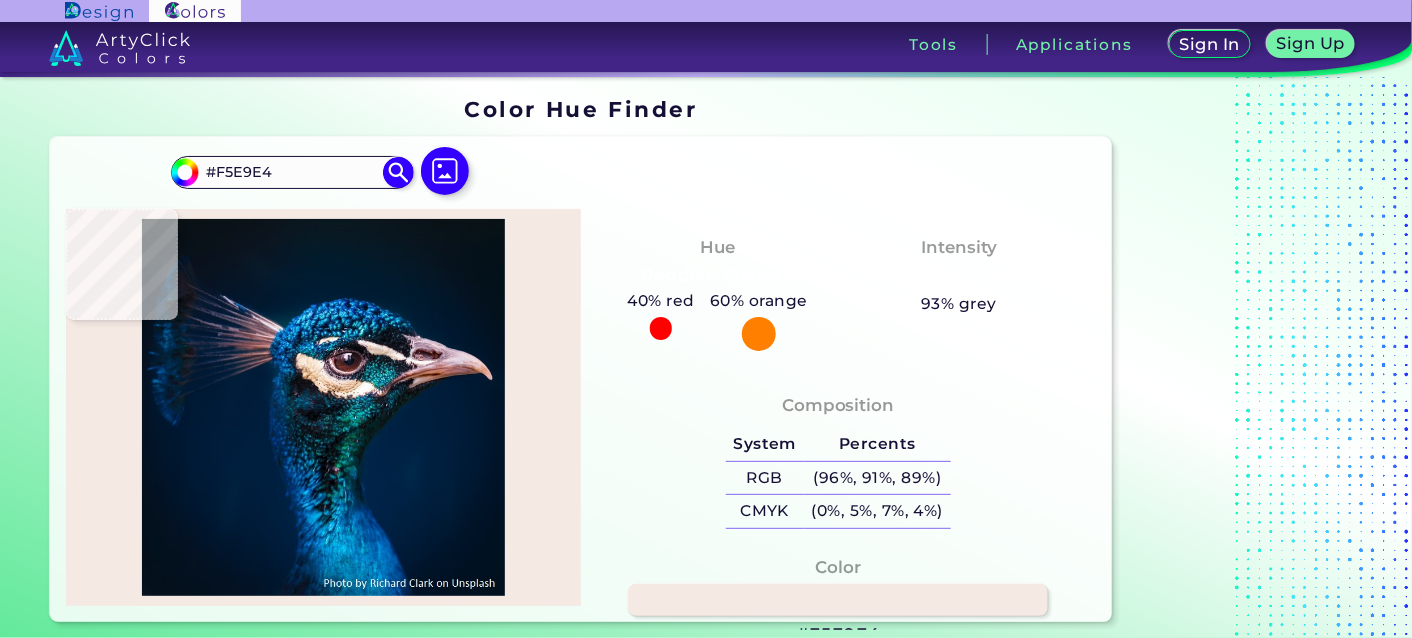 type on "#f7ebde" 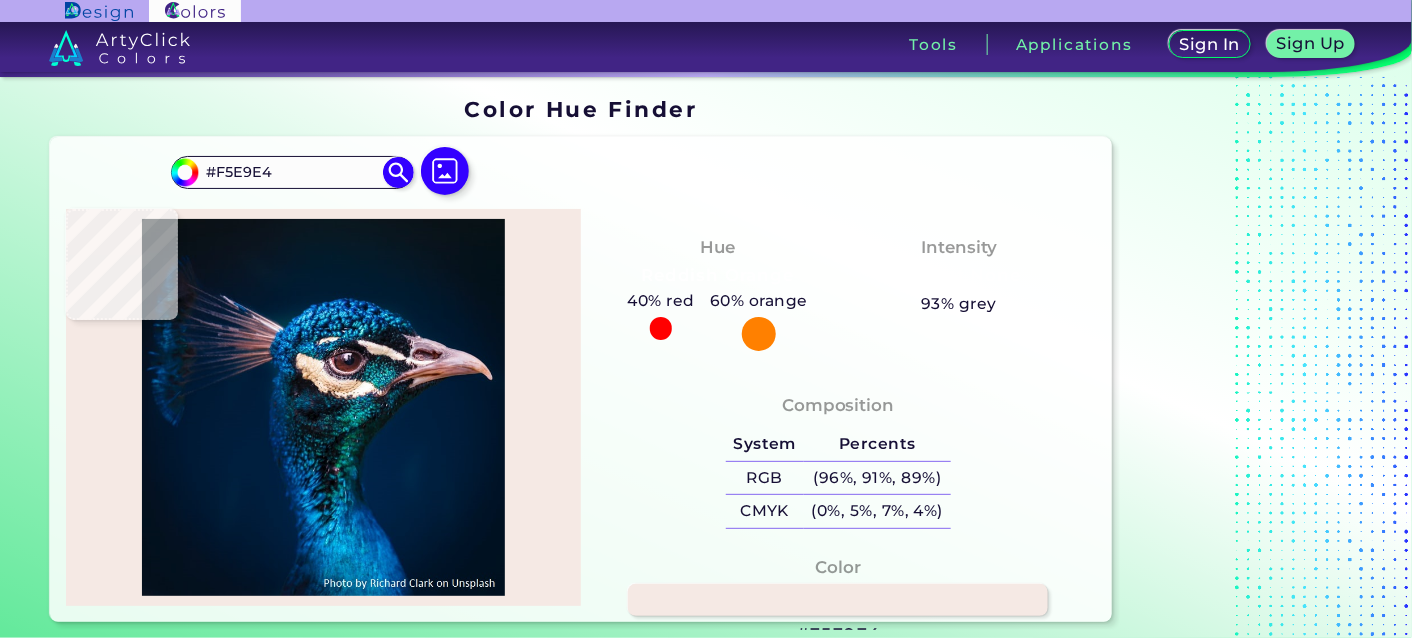 type on "#F7EBDE" 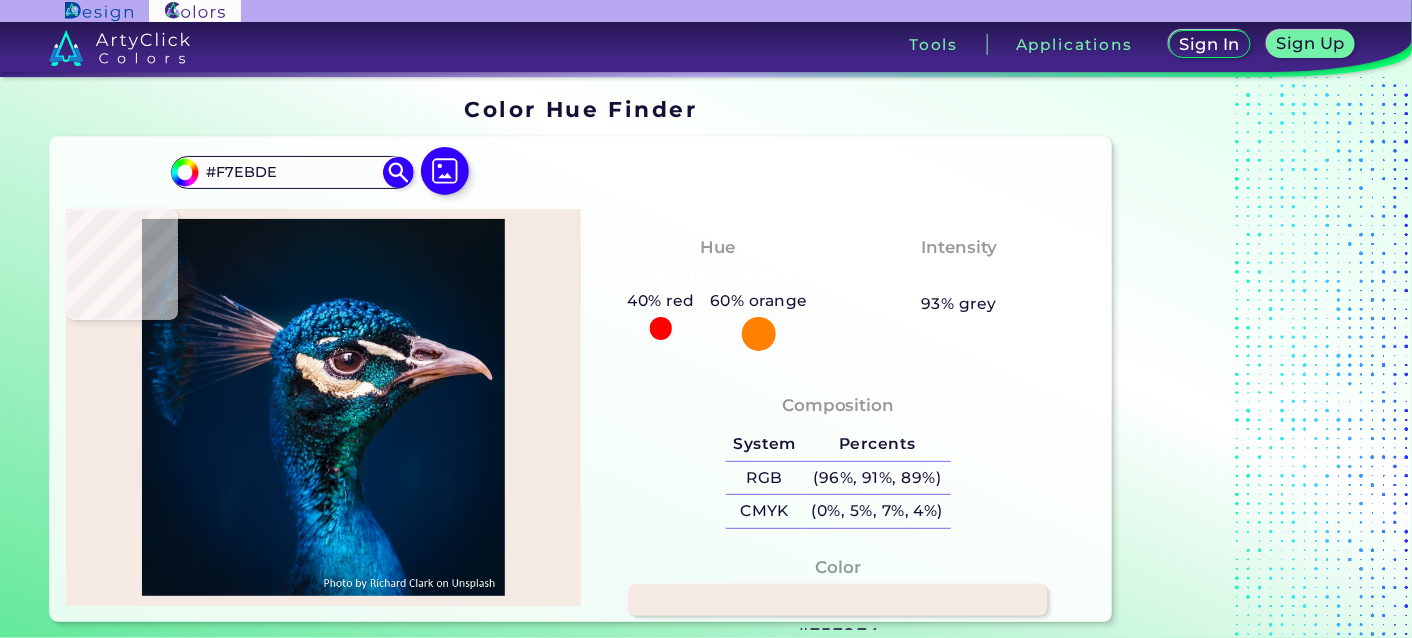 type on "#f8e8d6" 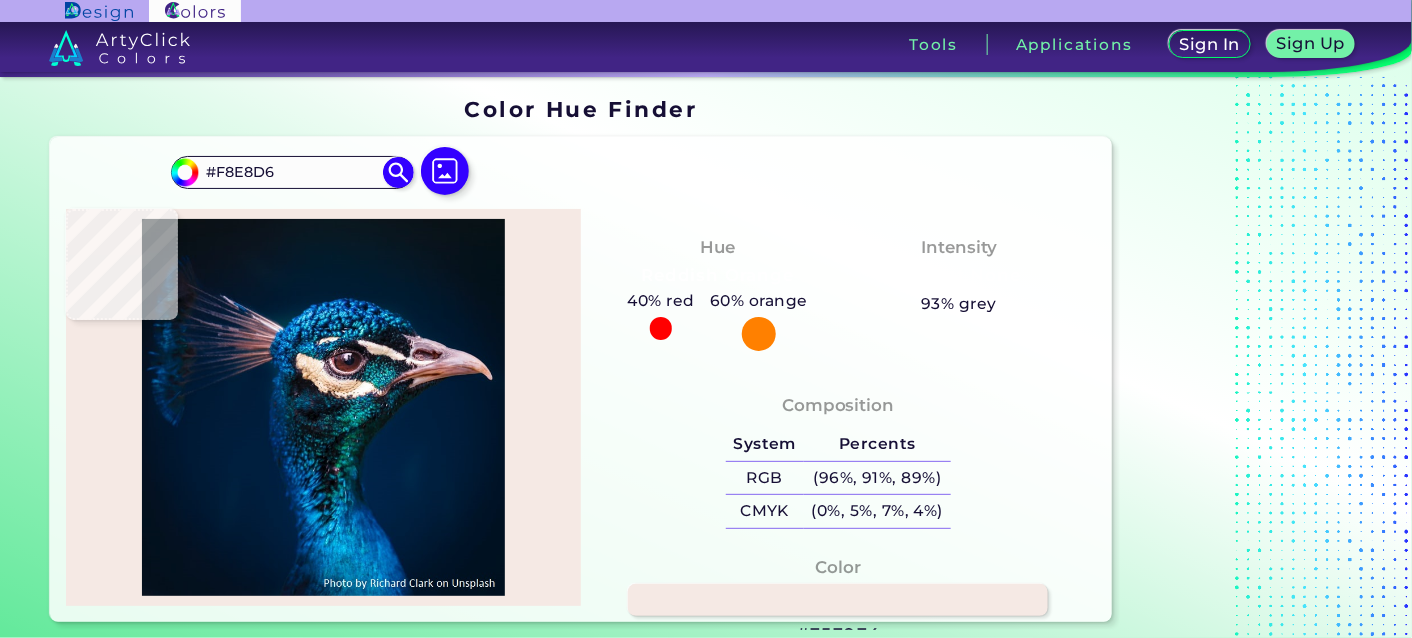 type on "#fcf1e6" 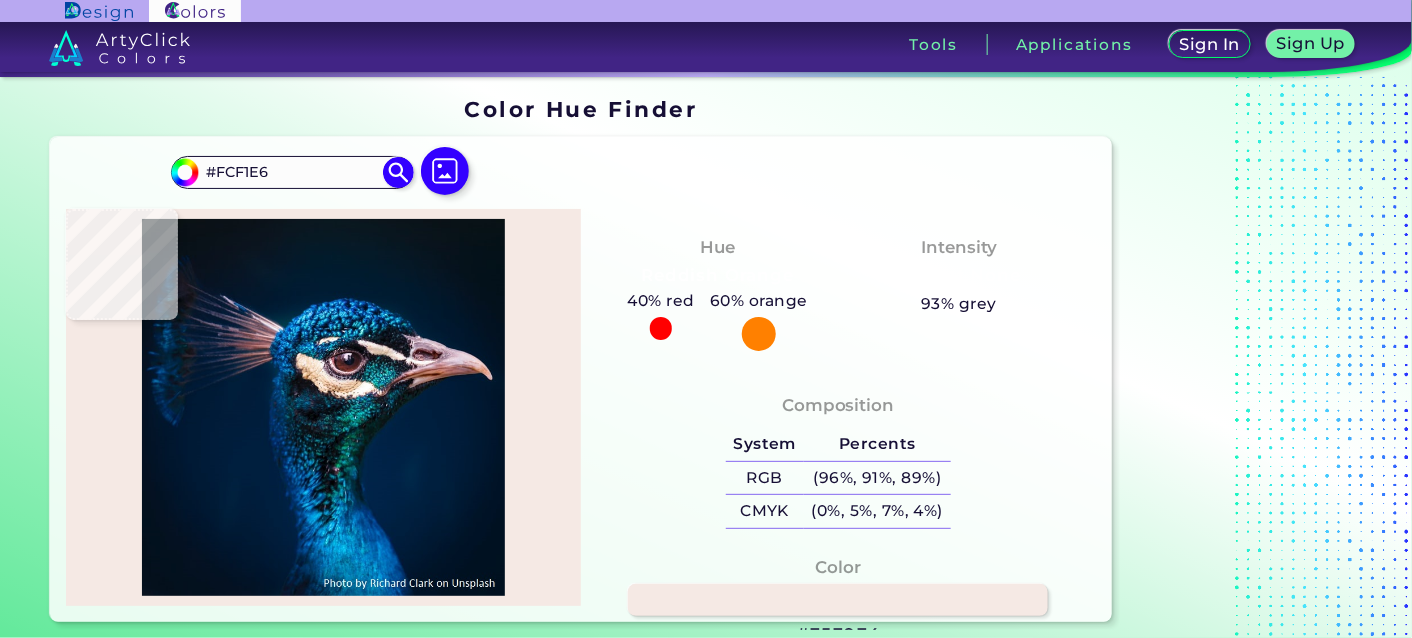 type 